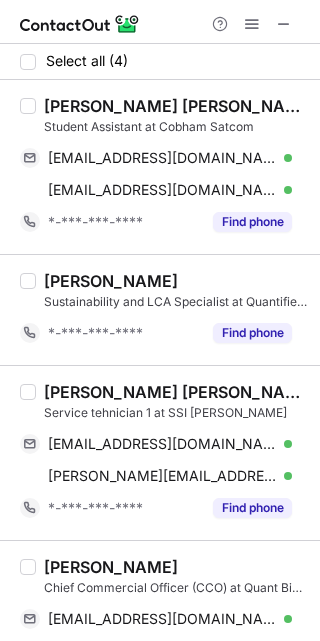scroll, scrollTop: 0, scrollLeft: 0, axis: both 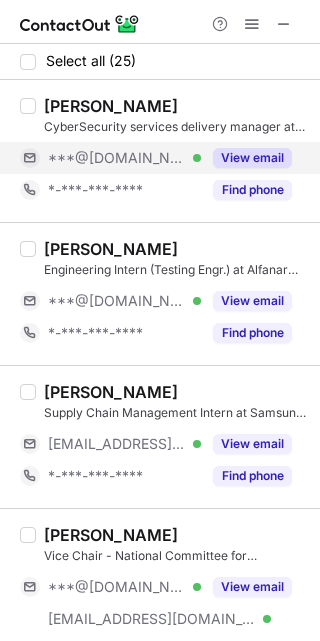 click on "View email" at bounding box center [252, 158] 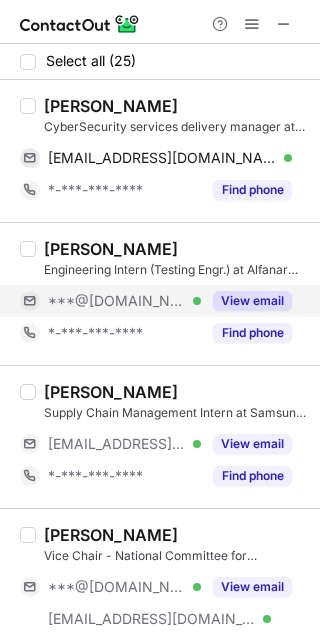 click on "View email" at bounding box center (252, 301) 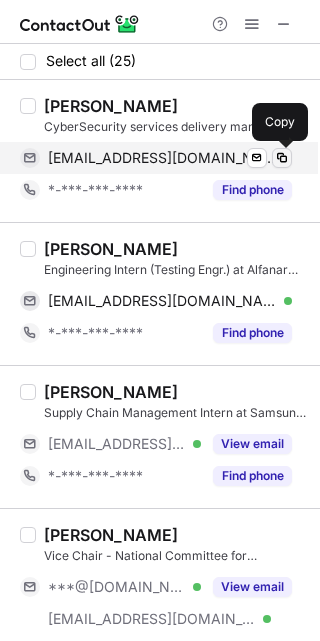 click at bounding box center [282, 158] 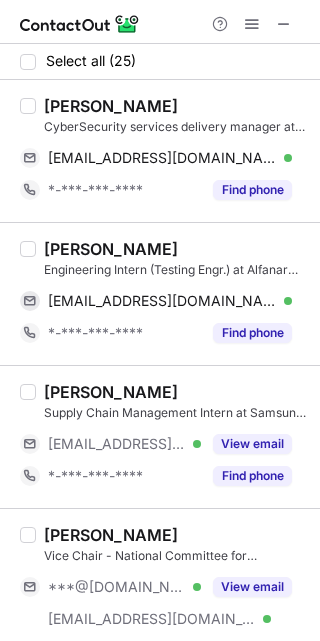 click on "Maryam A." at bounding box center (111, 106) 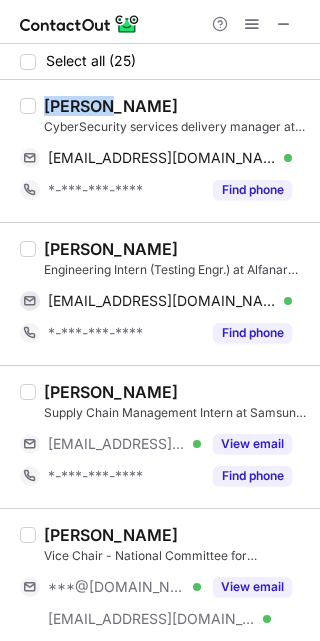 click on "Maryam A." at bounding box center [111, 106] 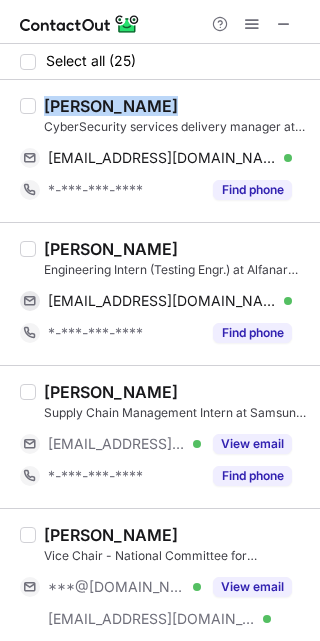 click on "Maryam A." at bounding box center (111, 106) 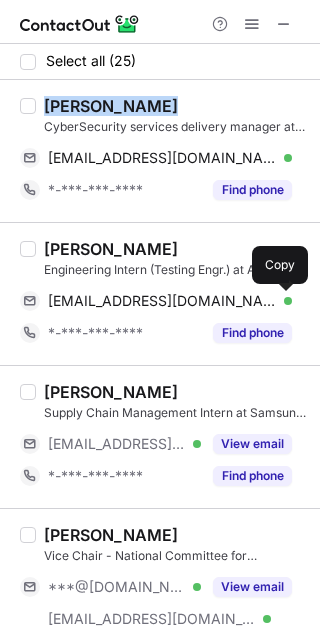 drag, startPoint x: 279, startPoint y: 298, endPoint x: 308, endPoint y: 310, distance: 31.38471 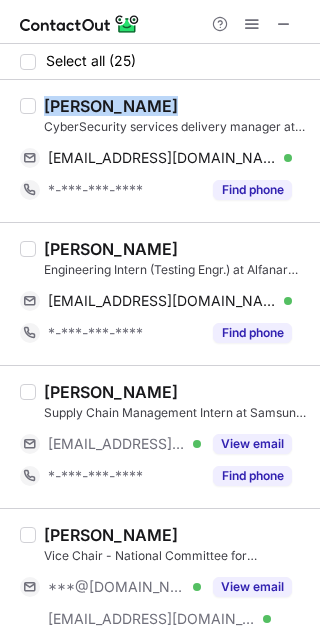 click on "Maryam Alqasem" at bounding box center (111, 249) 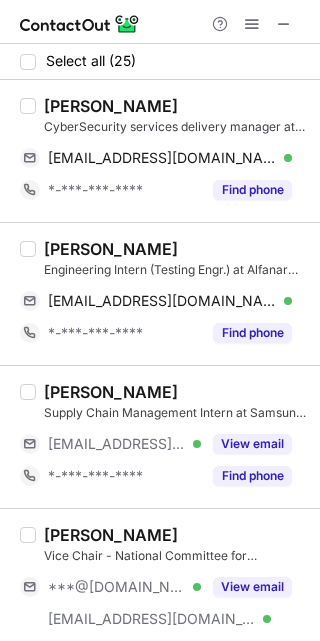 click on "Maryam Alqasem" at bounding box center (111, 249) 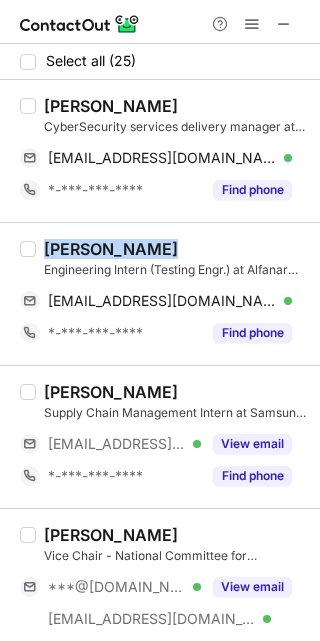 click on "Maryam Alqasem" at bounding box center (111, 249) 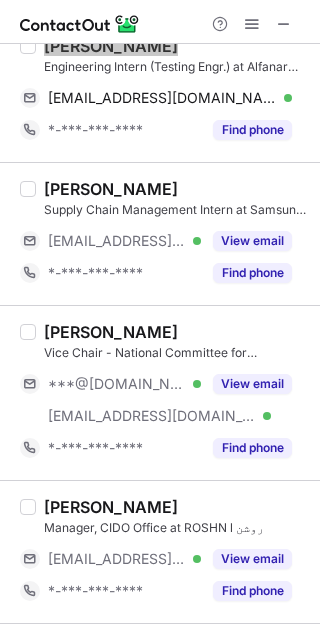 scroll, scrollTop: 213, scrollLeft: 0, axis: vertical 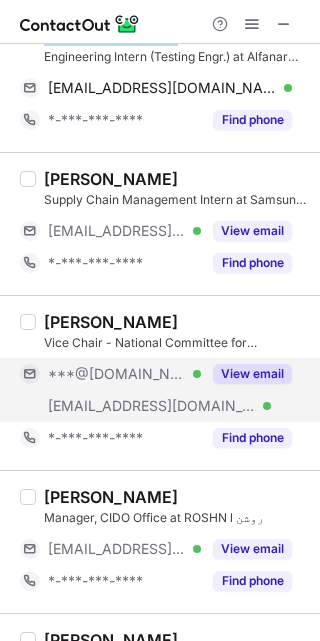 click on "View email" at bounding box center (252, 374) 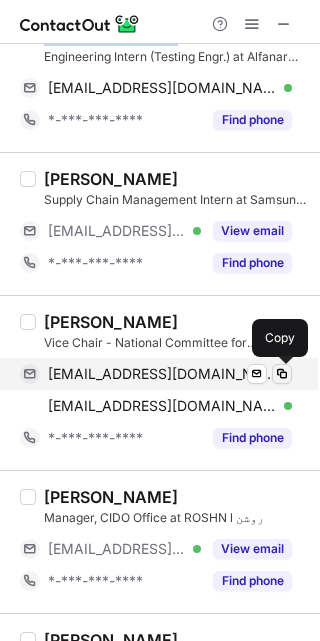 click at bounding box center [282, 374] 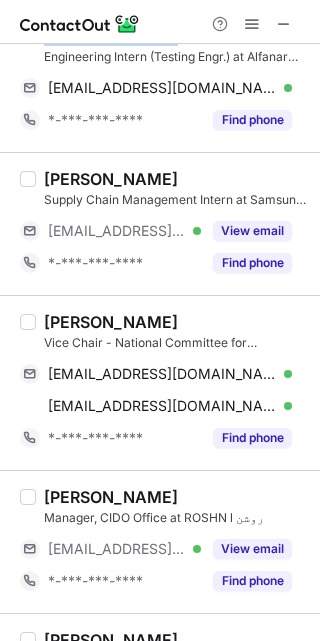 click on "Maryam Telmesani" at bounding box center (111, 322) 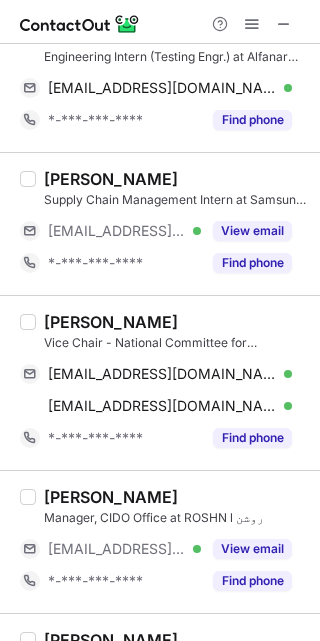 click on "Maryam Telmesani" at bounding box center (111, 322) 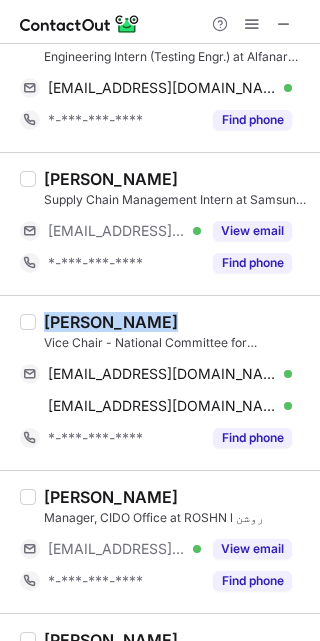 click on "Maryam Telmesani" at bounding box center (111, 322) 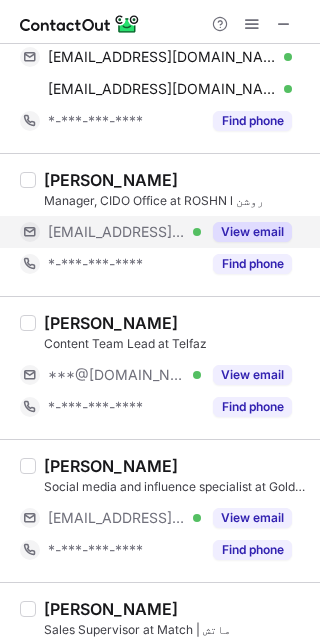 scroll, scrollTop: 531, scrollLeft: 0, axis: vertical 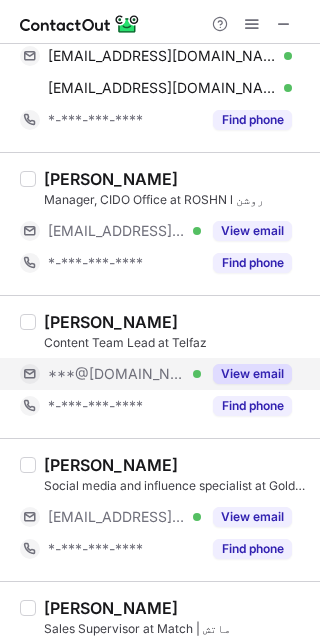 click on "View email" at bounding box center (252, 374) 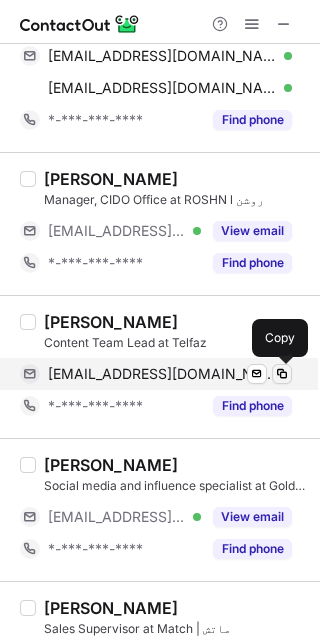 click at bounding box center [282, 374] 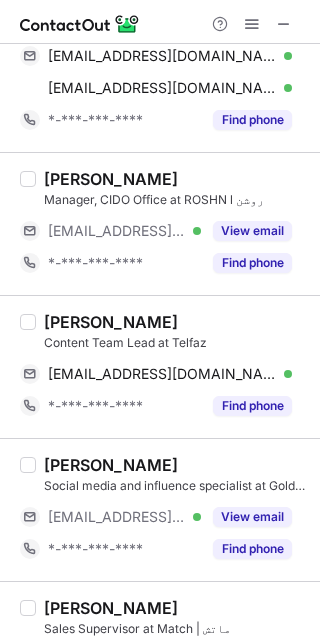 click on "Maryam Al-ansary" at bounding box center (111, 322) 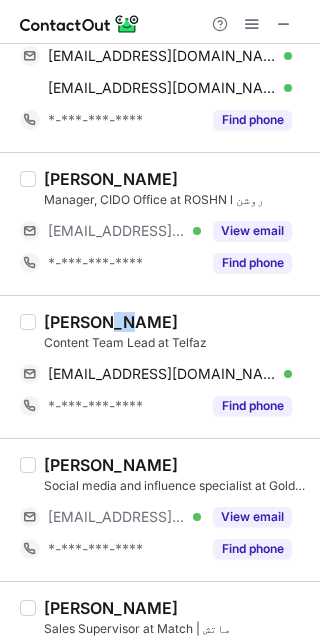 click on "Maryam Al-ansary" at bounding box center (111, 322) 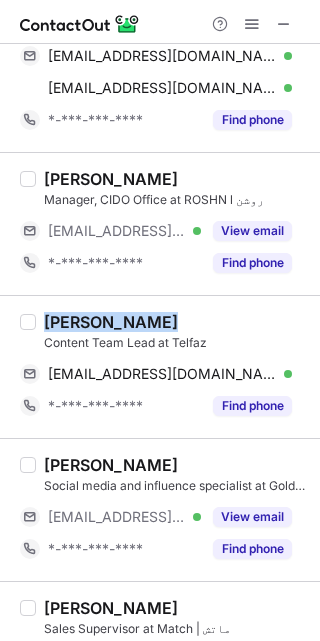click on "Maryam Al-ansary" at bounding box center [111, 322] 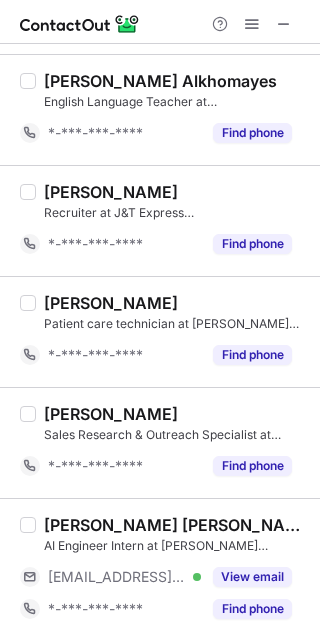 scroll, scrollTop: 883, scrollLeft: 0, axis: vertical 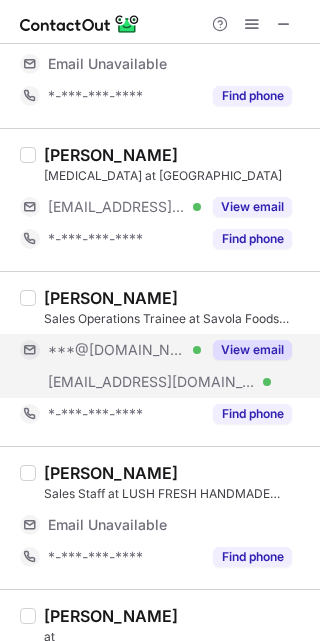 click on "View email" at bounding box center [252, 350] 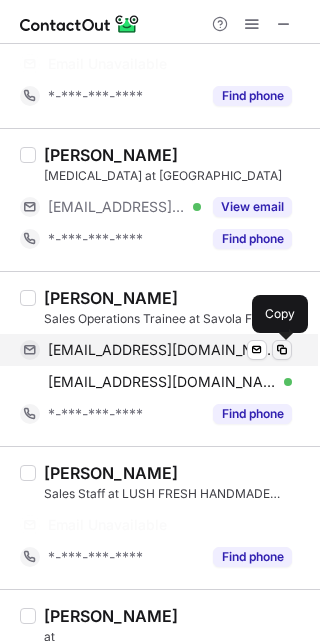 click at bounding box center (282, 350) 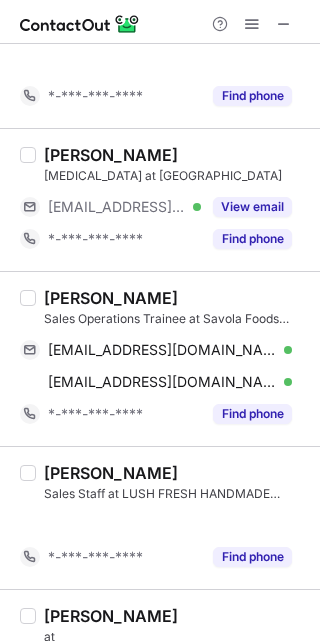 scroll, scrollTop: 205, scrollLeft: 0, axis: vertical 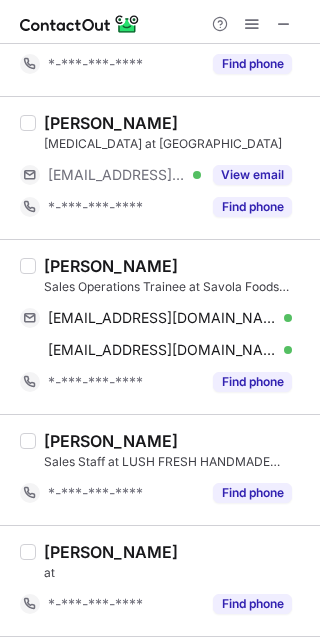 click on "Maryam Al-yamani" at bounding box center (111, 266) 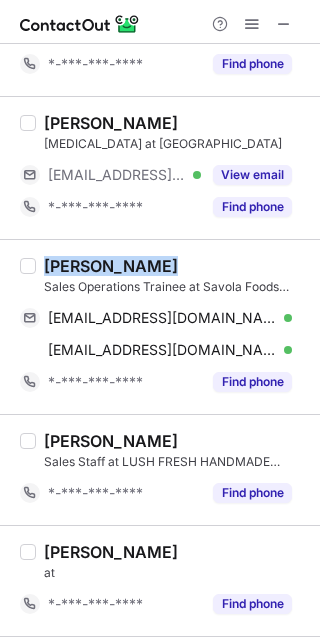 click on "Maryam Al-yamani" at bounding box center [111, 266] 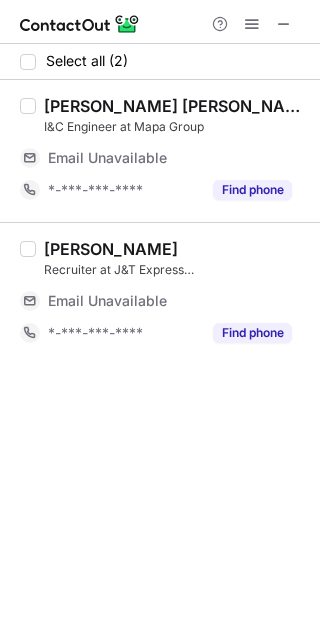 scroll, scrollTop: 0, scrollLeft: 0, axis: both 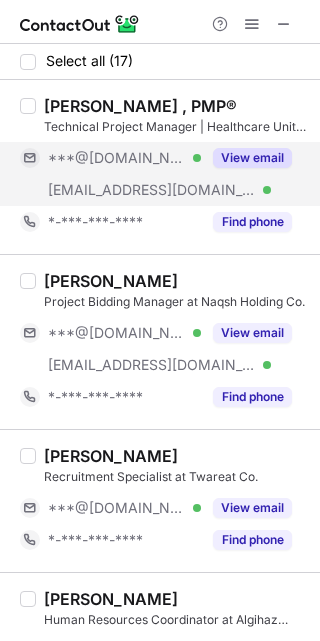 click on "View email" at bounding box center [252, 158] 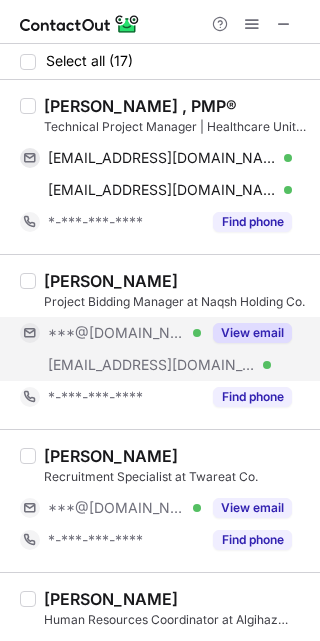 click on "View email" at bounding box center [252, 333] 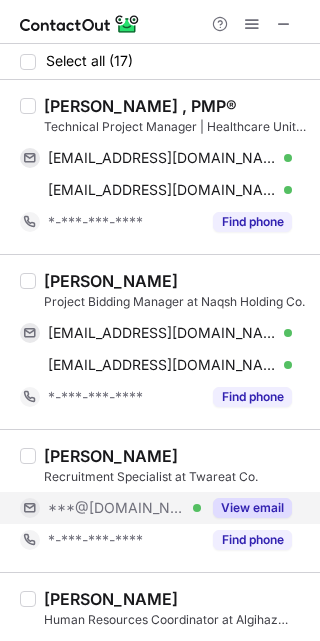 click on "View email" at bounding box center (252, 508) 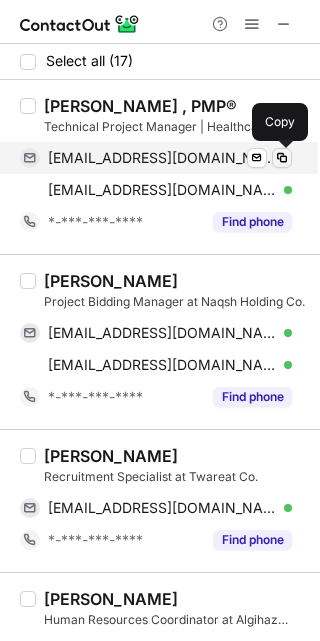 click at bounding box center [282, 158] 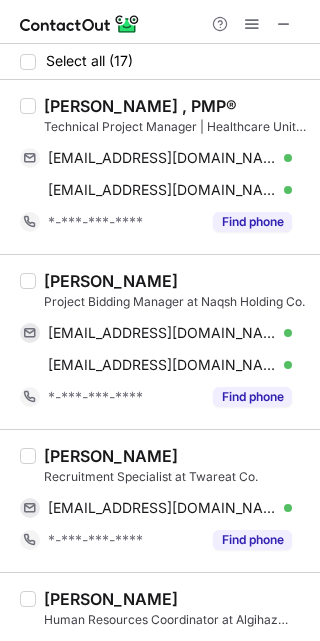 click on "[PERSON_NAME] , PMP®" at bounding box center (140, 106) 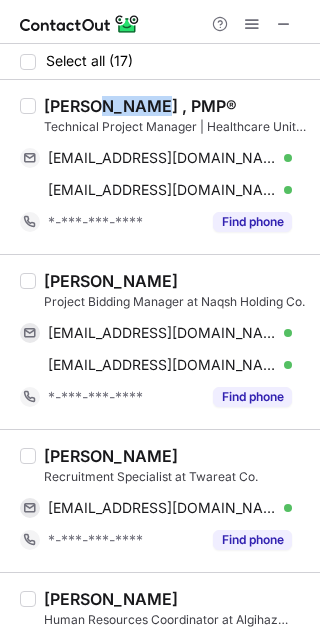 click on "[PERSON_NAME] , PMP®" at bounding box center (140, 106) 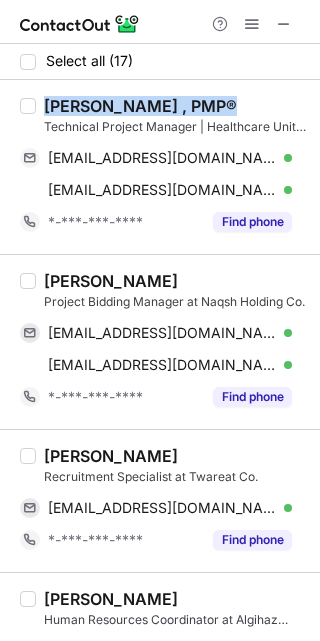 click on "[PERSON_NAME] , PMP®" at bounding box center [140, 106] 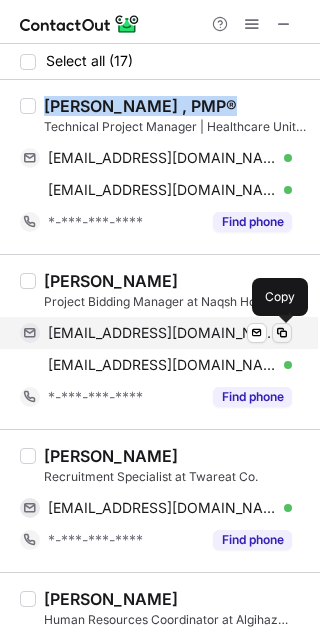 click at bounding box center [282, 333] 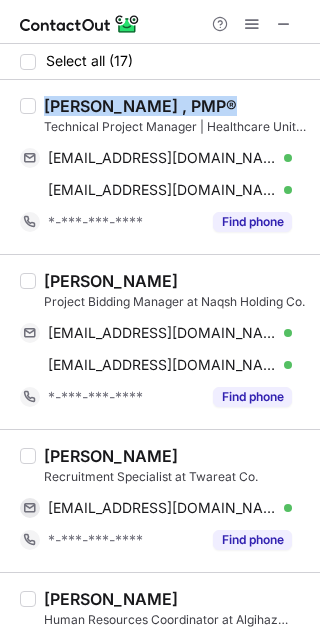 click on "[PERSON_NAME]" at bounding box center [111, 281] 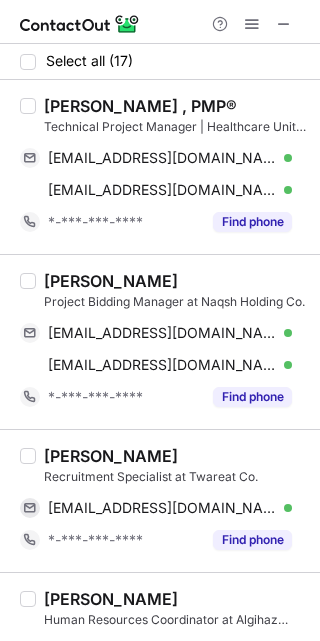click on "[PERSON_NAME]" at bounding box center (111, 281) 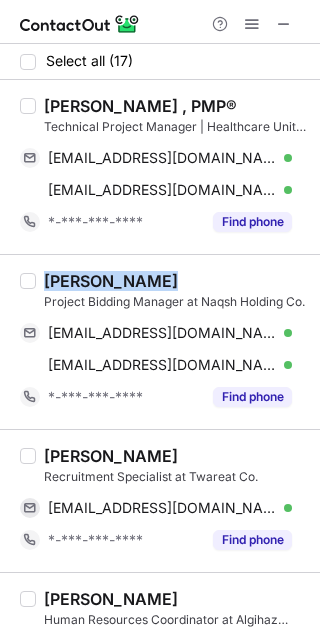 click on "[PERSON_NAME]" at bounding box center [111, 281] 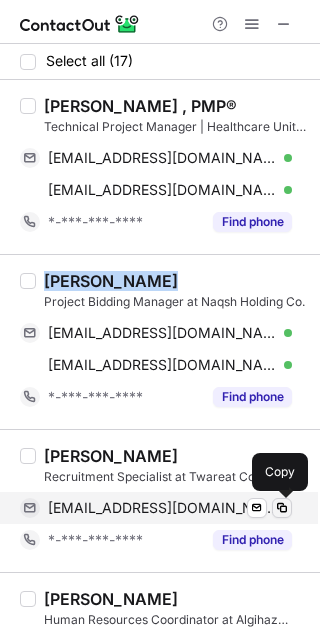 click at bounding box center (282, 508) 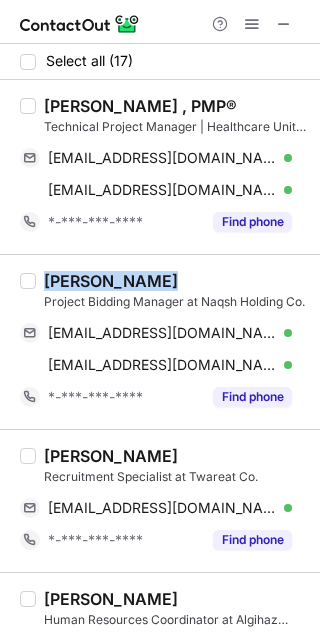 click on "[PERSON_NAME]" at bounding box center (111, 456) 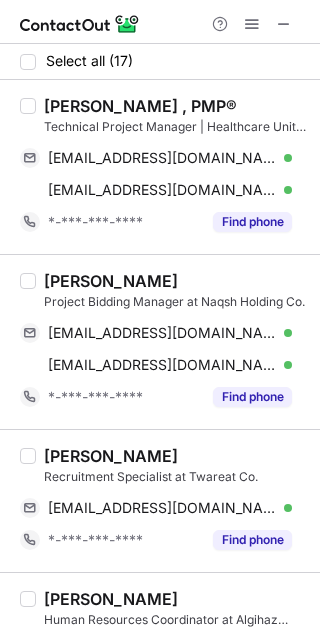 click on "[PERSON_NAME]" at bounding box center [111, 456] 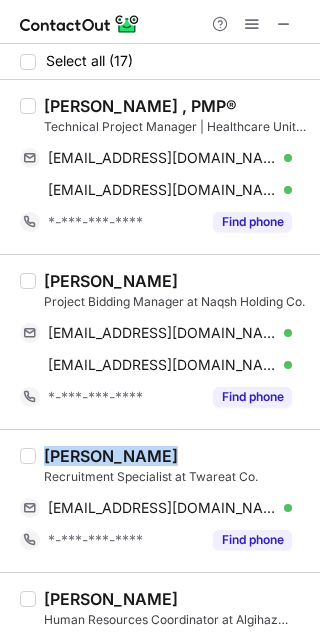 click on "[PERSON_NAME]" at bounding box center [111, 456] 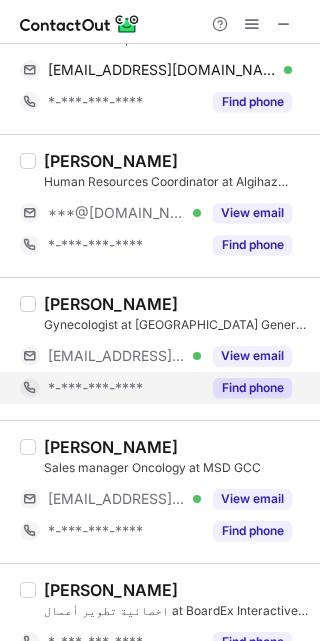 scroll, scrollTop: 441, scrollLeft: 0, axis: vertical 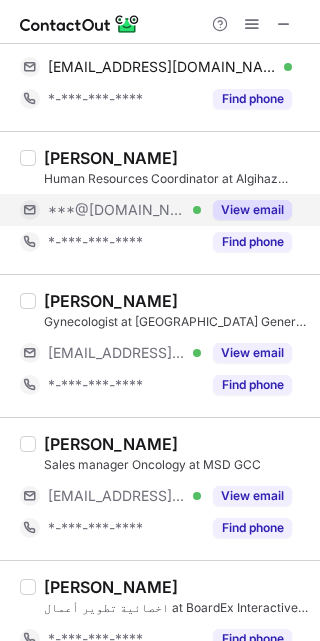 click on "View email" at bounding box center [252, 210] 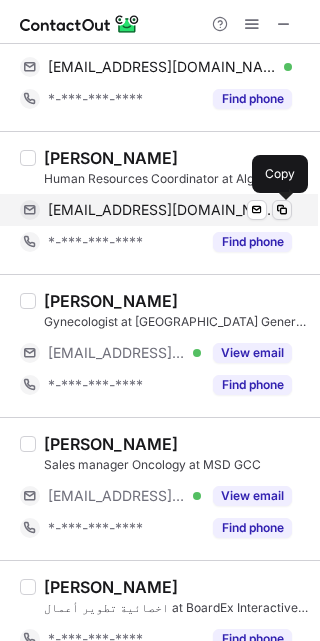 click at bounding box center [282, 210] 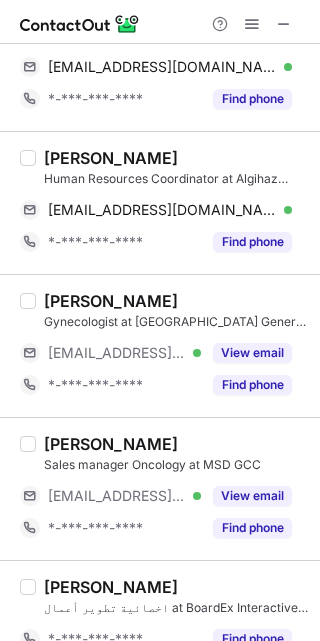 click on "Aisha Alsaleh_Riyadh Human Resources Coordinator at Algihaz Holding aishaal-saleh@hotmail.com Verified Send email Copy *-***-***-**** Find phone" at bounding box center (160, 202) 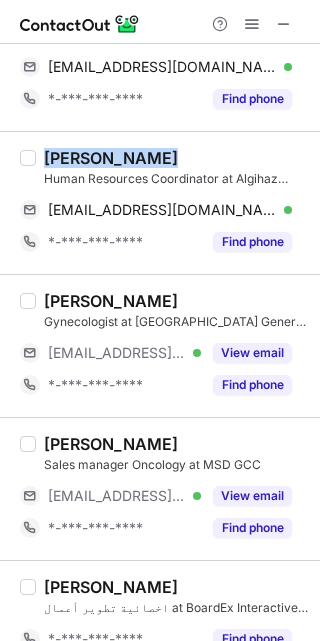 click on "Aisha Alsaleh_Riyadh Human Resources Coordinator at Algihaz Holding aishaal-saleh@hotmail.com Verified Send email Copy *-***-***-**** Find phone" at bounding box center (160, 202) 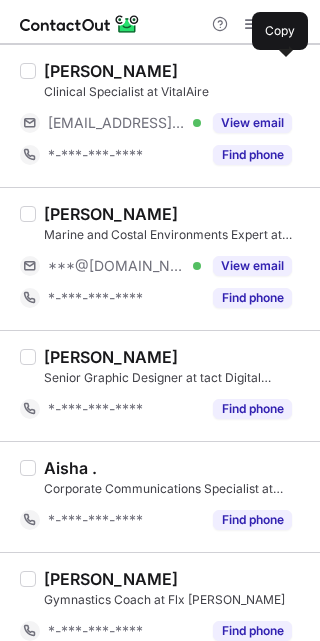 scroll, scrollTop: 1070, scrollLeft: 0, axis: vertical 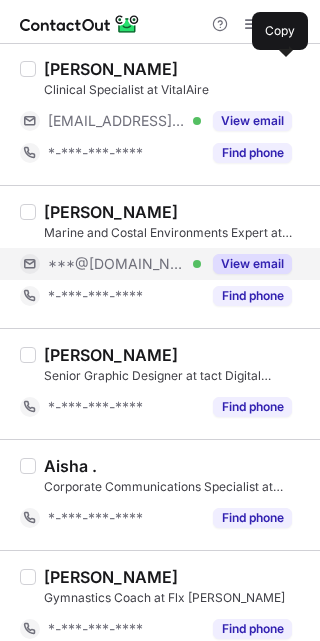 click on "View email" at bounding box center (252, 264) 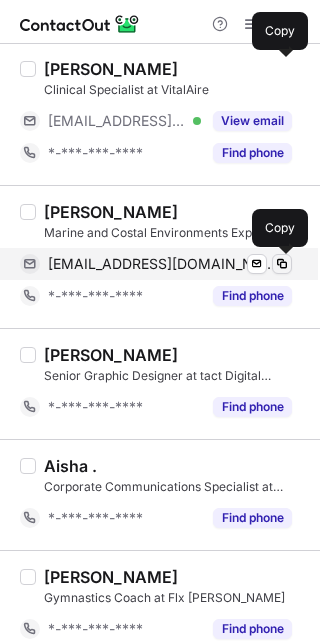 click at bounding box center (282, 264) 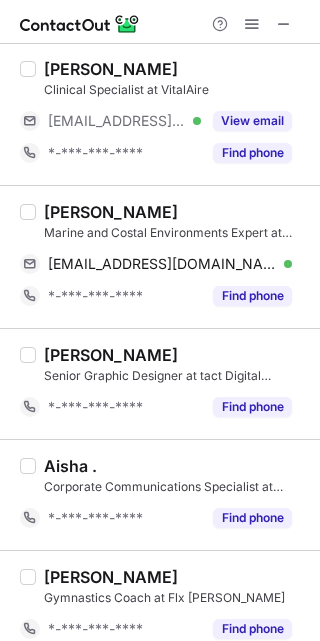 click on "Aisha Saeed" at bounding box center (111, 212) 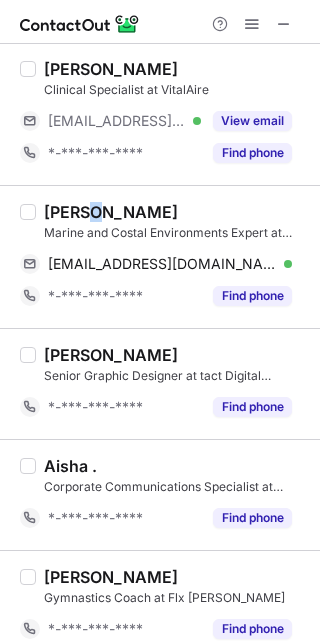 click on "Aisha Saeed" at bounding box center [111, 212] 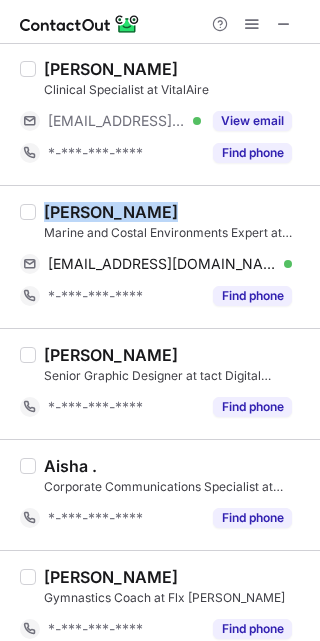 click on "Aisha Saeed" at bounding box center [111, 212] 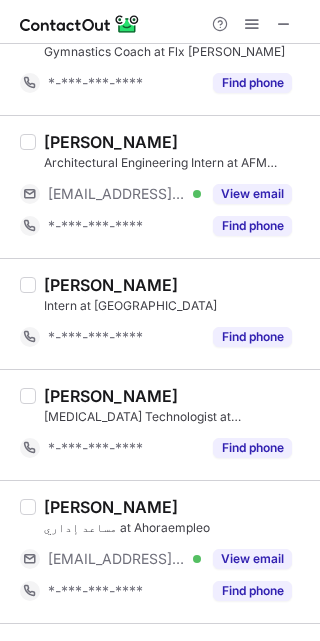 scroll, scrollTop: 1709, scrollLeft: 0, axis: vertical 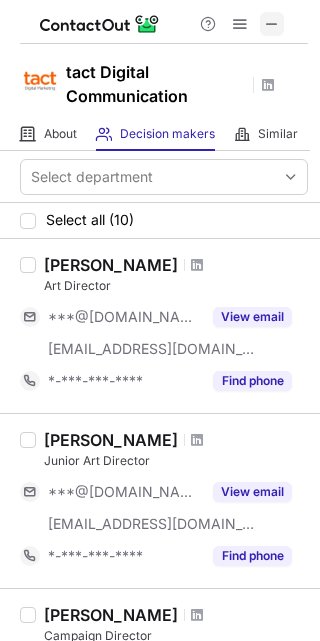 click at bounding box center [272, 24] 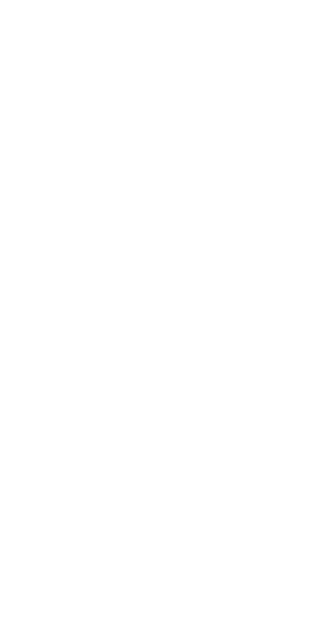 scroll, scrollTop: 0, scrollLeft: 0, axis: both 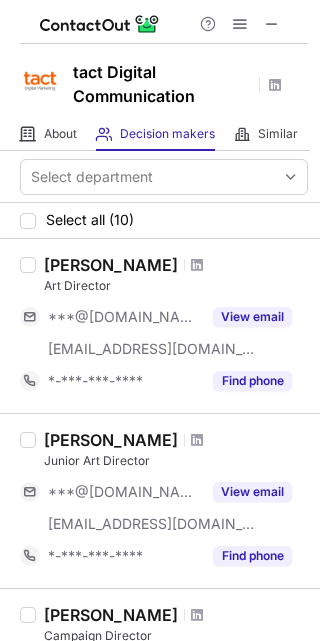 click on "tact Digital Communication" at bounding box center (163, 84) 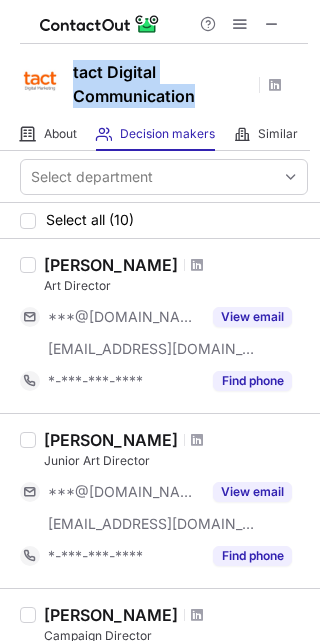 drag, startPoint x: 89, startPoint y: 73, endPoint x: 119, endPoint y: 89, distance: 34 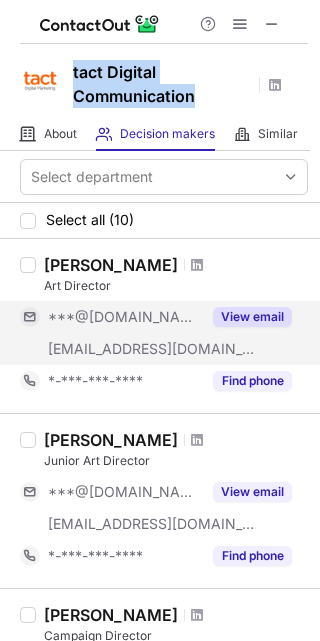 click on "View email" at bounding box center [252, 317] 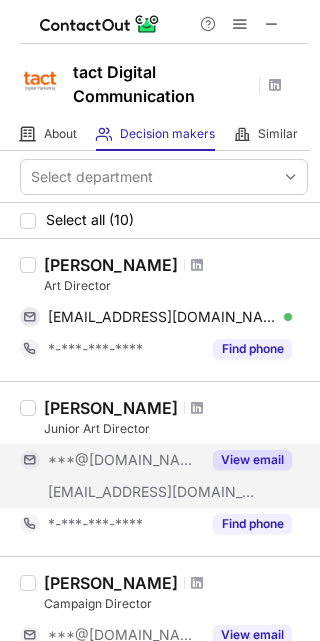 click on "***@[DOMAIN_NAME] [EMAIL_ADDRESS][DOMAIN_NAME] View email" at bounding box center [164, 476] 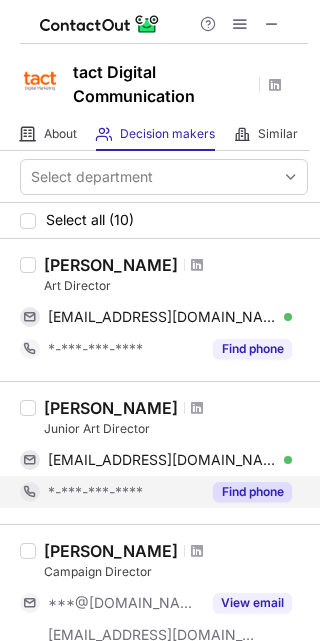 scroll, scrollTop: 171, scrollLeft: 0, axis: vertical 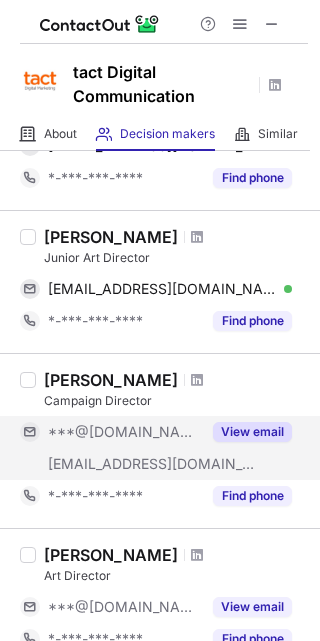 click on "View email" at bounding box center (252, 432) 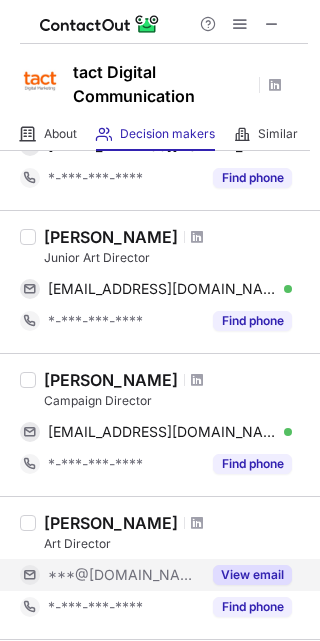 click on "View email" at bounding box center (252, 575) 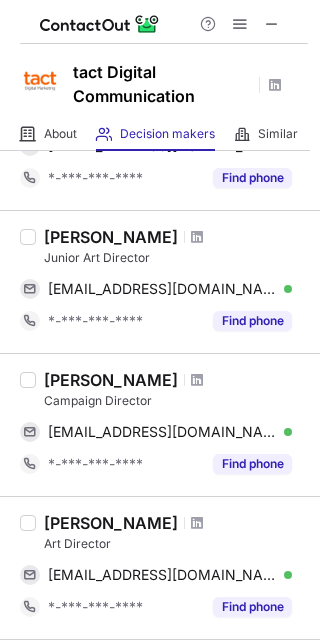 scroll, scrollTop: 0, scrollLeft: 0, axis: both 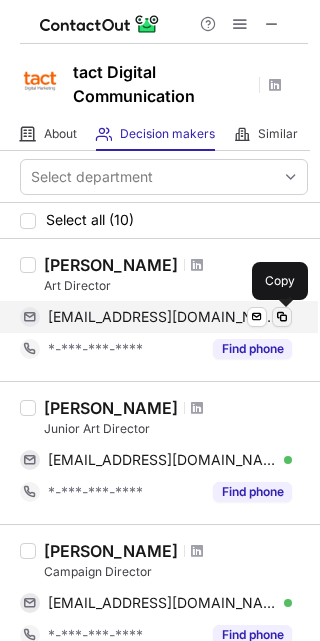 click at bounding box center (282, 317) 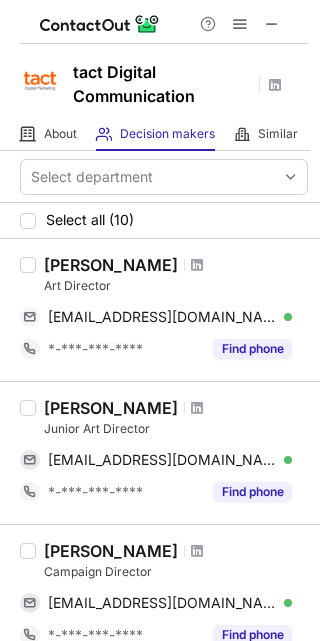 click on "[PERSON_NAME]" at bounding box center (111, 265) 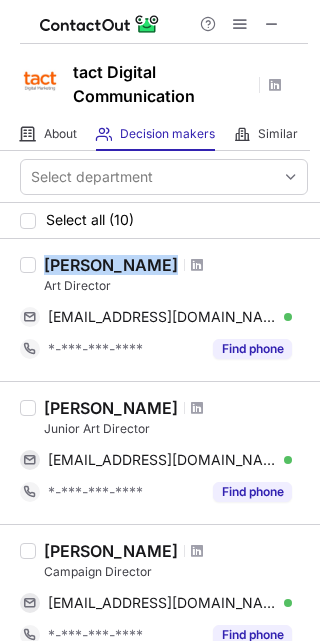 click on "[PERSON_NAME]" at bounding box center (111, 265) 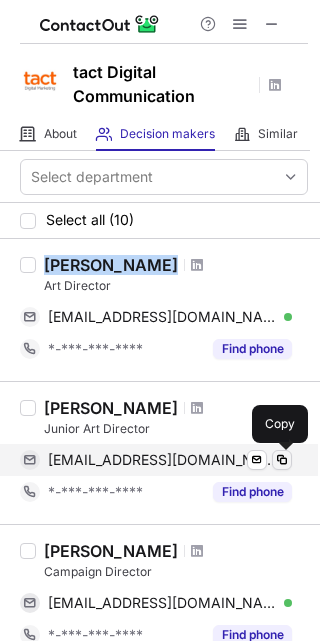 click at bounding box center [282, 460] 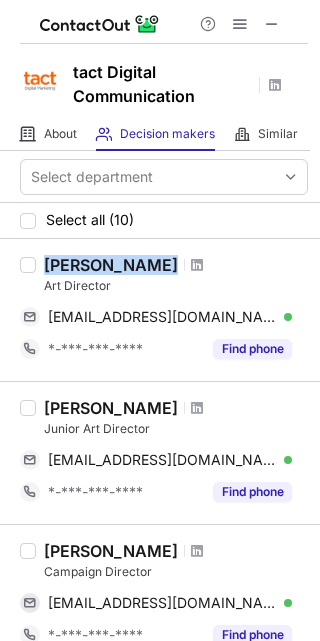 click on "[PERSON_NAME]" at bounding box center (111, 408) 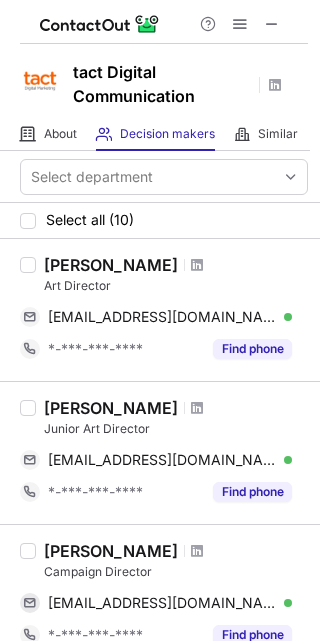 click on "[PERSON_NAME]" at bounding box center (111, 408) 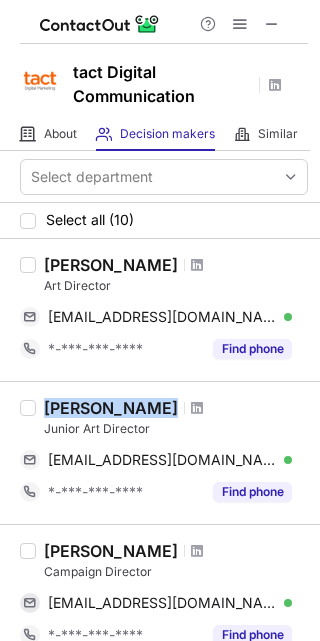 click on "[PERSON_NAME]" at bounding box center [111, 408] 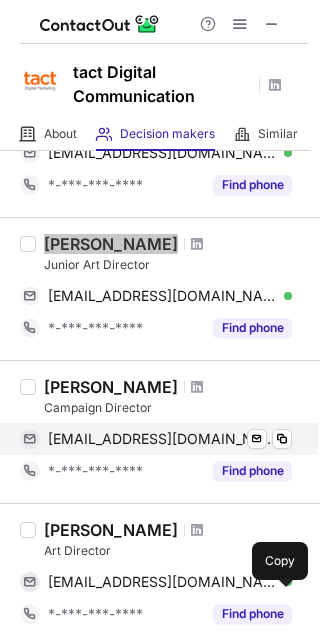 scroll, scrollTop: 194, scrollLeft: 0, axis: vertical 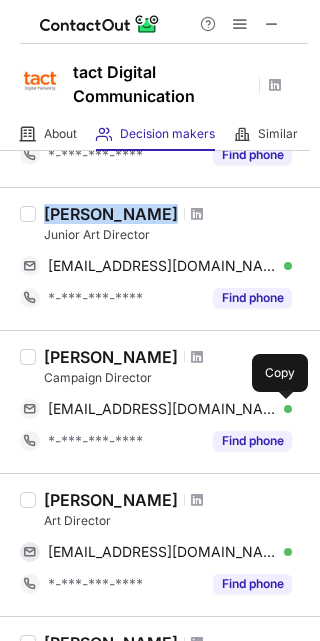 drag, startPoint x: 282, startPoint y: 412, endPoint x: 309, endPoint y: 412, distance: 27 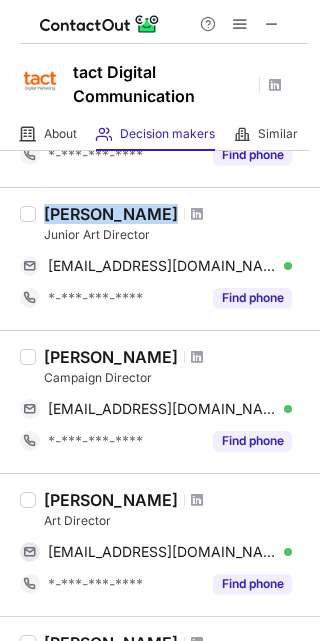 click on "[PERSON_NAME]" at bounding box center (111, 357) 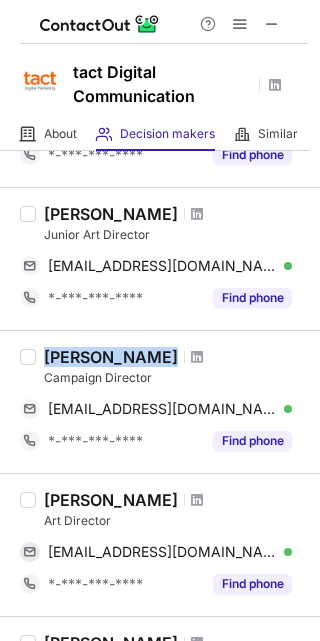 click on "[PERSON_NAME]" at bounding box center [111, 357] 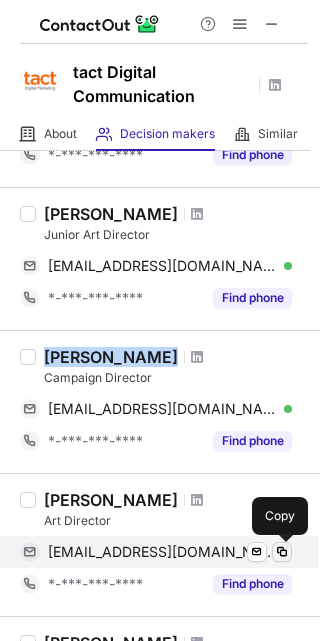 click at bounding box center [282, 552] 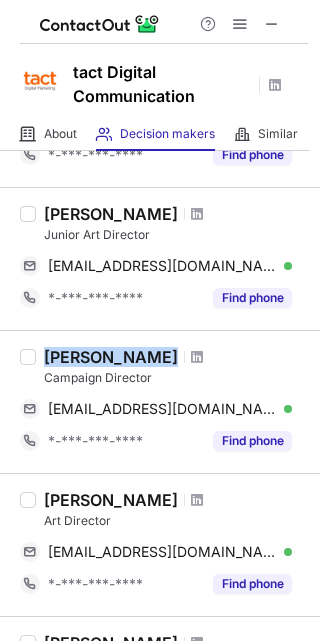 click on "[PERSON_NAME]" at bounding box center (111, 500) 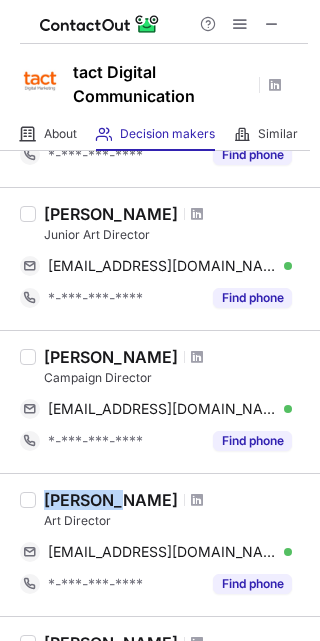 click on "[PERSON_NAME]" at bounding box center (111, 500) 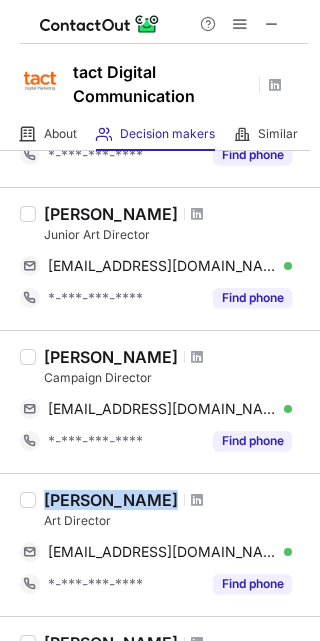 click on "[PERSON_NAME]" at bounding box center (111, 500) 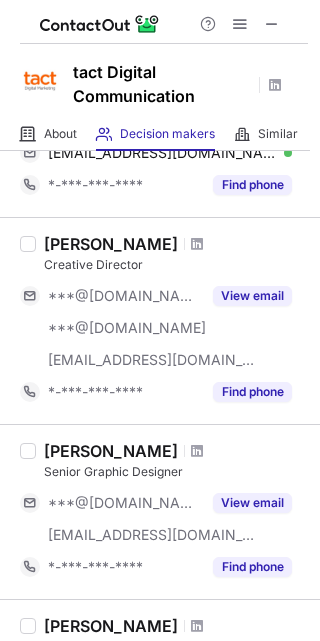 scroll, scrollTop: 596, scrollLeft: 0, axis: vertical 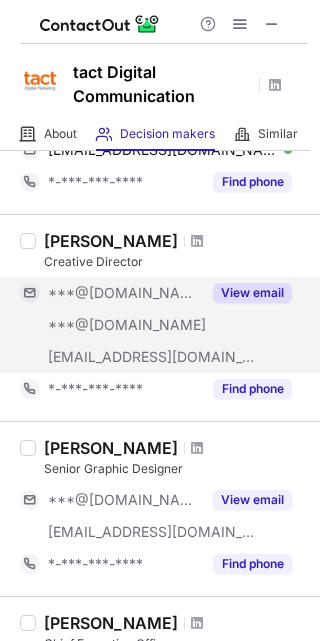 click on "View email" at bounding box center (252, 293) 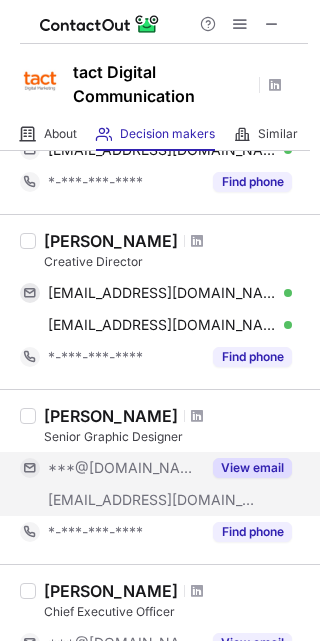 click on "View email" at bounding box center [252, 468] 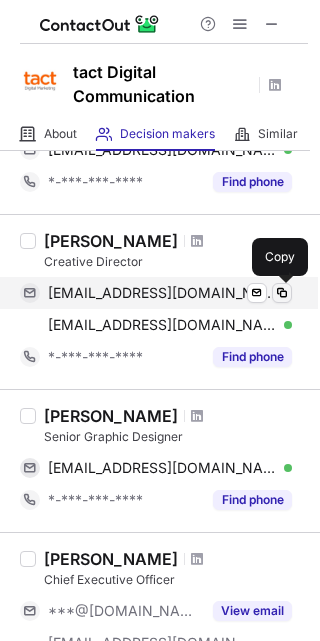 click at bounding box center (282, 293) 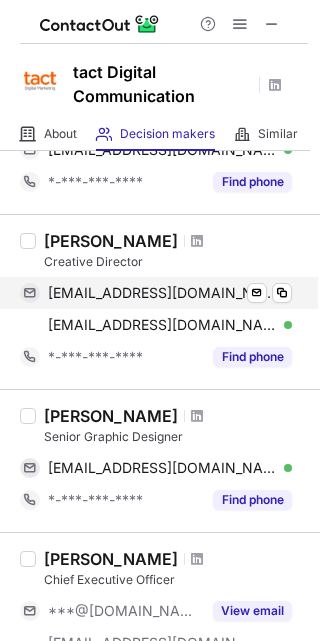 scroll, scrollTop: 491, scrollLeft: 0, axis: vertical 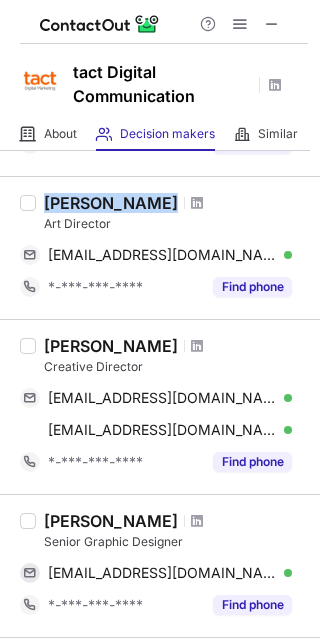 click on "Ahmed Elshouny" at bounding box center (111, 346) 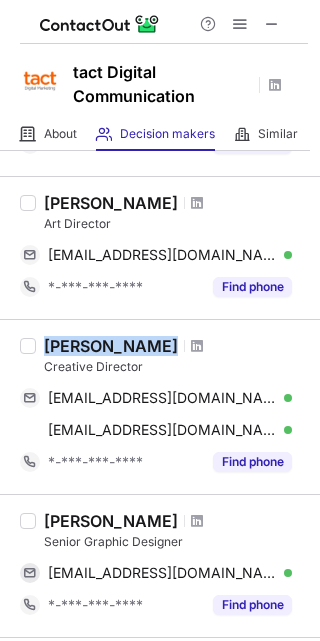 click on "Ahmed Elshouny" at bounding box center [111, 346] 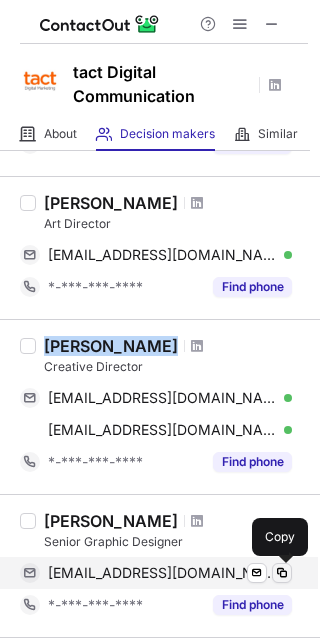 click at bounding box center (282, 573) 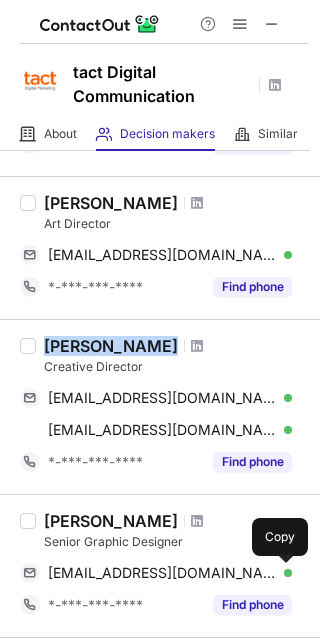 click on "Farooq Hasan" at bounding box center [111, 521] 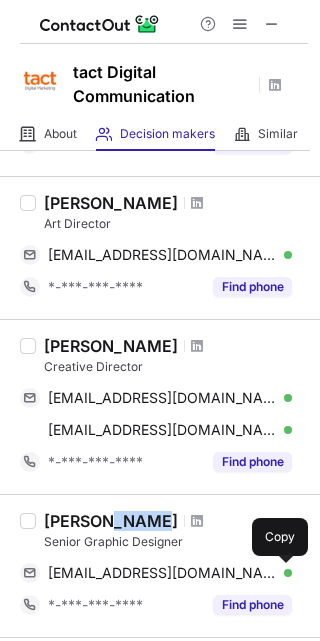 click on "Farooq Hasan" at bounding box center [111, 521] 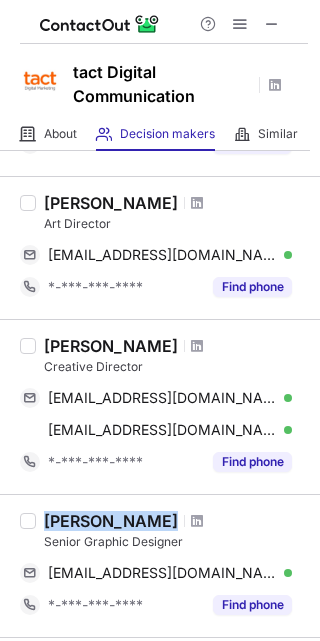 click on "Farooq Hasan" at bounding box center [111, 521] 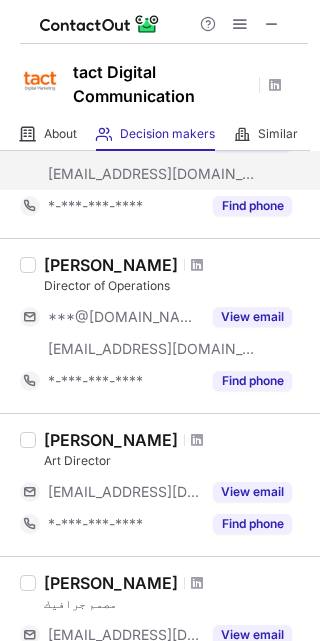 scroll, scrollTop: 1128, scrollLeft: 0, axis: vertical 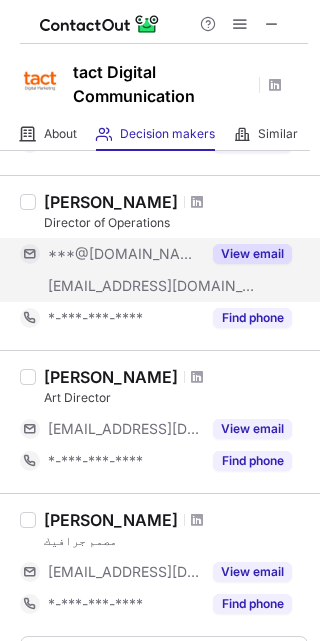 click on "View email" at bounding box center [252, 254] 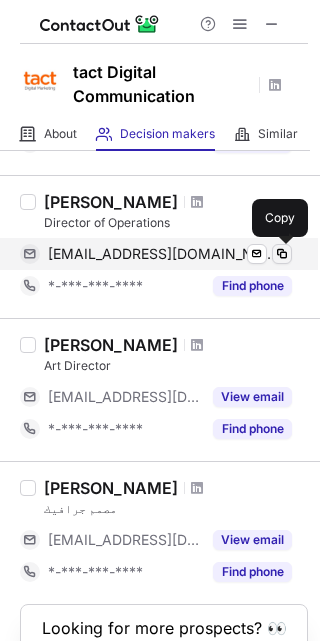 click at bounding box center (282, 254) 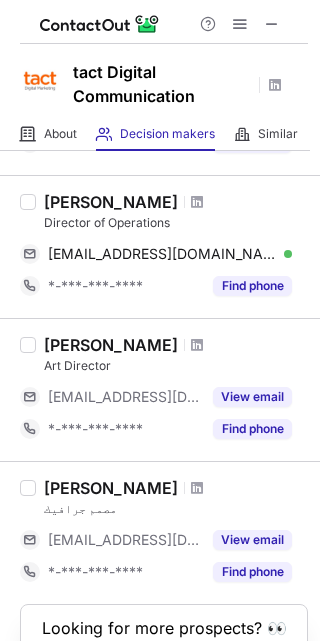 click on "Hiba Yassien" at bounding box center (111, 202) 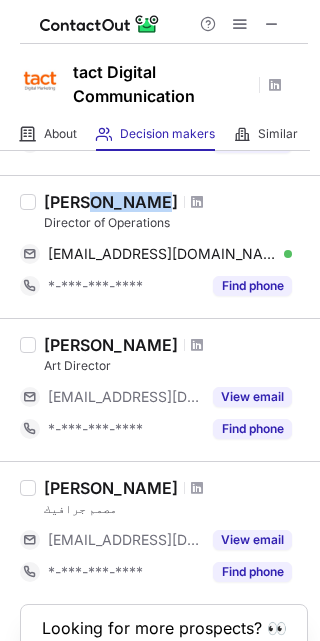 click on "Hiba Yassien" at bounding box center [111, 202] 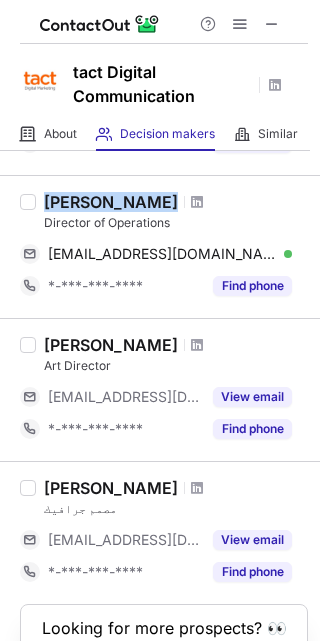 click on "Hiba Yassien" at bounding box center [111, 202] 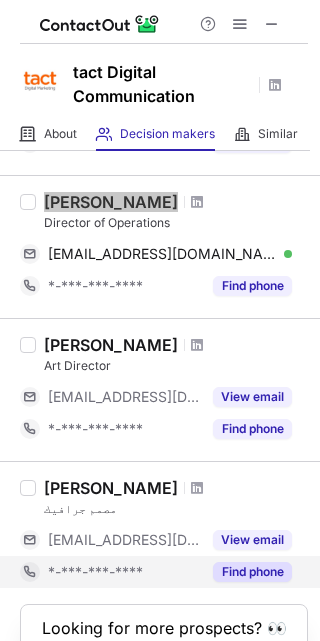 scroll, scrollTop: 1243, scrollLeft: 0, axis: vertical 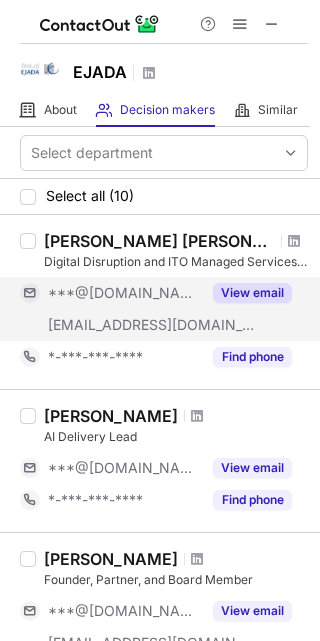 click on "View email" at bounding box center (252, 293) 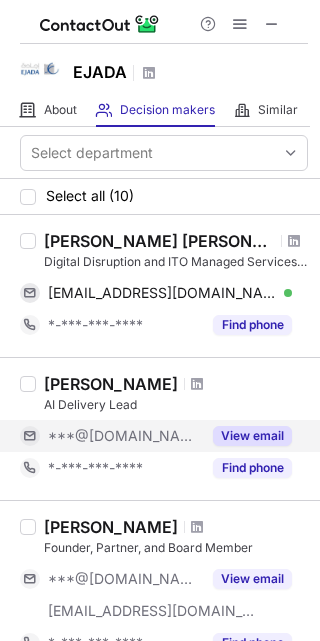 click on "View email" at bounding box center (252, 436) 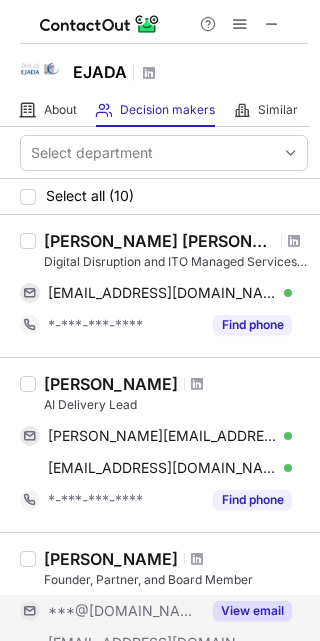 click on "View email" at bounding box center [252, 611] 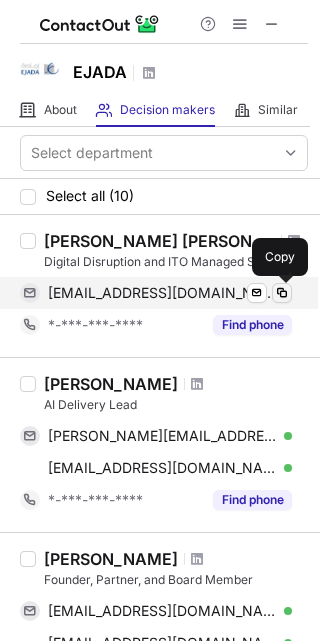 click at bounding box center [282, 293] 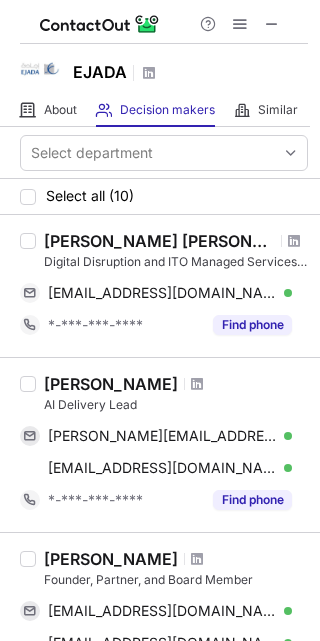 click on "[PERSON_NAME] [PERSON_NAME]" at bounding box center (159, 241) 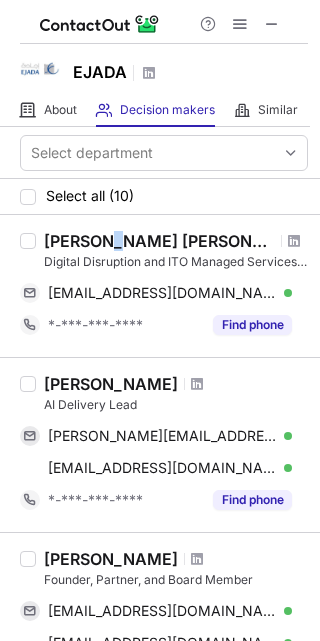 click on "Mamdouh Jaber Hassan" at bounding box center [159, 241] 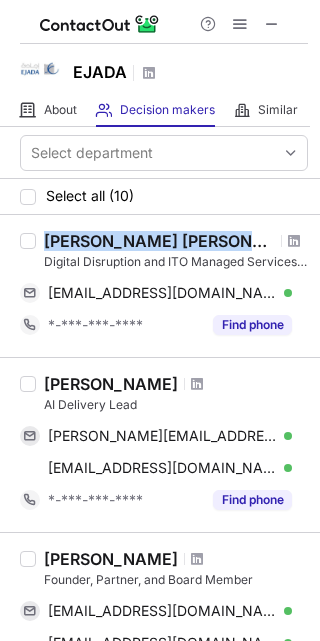 click on "Mamdouh Jaber Hassan" at bounding box center [159, 241] 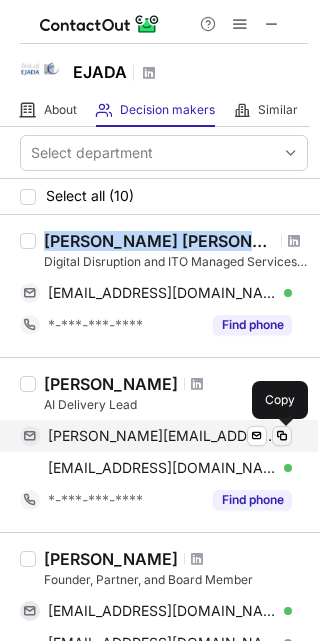 click at bounding box center (282, 436) 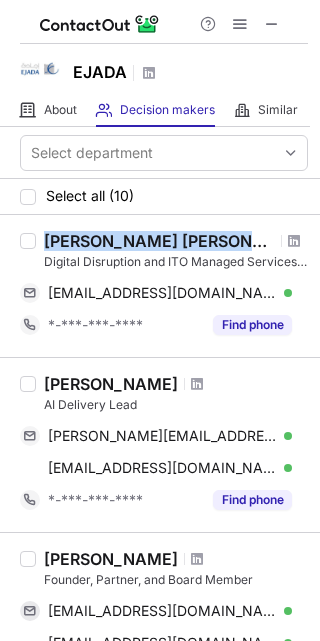 click on "Mohamed  Omar" at bounding box center [111, 384] 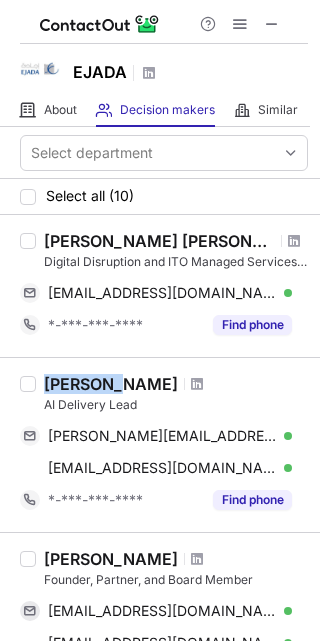click on "Mohamed  Omar" at bounding box center (111, 384) 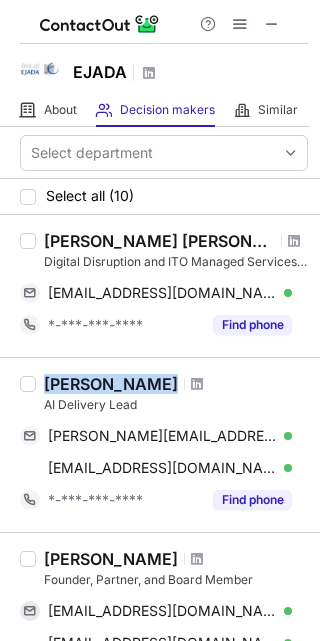 click on "Mohamed  Omar" at bounding box center (111, 384) 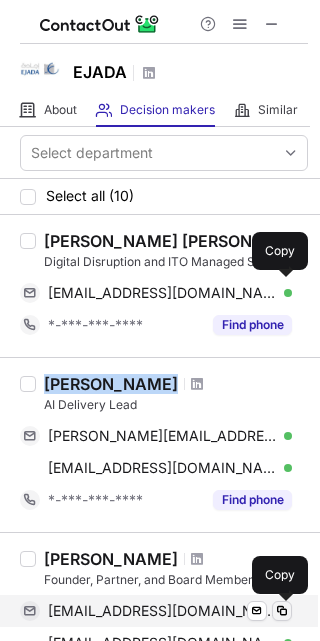 click at bounding box center (282, 611) 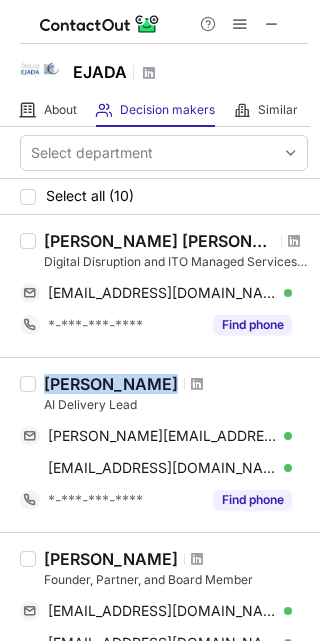 click on "Essam Albakr" at bounding box center [111, 559] 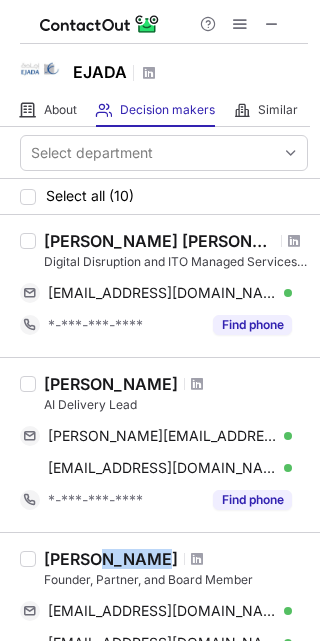 click on "Essam Albakr" at bounding box center [111, 559] 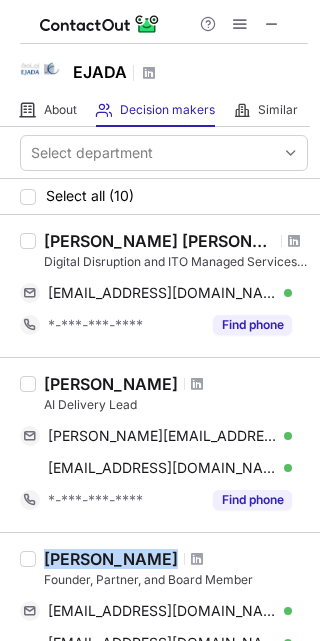 click on "Essam Albakr" at bounding box center (111, 559) 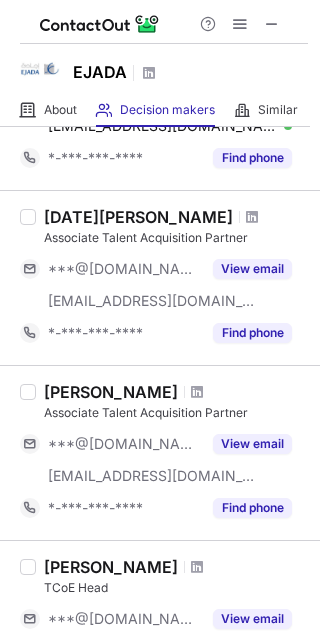 scroll, scrollTop: 576, scrollLeft: 0, axis: vertical 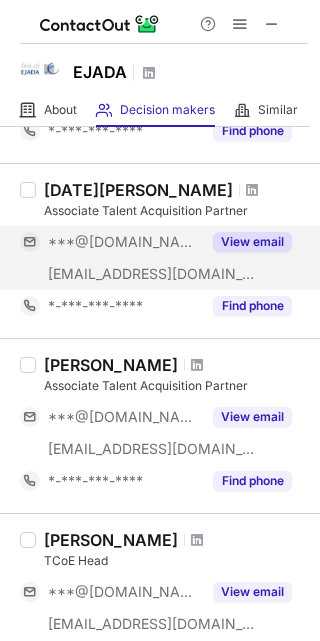 click on "View email" at bounding box center [252, 242] 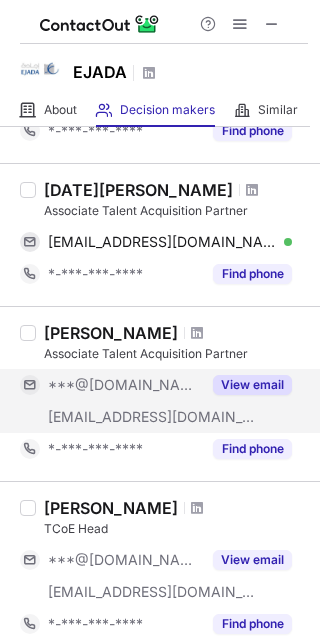 click on "View email" at bounding box center [252, 385] 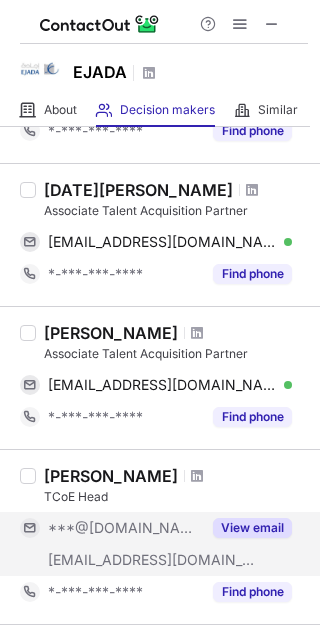 click on "View email" at bounding box center [252, 528] 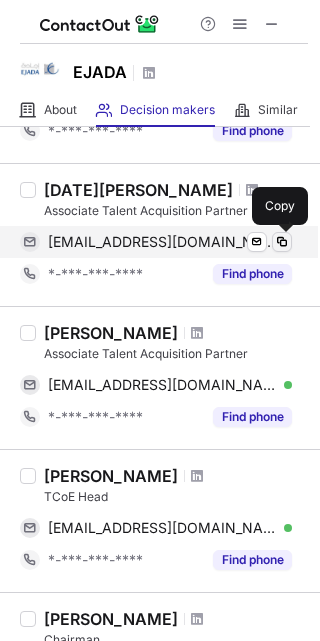 click at bounding box center (282, 242) 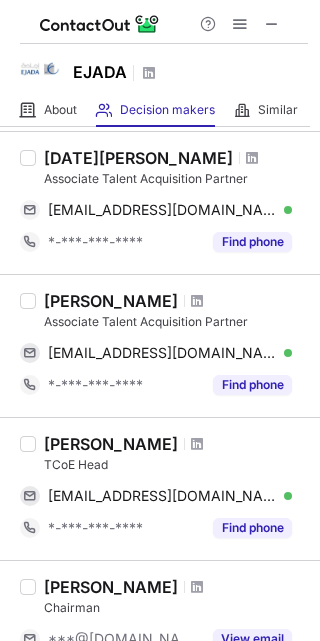 scroll, scrollTop: 611, scrollLeft: 0, axis: vertical 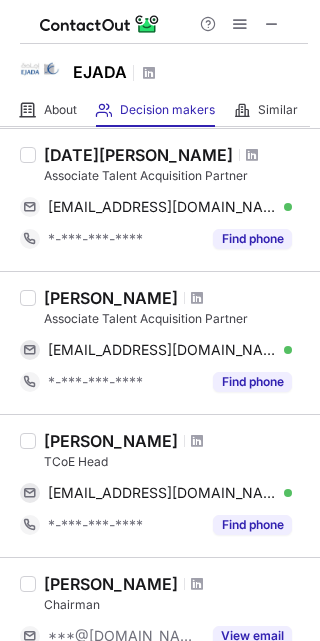 click on "Pola Fikry" at bounding box center [138, 155] 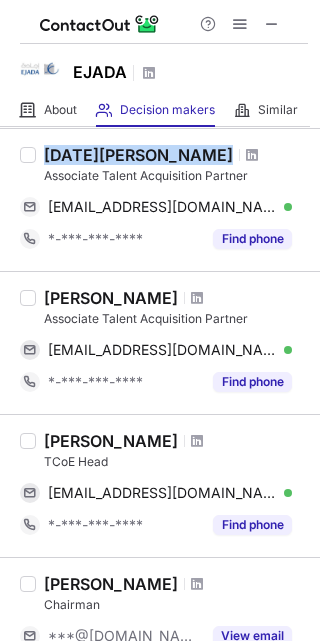 click on "Pola Fikry" at bounding box center (138, 155) 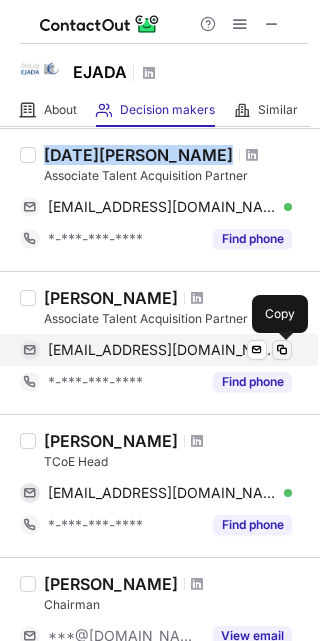 click at bounding box center (282, 350) 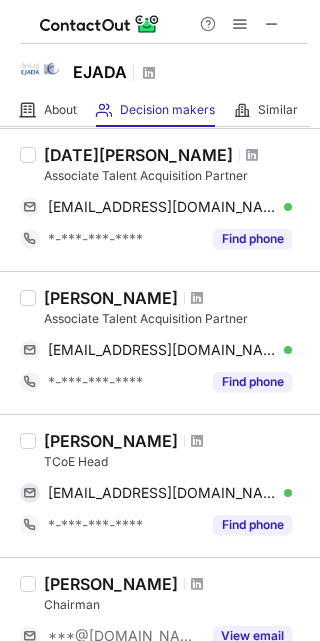 click on "Mostafa Hiekal" at bounding box center (111, 298) 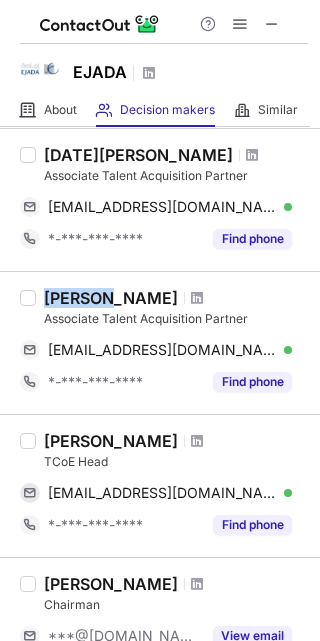 click on "Mostafa Hiekal" at bounding box center [111, 298] 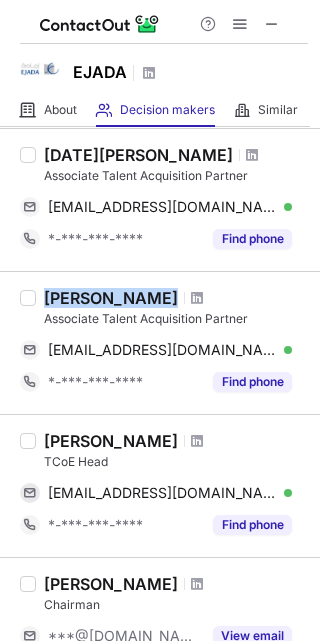 click on "Mostafa Hiekal" at bounding box center (111, 298) 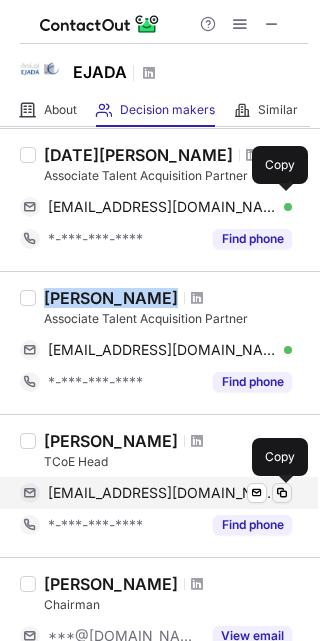 click at bounding box center (282, 493) 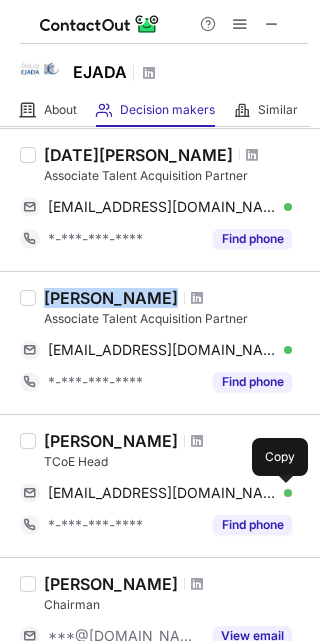 click on "Ahmed Taha" at bounding box center [111, 441] 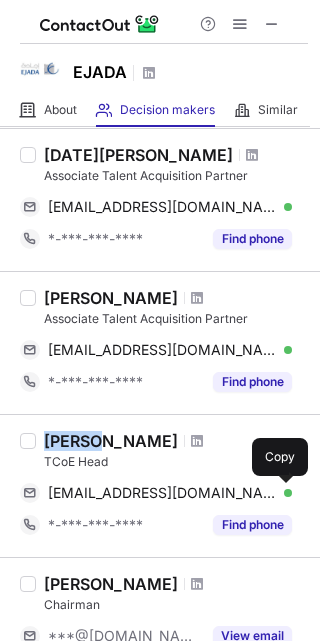 click on "Ahmed Taha" at bounding box center (111, 441) 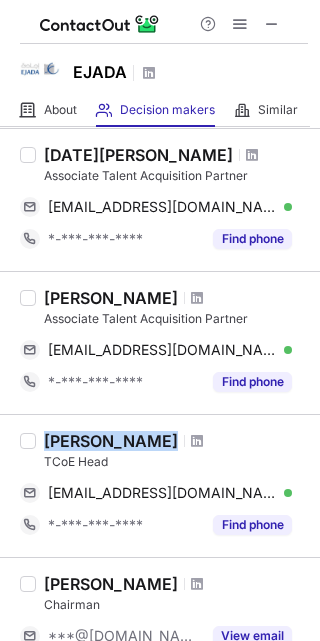 click on "Ahmed Taha" at bounding box center [111, 441] 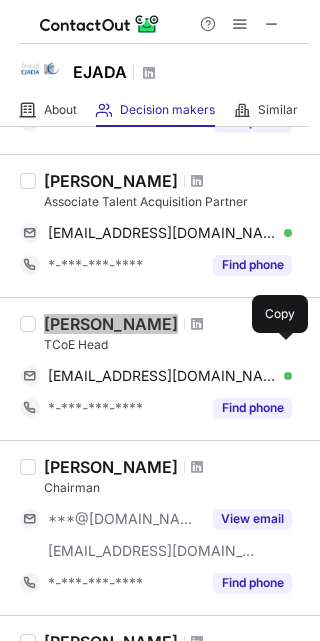 scroll, scrollTop: 729, scrollLeft: 0, axis: vertical 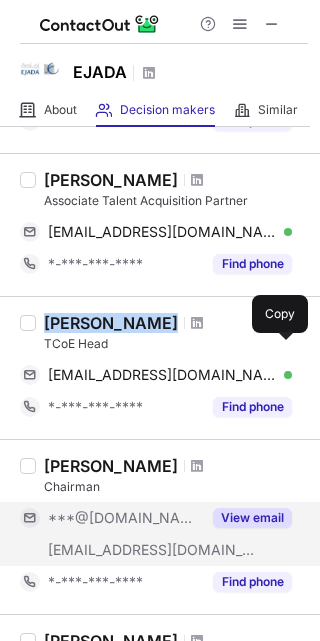 click on "View email" at bounding box center (252, 518) 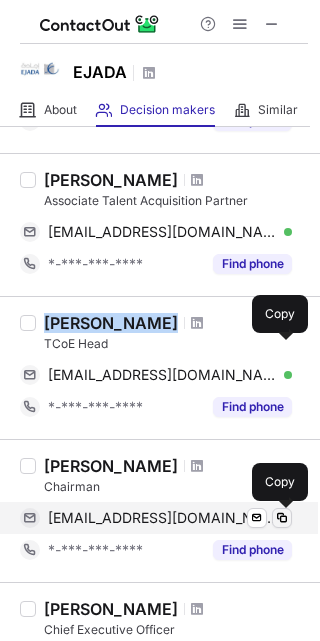 click at bounding box center [282, 518] 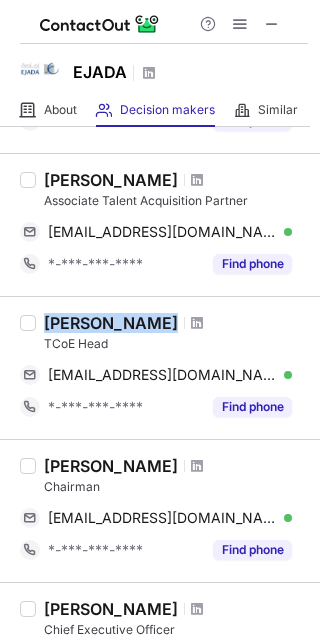 click on "Waleed Shaaban" at bounding box center [111, 466] 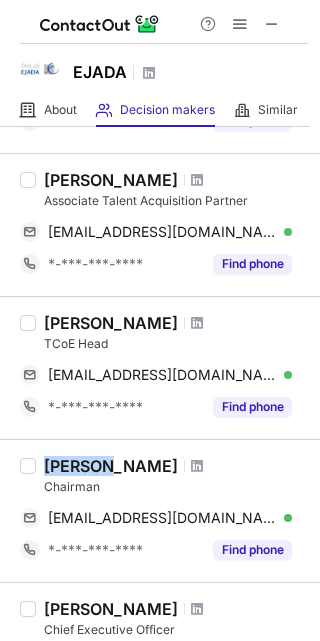 click on "Waleed Shaaban" at bounding box center (111, 466) 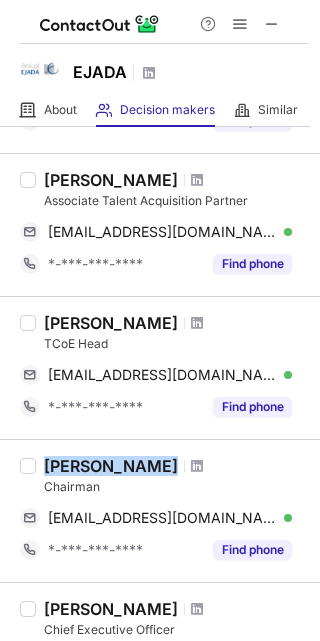 click on "Waleed Shaaban" at bounding box center (111, 466) 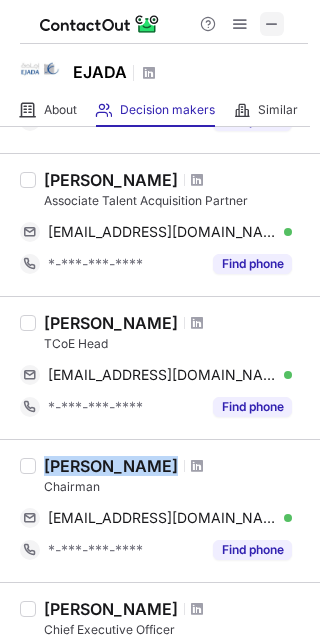 click at bounding box center [272, 24] 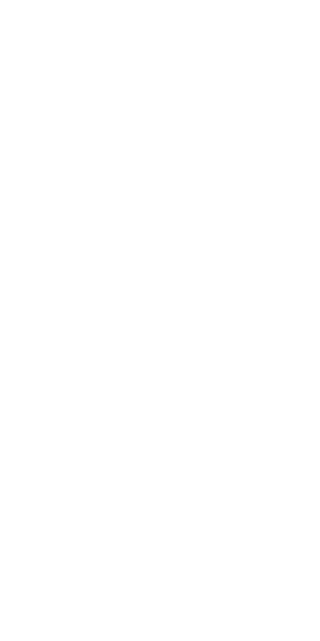 scroll, scrollTop: 0, scrollLeft: 0, axis: both 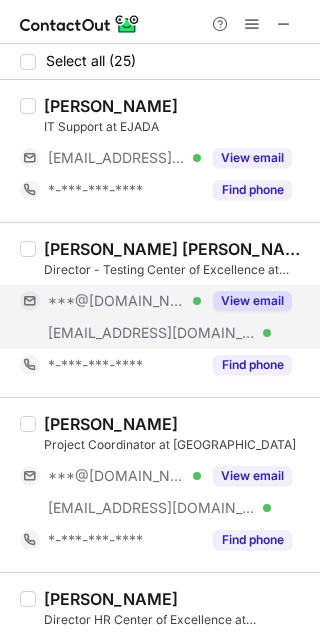 click on "View email" at bounding box center [252, 301] 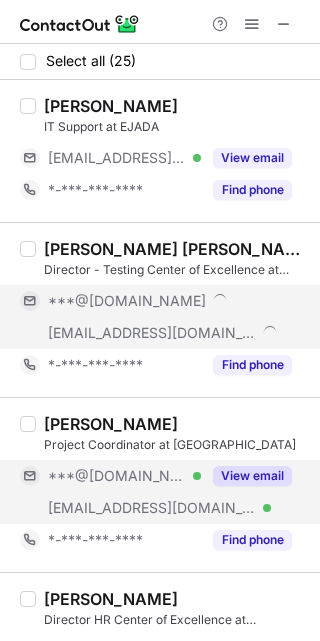 click on "View email" at bounding box center [252, 476] 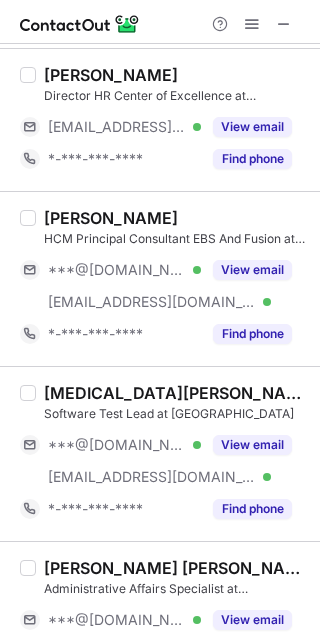 scroll, scrollTop: 530, scrollLeft: 0, axis: vertical 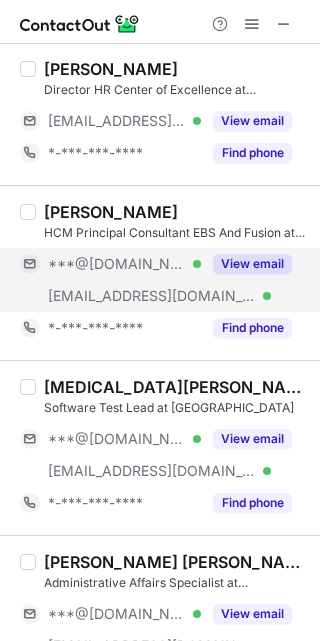 click on "View email" at bounding box center (252, 264) 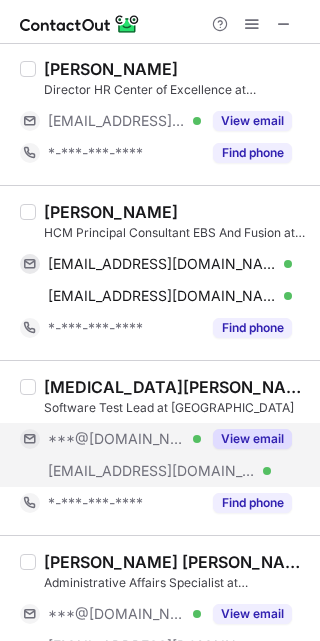click on "View email" at bounding box center (252, 439) 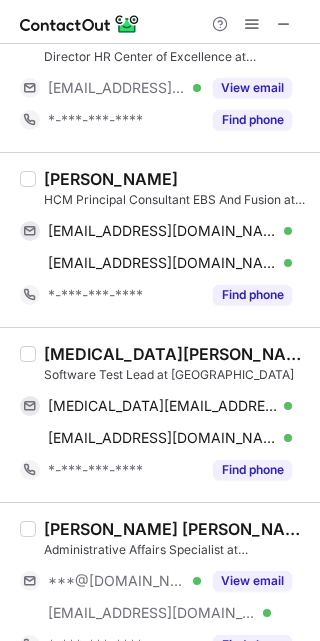 scroll, scrollTop: 687, scrollLeft: 0, axis: vertical 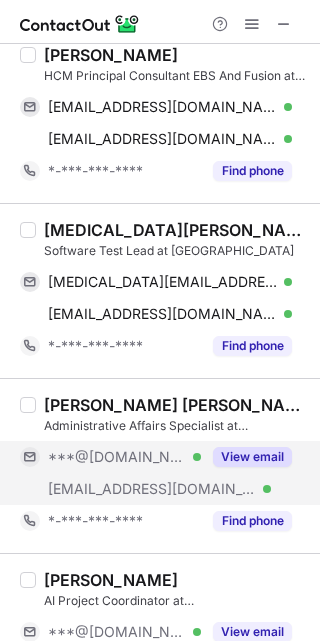 click on "View email" at bounding box center (252, 457) 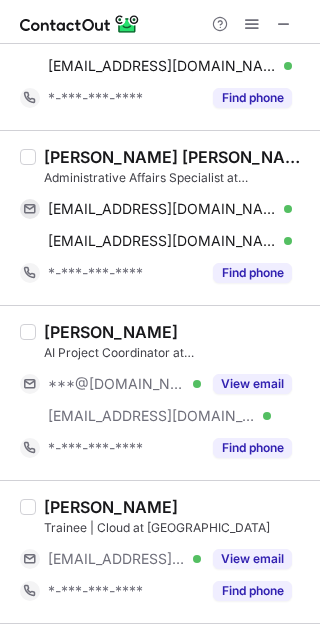 scroll, scrollTop: 936, scrollLeft: 0, axis: vertical 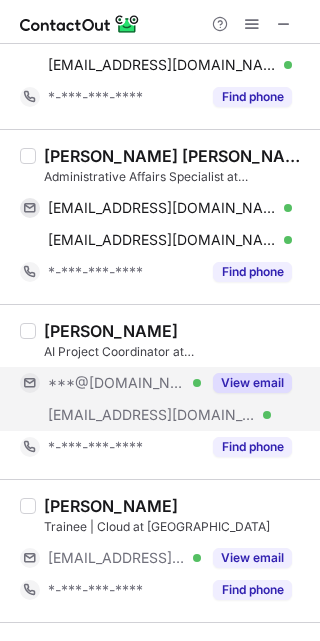 click on "View email" at bounding box center (252, 383) 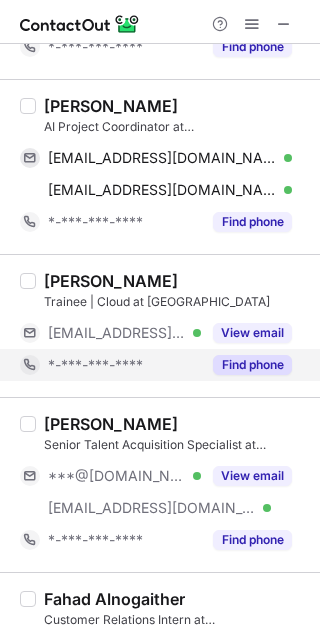 scroll, scrollTop: 1188, scrollLeft: 0, axis: vertical 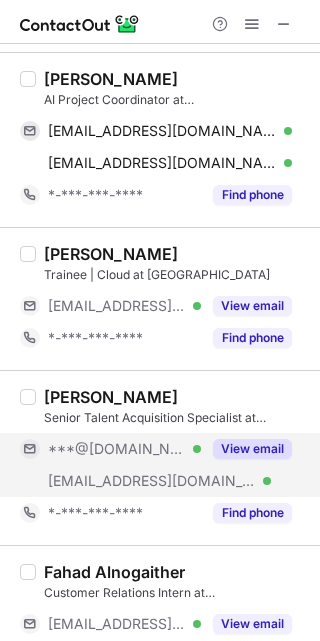 click on "View email" at bounding box center [252, 449] 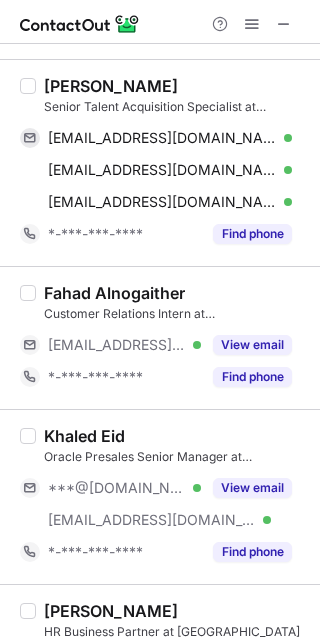 scroll, scrollTop: 1500, scrollLeft: 0, axis: vertical 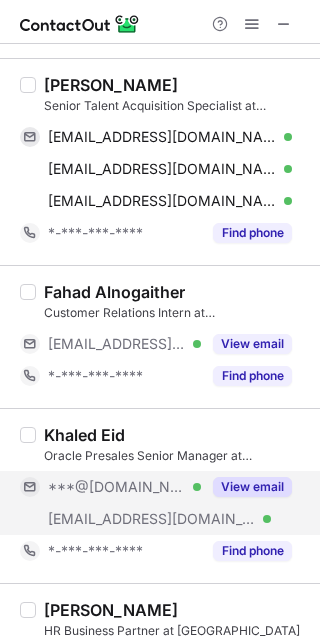 click on "View email" at bounding box center [252, 487] 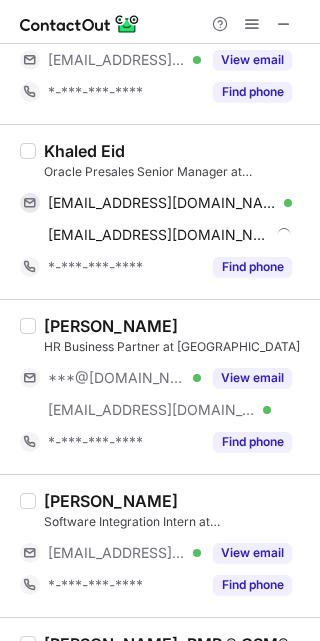 scroll, scrollTop: 1788, scrollLeft: 0, axis: vertical 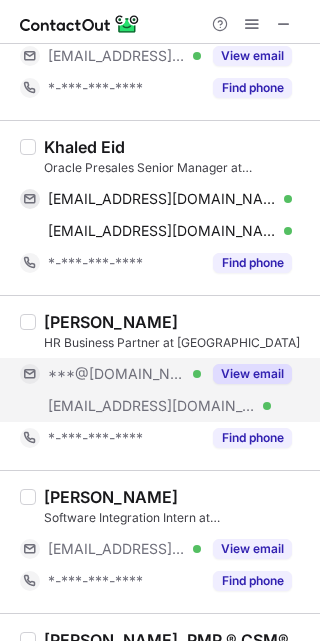click on "View email" at bounding box center [252, 374] 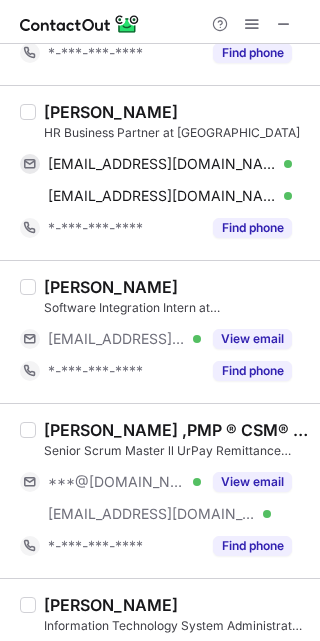 scroll, scrollTop: 2079, scrollLeft: 0, axis: vertical 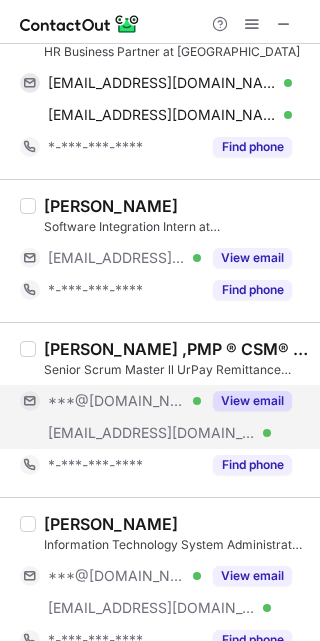 click on "View email" at bounding box center (252, 401) 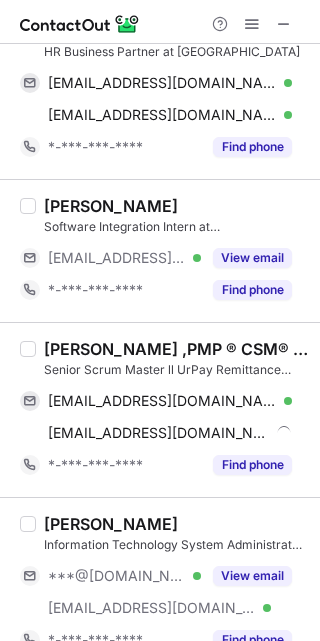 scroll, scrollTop: 2285, scrollLeft: 0, axis: vertical 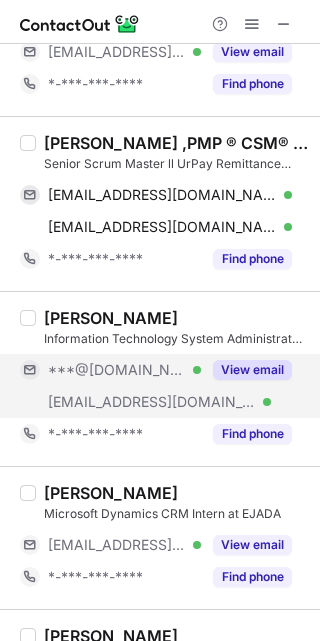 click on "View email" at bounding box center [252, 370] 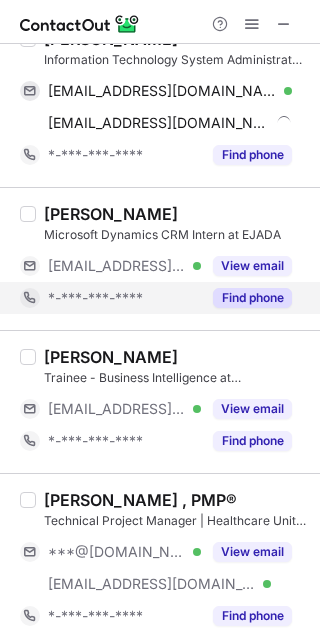 scroll, scrollTop: 2576, scrollLeft: 0, axis: vertical 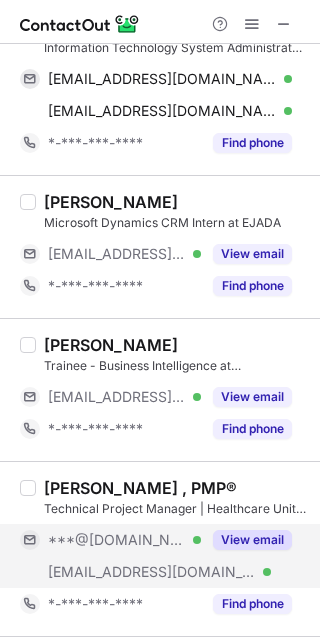 click on "View email" at bounding box center [252, 540] 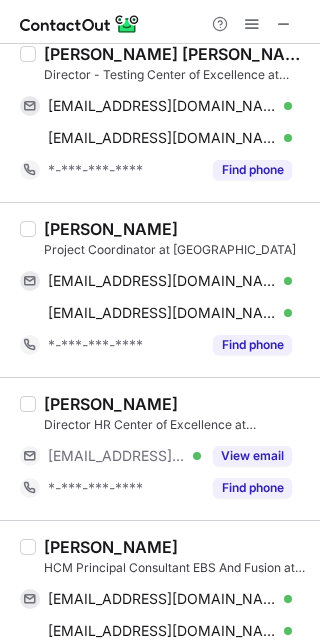 scroll, scrollTop: 0, scrollLeft: 0, axis: both 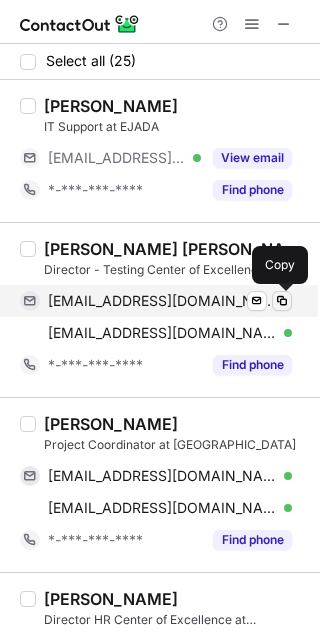click at bounding box center [282, 301] 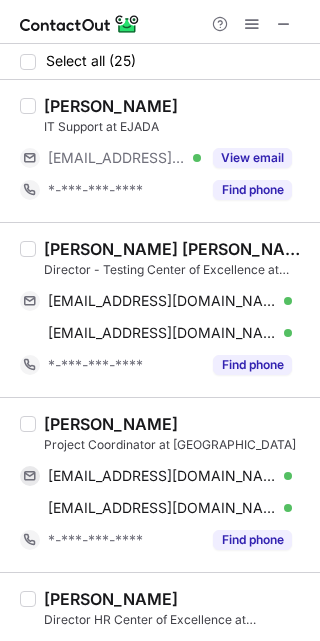 click on "Sherif Mohamed Abdelfattah" at bounding box center [176, 249] 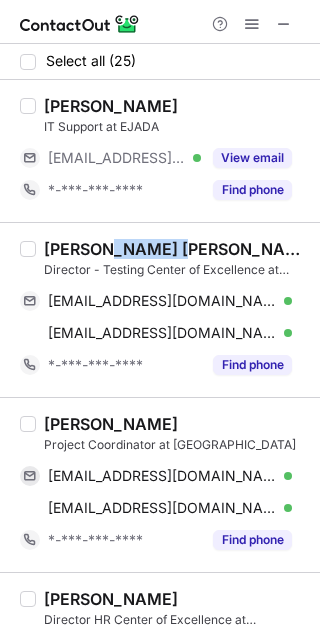 click on "Sherif Mohamed Abdelfattah" at bounding box center (176, 249) 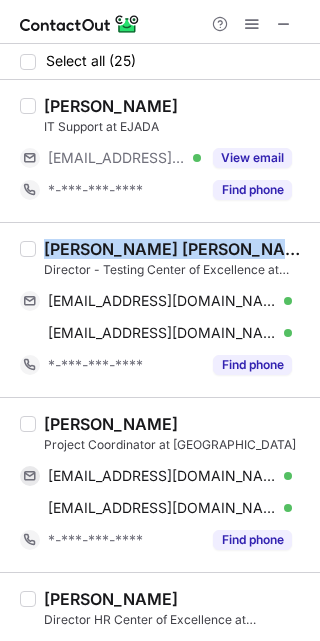 click on "Sherif Mohamed Abdelfattah" at bounding box center (176, 249) 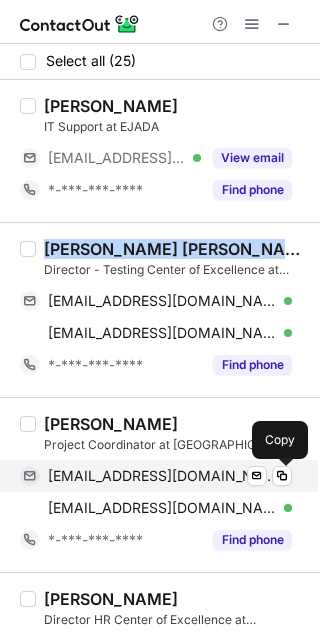drag, startPoint x: 288, startPoint y: 469, endPoint x: 303, endPoint y: 465, distance: 15.524175 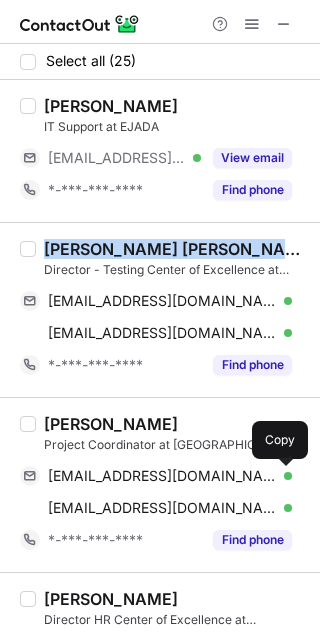 click on "Omar ALBelali" at bounding box center (111, 424) 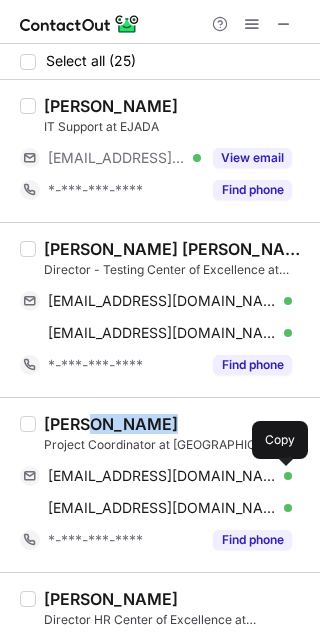 click on "Omar ALBelali" at bounding box center (111, 424) 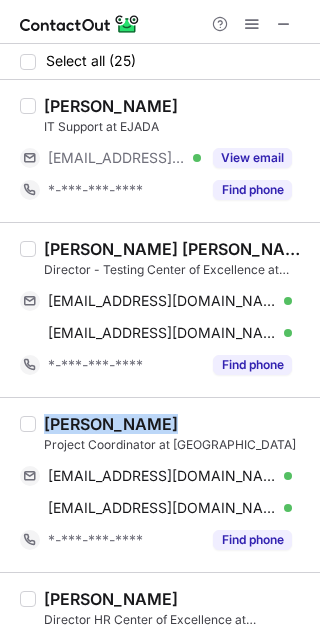 click on "Omar ALBelali" at bounding box center [111, 424] 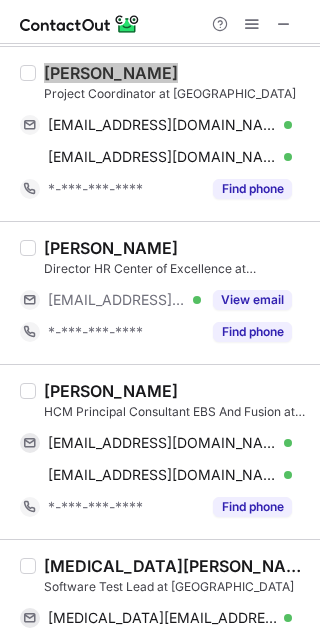 scroll, scrollTop: 362, scrollLeft: 0, axis: vertical 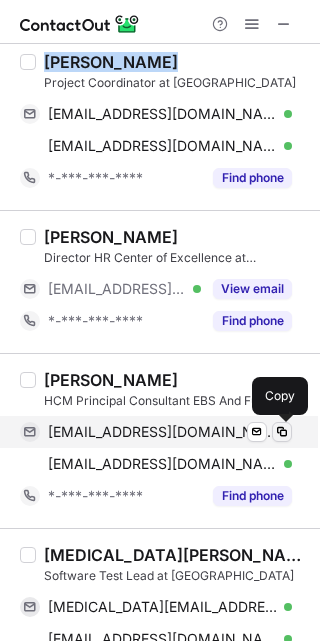 drag, startPoint x: 284, startPoint y: 430, endPoint x: 296, endPoint y: 428, distance: 12.165525 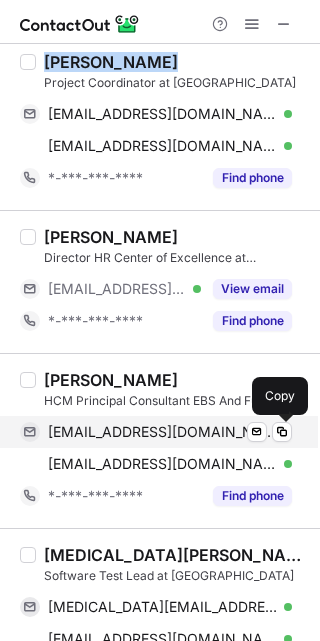 click at bounding box center (282, 432) 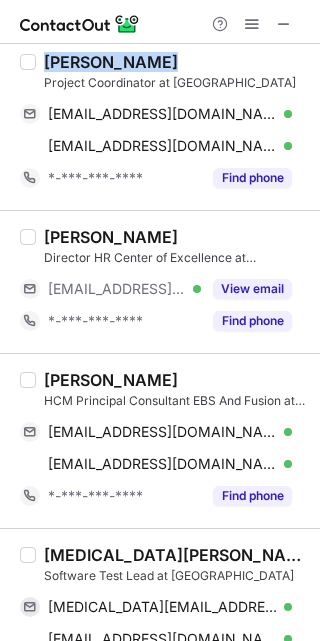 click on "Mostafa Shehata" at bounding box center (111, 380) 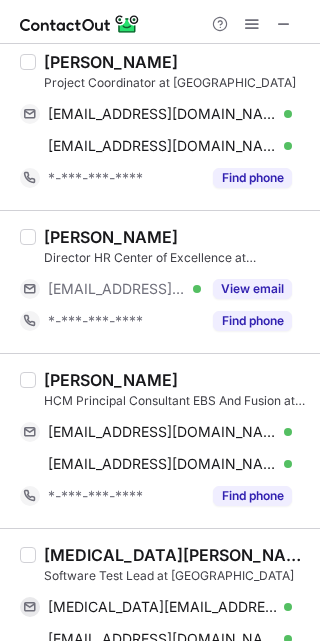 click on "Mostafa Shehata" at bounding box center (111, 380) 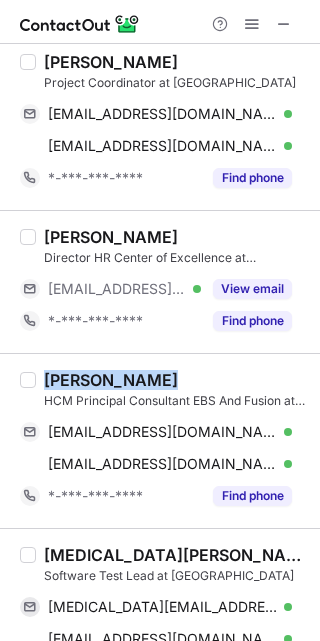 click on "Mostafa Shehata" at bounding box center [111, 380] 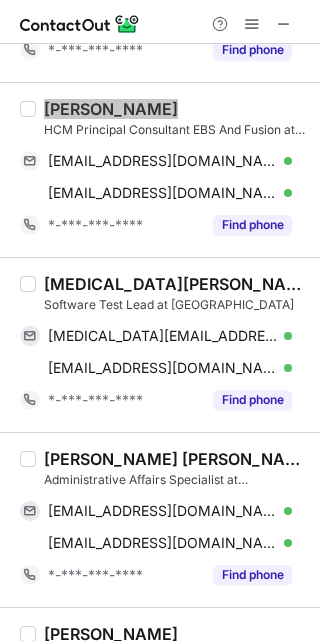 scroll, scrollTop: 635, scrollLeft: 0, axis: vertical 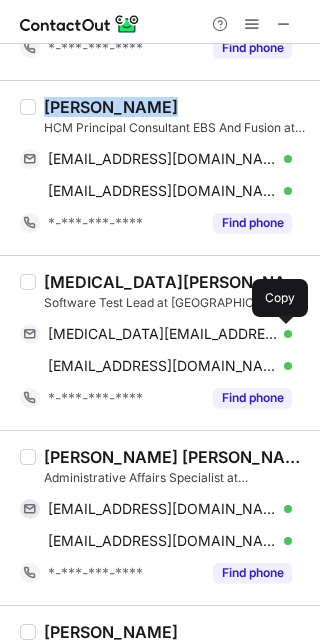 drag, startPoint x: 286, startPoint y: 333, endPoint x: 316, endPoint y: 333, distance: 30 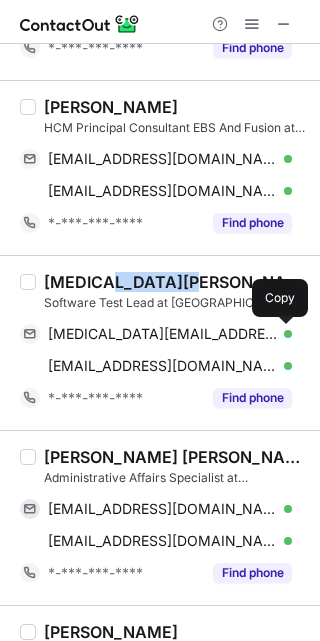 click on "Yasmin Elentably" at bounding box center [176, 282] 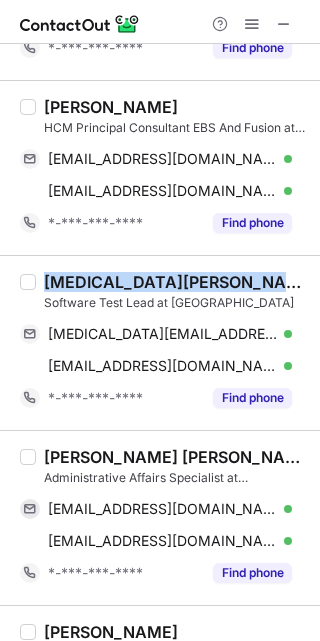 click on "Yasmin Elentably" at bounding box center [176, 282] 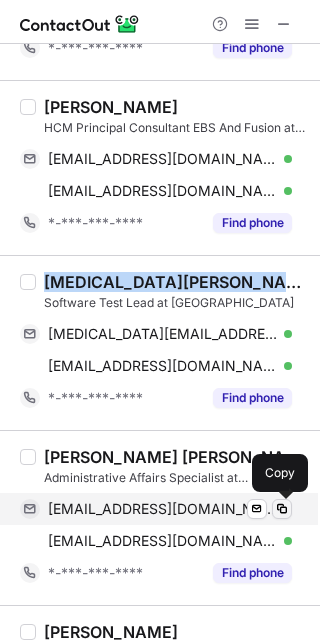 click at bounding box center (282, 509) 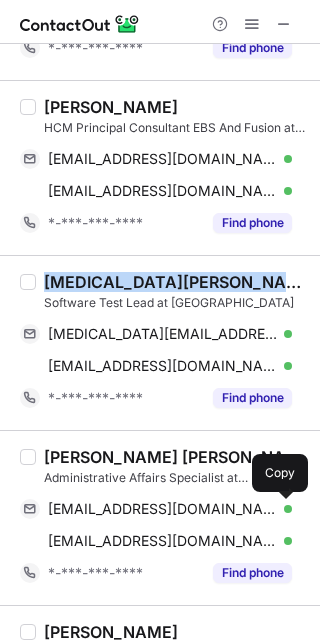 click on "Mazen Fahad Alaboud" at bounding box center [176, 457] 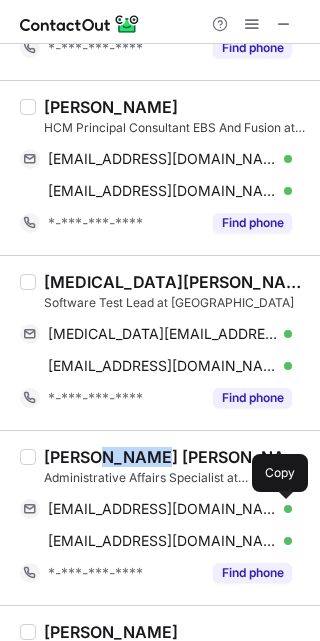 click on "Mazen Fahad Alaboud" at bounding box center [176, 457] 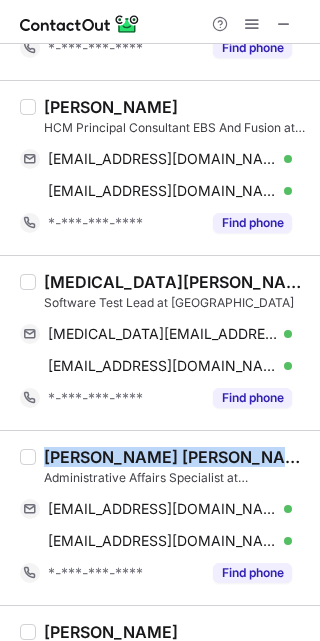 click on "Mazen Fahad Alaboud" at bounding box center (176, 457) 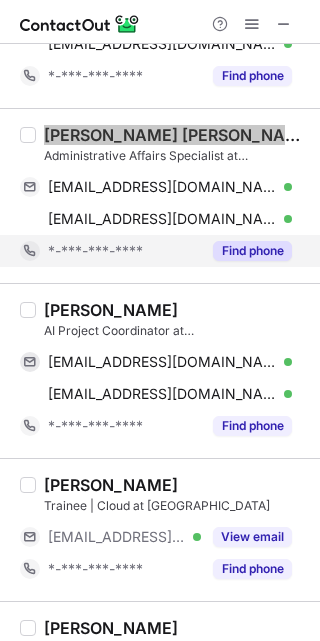 scroll, scrollTop: 959, scrollLeft: 0, axis: vertical 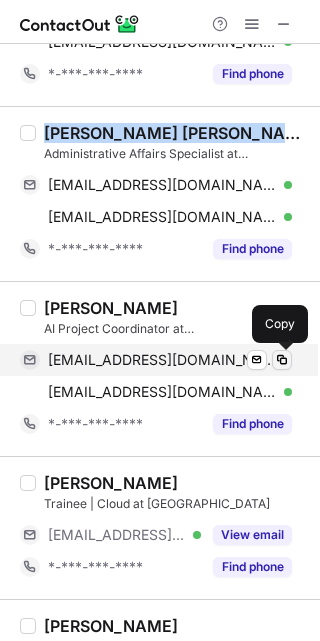 drag, startPoint x: 289, startPoint y: 363, endPoint x: 316, endPoint y: 360, distance: 27.166155 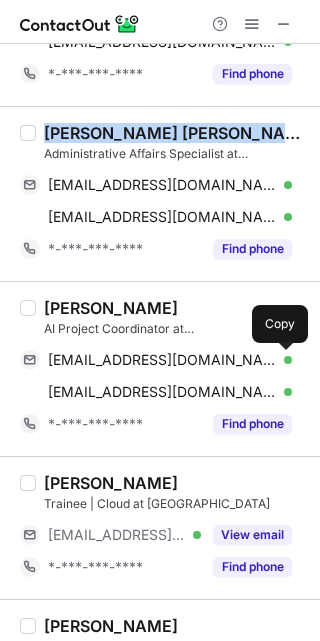 click at bounding box center (282, 360) 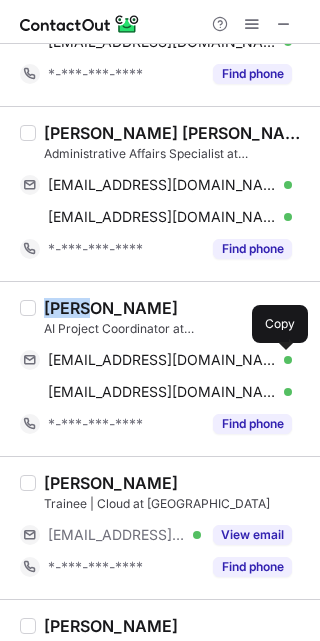 click on "Nura Helmy" at bounding box center (111, 308) 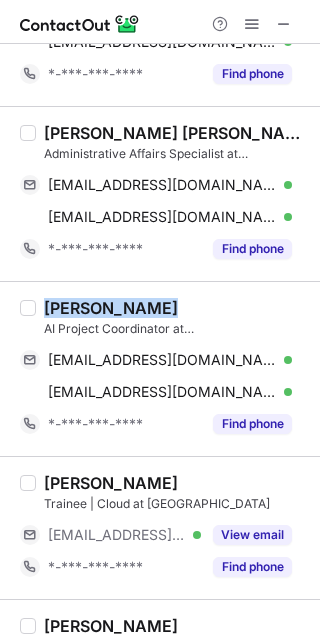 click on "Nura Helmy" at bounding box center (111, 308) 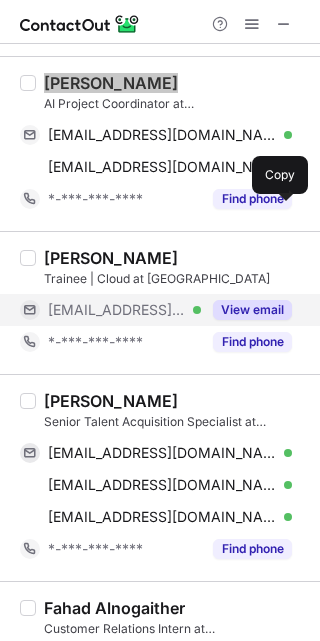 scroll, scrollTop: 1256, scrollLeft: 0, axis: vertical 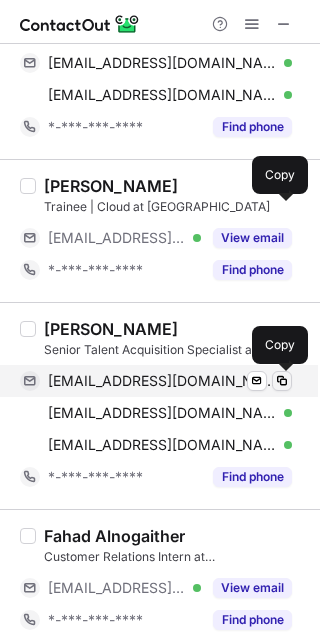 click at bounding box center [282, 381] 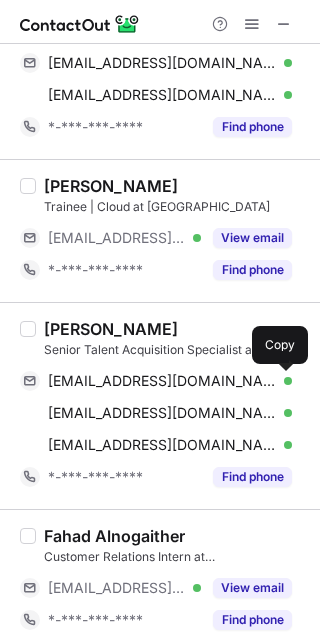 click on "Reham Obeidat" at bounding box center (111, 329) 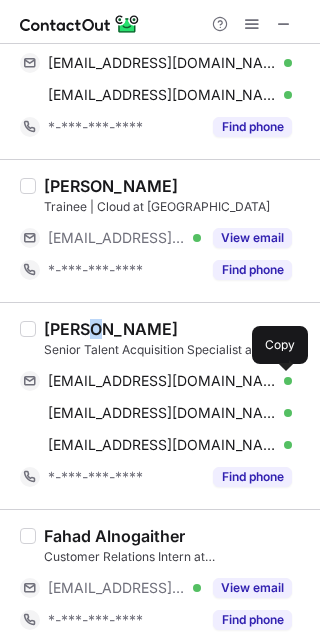 click on "Reham Obeidat" at bounding box center (111, 329) 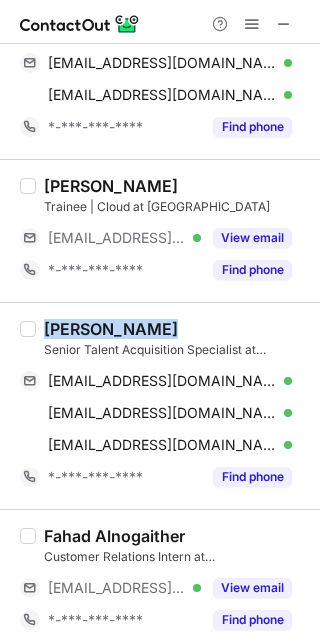 click on "Reham Obeidat" at bounding box center [111, 329] 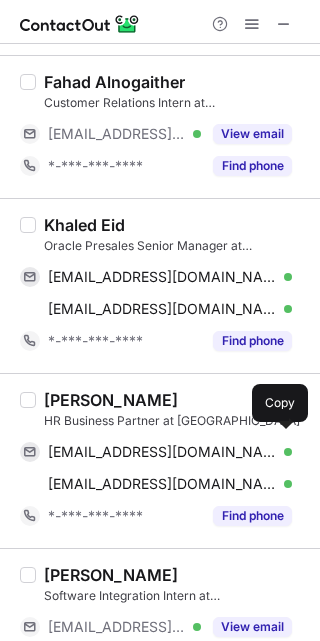 scroll, scrollTop: 1719, scrollLeft: 0, axis: vertical 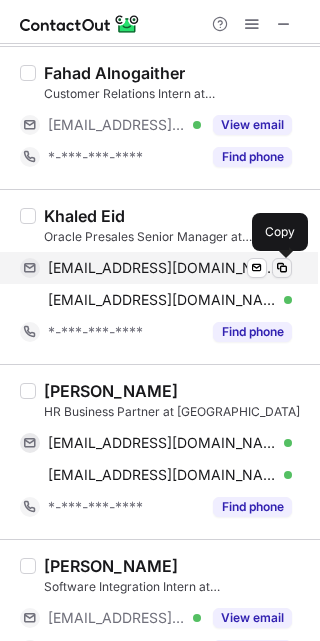 click at bounding box center (282, 268) 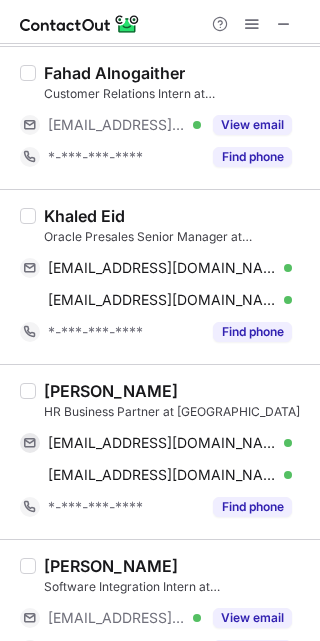 click on "Khaled Eid" at bounding box center (84, 216) 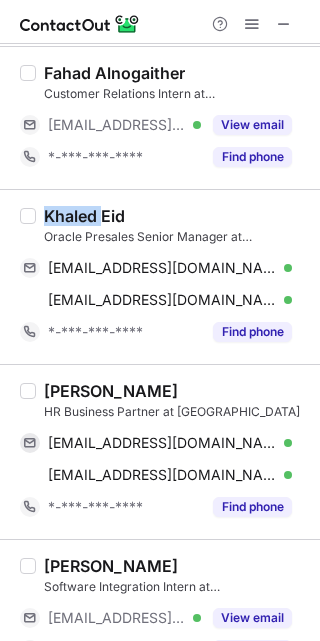 click on "Khaled Eid" at bounding box center (84, 216) 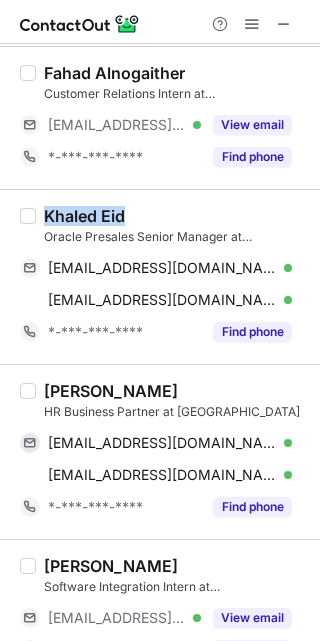 click on "Khaled Eid" at bounding box center [84, 216] 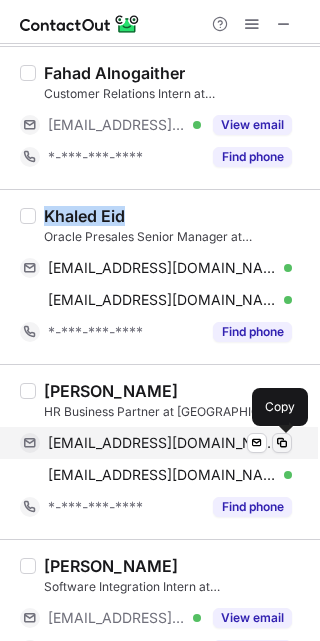 click at bounding box center [282, 443] 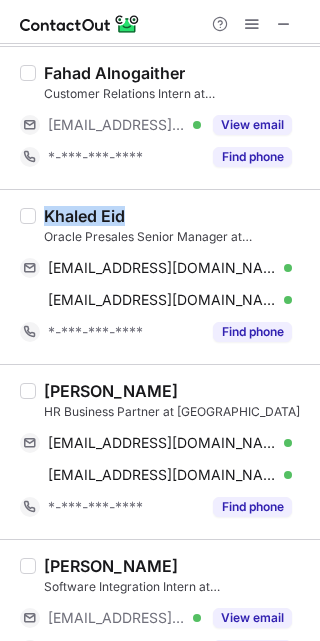 click on "Alia Almussaed" at bounding box center (111, 391) 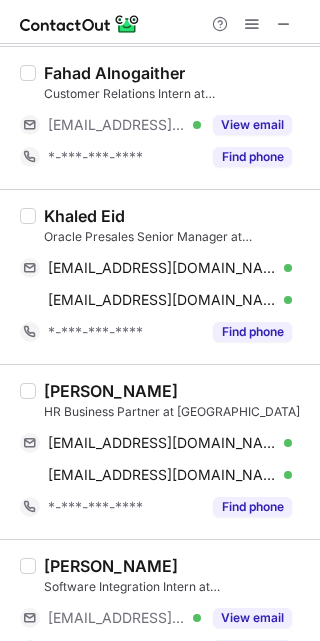 click on "Alia Almussaed" at bounding box center (111, 391) 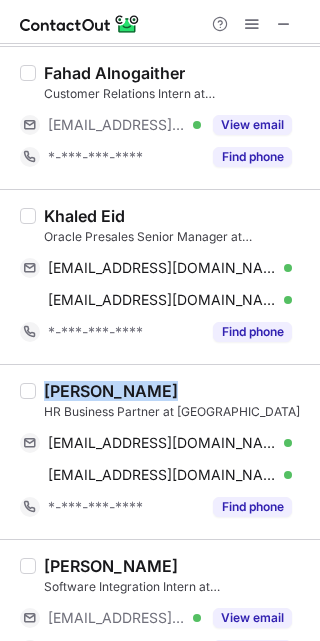 click on "Alia Almussaed" at bounding box center [111, 391] 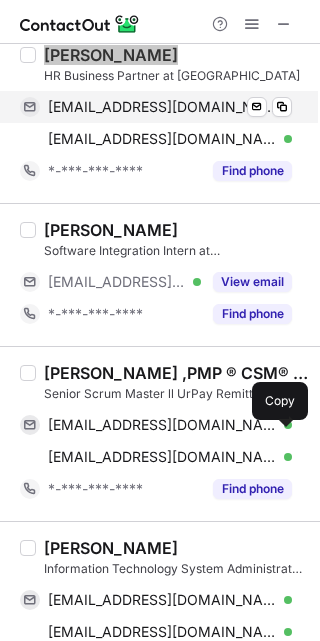 scroll, scrollTop: 2088, scrollLeft: 0, axis: vertical 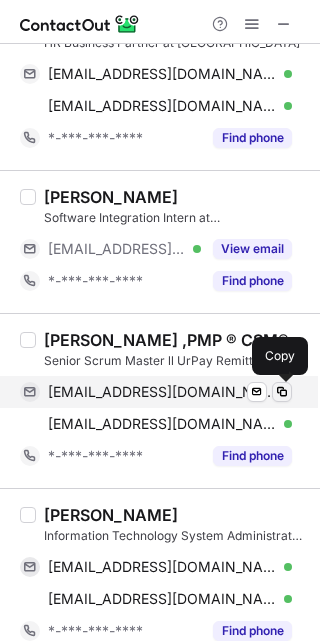 click at bounding box center [282, 392] 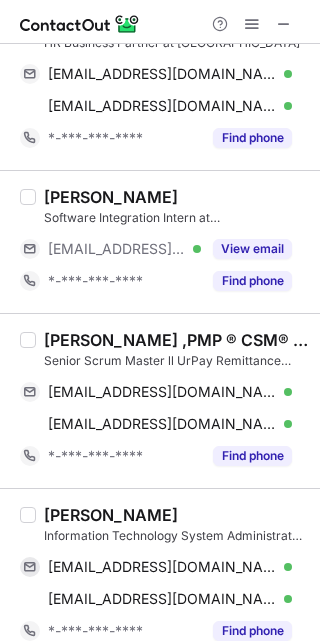 click on "Mohamed Mostafa ,PMP ® CSM® SSM®" at bounding box center (176, 340) 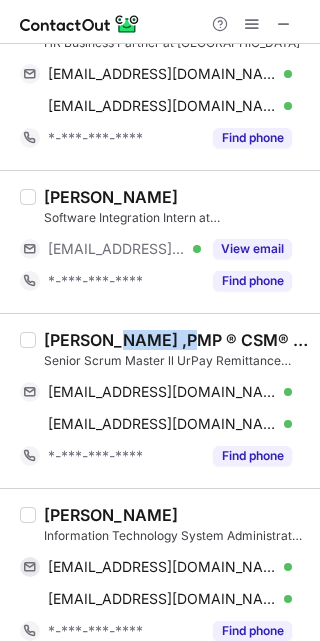 click on "Mohamed Mostafa ,PMP ® CSM® SSM®" at bounding box center (176, 340) 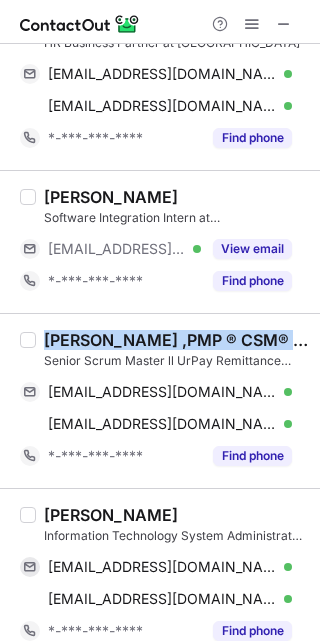 click on "Mohamed Mostafa ,PMP ® CSM® SSM®" at bounding box center [176, 340] 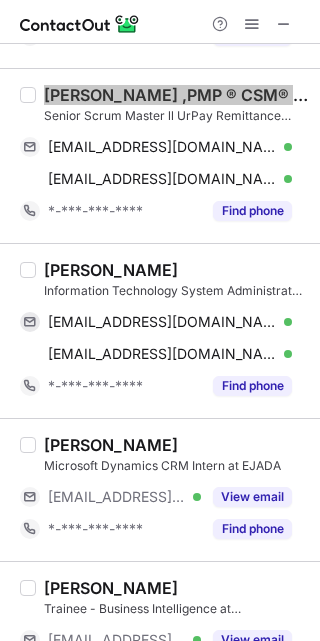 scroll, scrollTop: 2334, scrollLeft: 0, axis: vertical 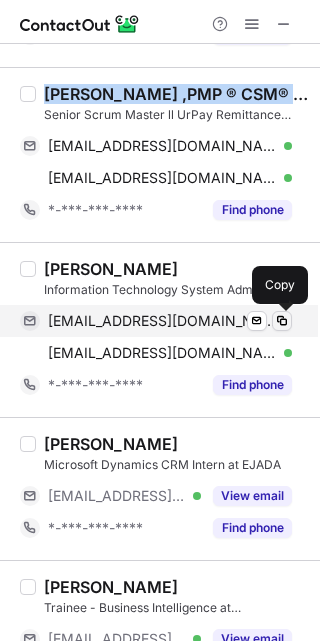 click at bounding box center (282, 321) 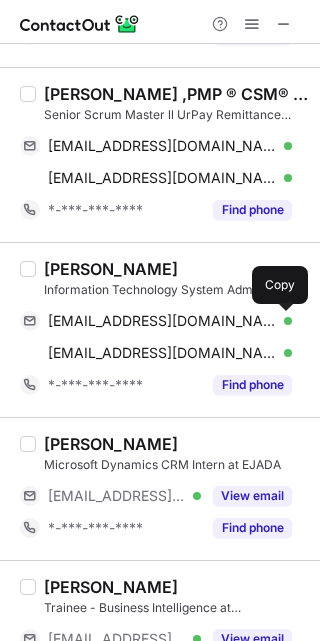 click on "Ayman Azrag" at bounding box center [111, 269] 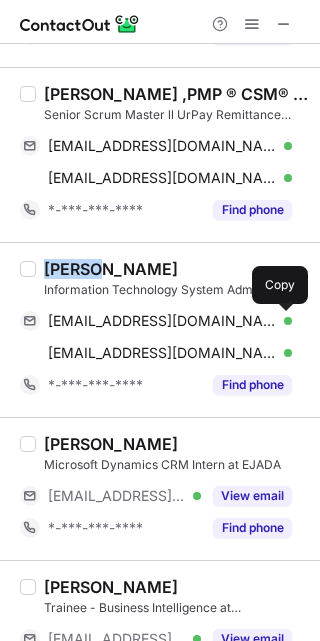 click on "Ayman Azrag" at bounding box center (111, 269) 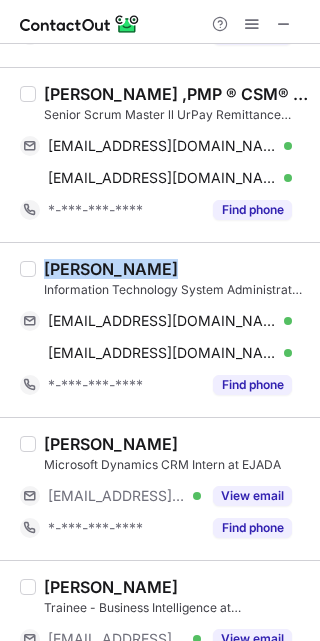 click on "Ayman Azrag" at bounding box center [111, 269] 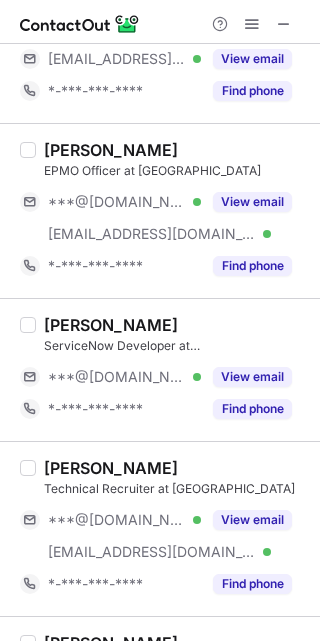 scroll, scrollTop: 0, scrollLeft: 0, axis: both 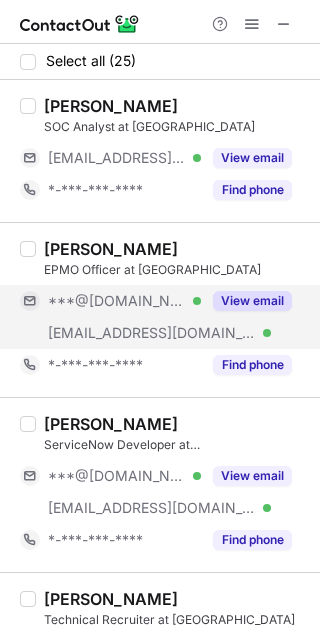 click on "View email" at bounding box center (252, 301) 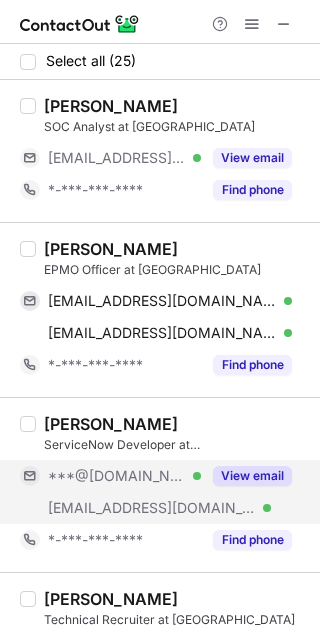 click on "View email" at bounding box center (252, 476) 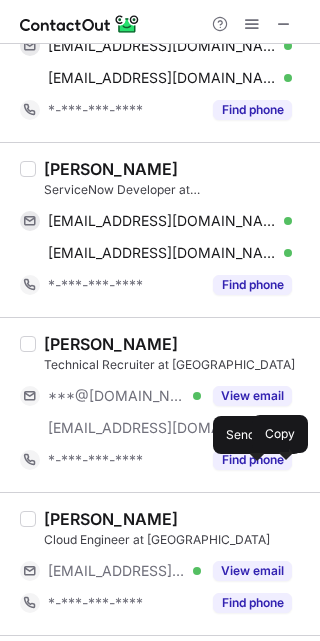 scroll, scrollTop: 269, scrollLeft: 0, axis: vertical 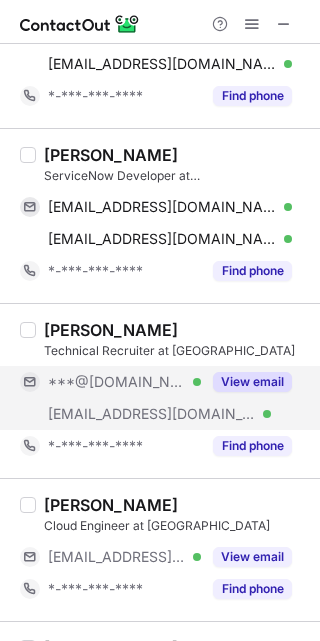 click on "View email" at bounding box center [252, 382] 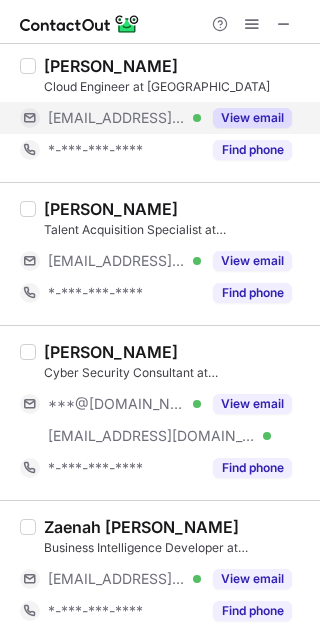 scroll, scrollTop: 762, scrollLeft: 0, axis: vertical 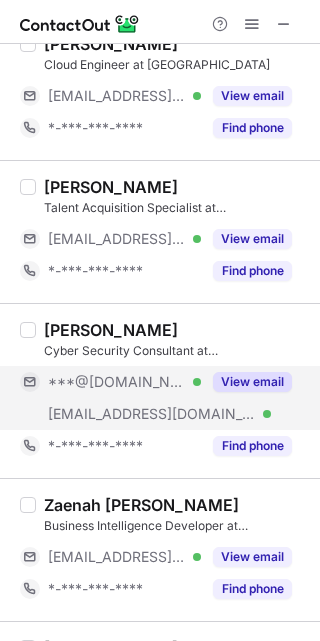 click on "View email" at bounding box center (252, 382) 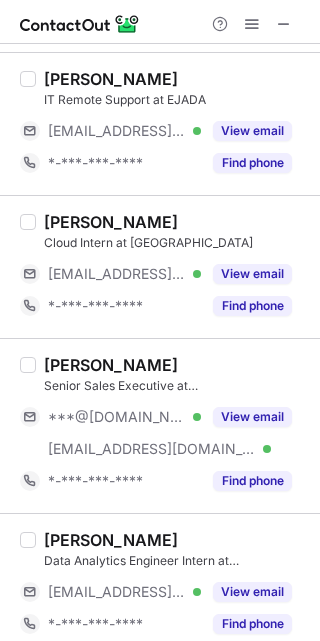 scroll, scrollTop: 1337, scrollLeft: 0, axis: vertical 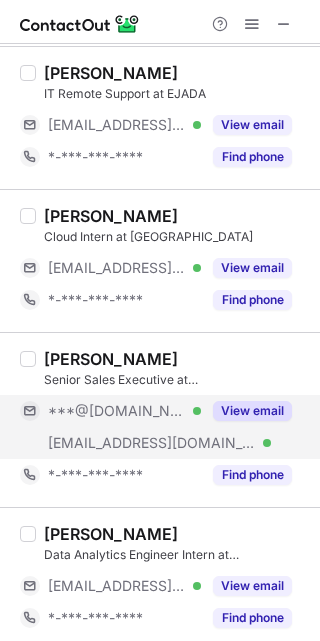 click on "View email" at bounding box center (252, 411) 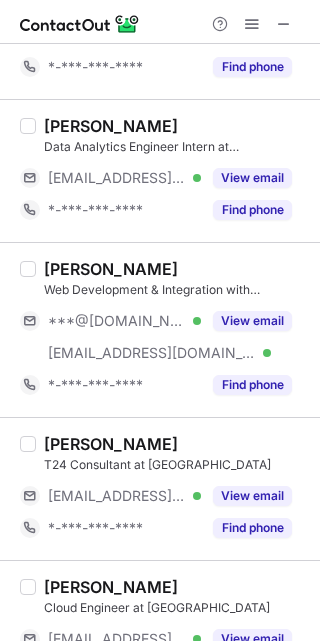 scroll, scrollTop: 1752, scrollLeft: 0, axis: vertical 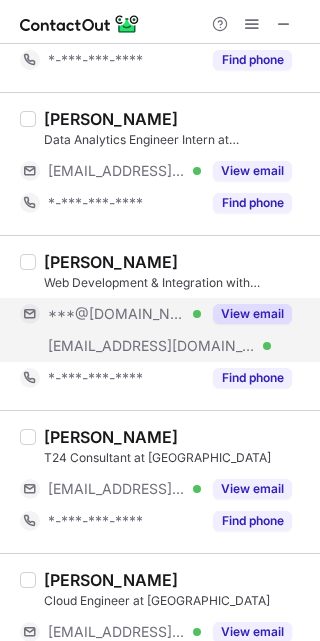 click on "View email" at bounding box center [252, 314] 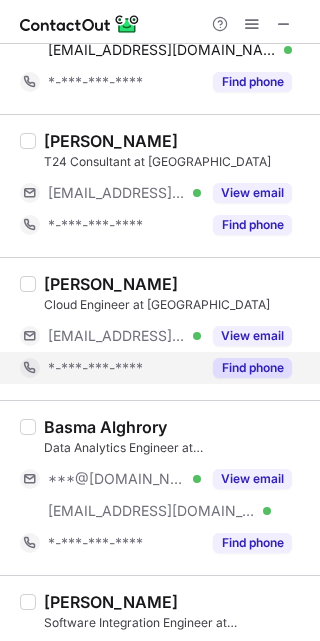 scroll, scrollTop: 2124, scrollLeft: 0, axis: vertical 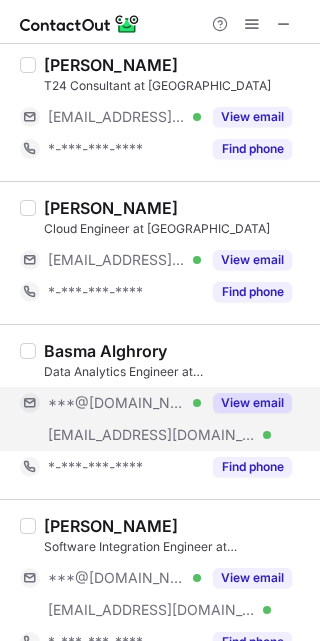 click on "View email" at bounding box center (252, 403) 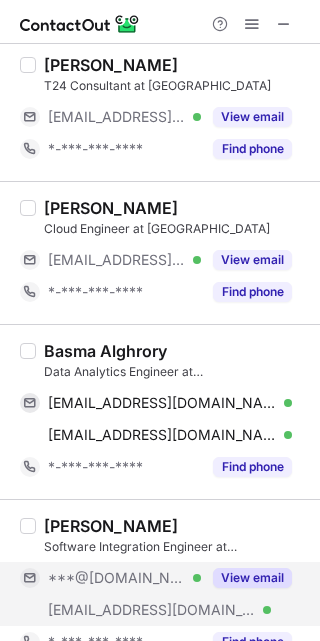 click on "View email" at bounding box center (252, 578) 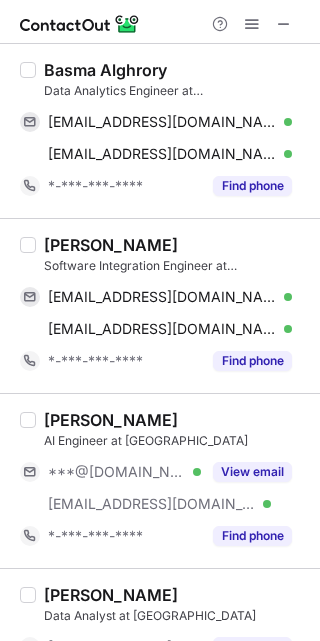 scroll, scrollTop: 2496, scrollLeft: 0, axis: vertical 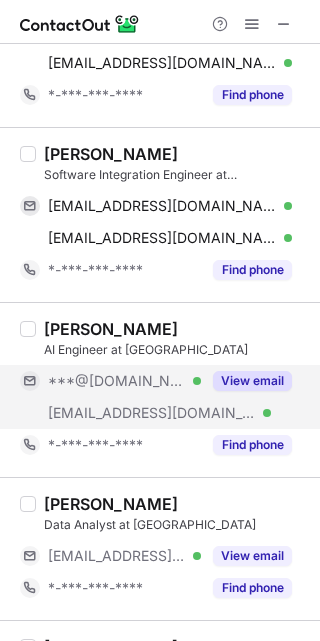 click on "View email" at bounding box center [252, 381] 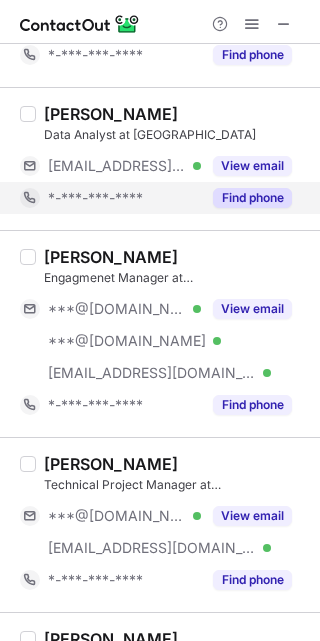 scroll, scrollTop: 2889, scrollLeft: 0, axis: vertical 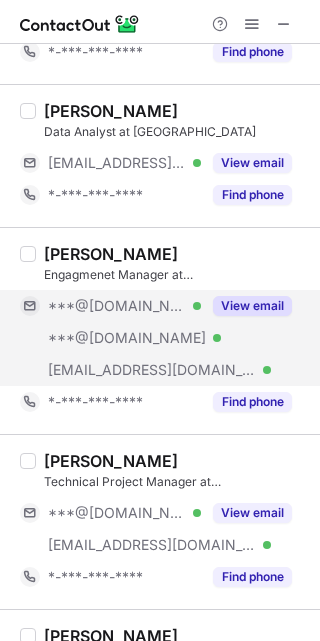 click on "View email" at bounding box center [252, 306] 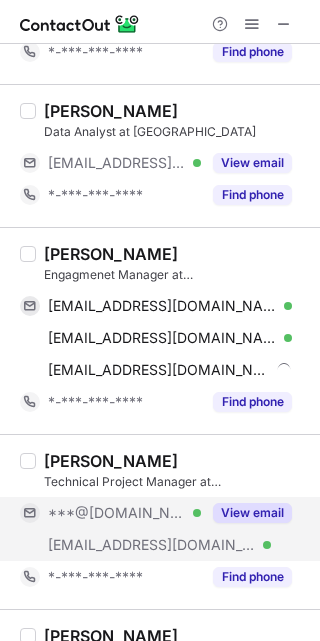 click on "View email" at bounding box center [252, 513] 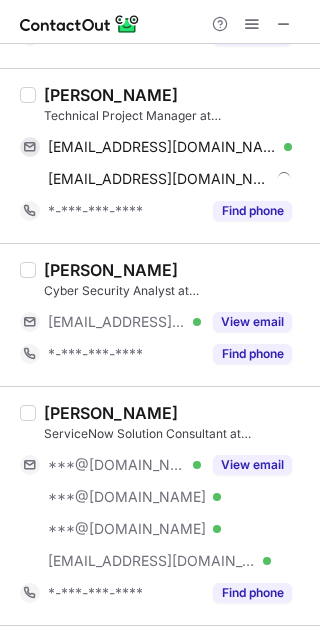scroll, scrollTop: 3269, scrollLeft: 0, axis: vertical 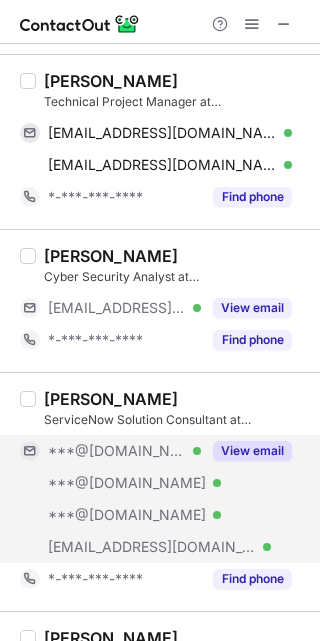 click on "View email" at bounding box center [252, 451] 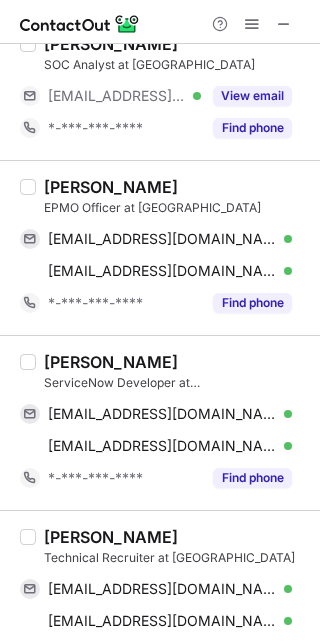 scroll, scrollTop: 0, scrollLeft: 0, axis: both 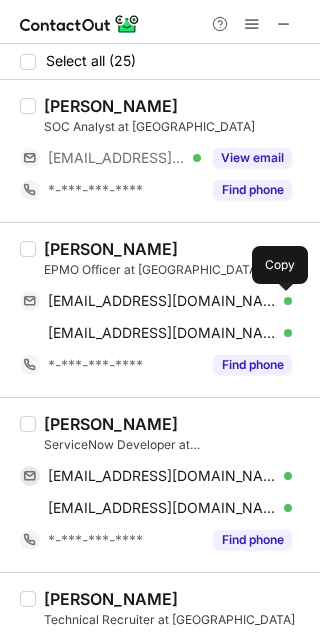 drag, startPoint x: 284, startPoint y: 295, endPoint x: 312, endPoint y: 298, distance: 28.160255 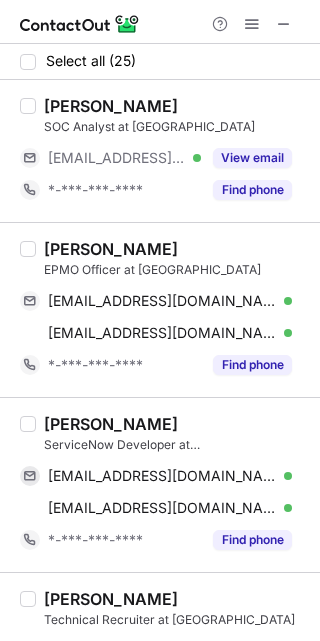 click on "Ahmed Alomari" at bounding box center (111, 249) 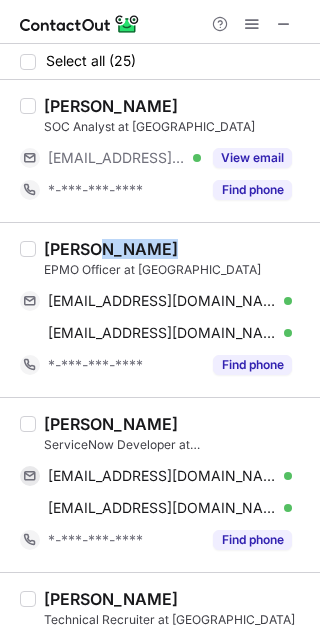 click on "Ahmed Alomari" at bounding box center (111, 249) 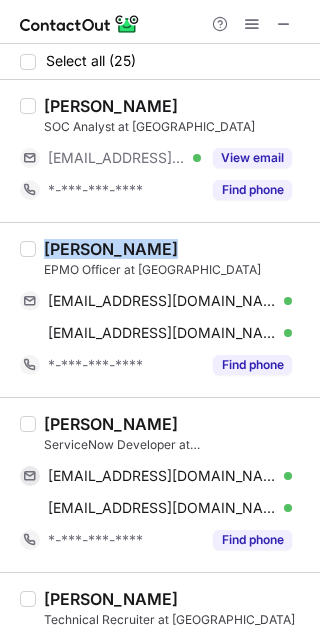 click on "Ahmed Alomari" at bounding box center [111, 249] 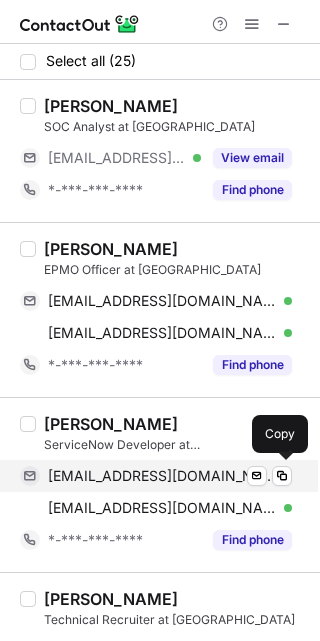 click on "hussein2005elhaddad@gmail.com Verified Send email Copy" at bounding box center [156, 476] 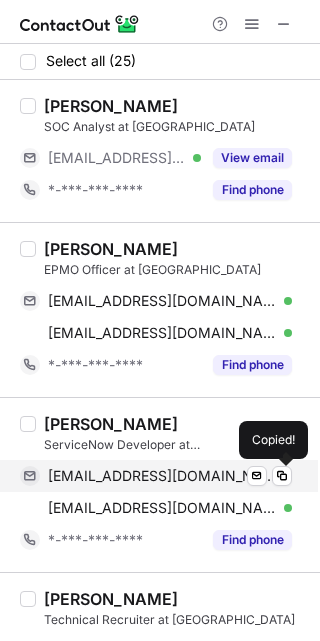 click on "hussein2005elhaddad@gmail.com Verified Send email Copied!" at bounding box center (156, 476) 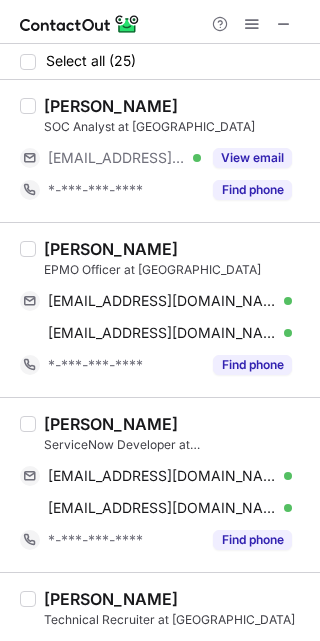 click on "Hussein Elhaddad" at bounding box center [111, 424] 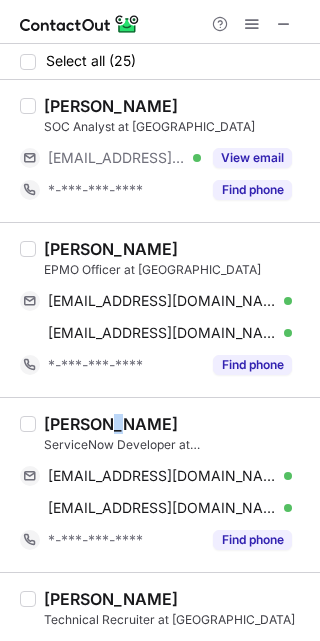 click on "Hussein Elhaddad" at bounding box center [111, 424] 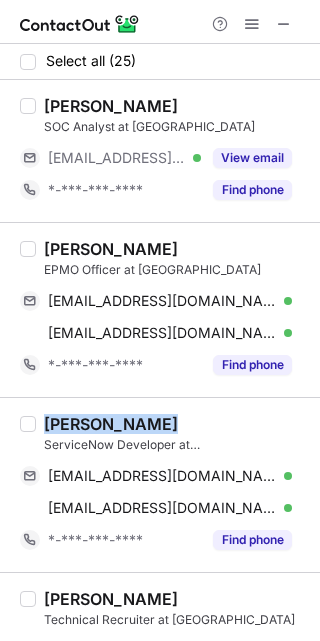 click on "Hussein Elhaddad" at bounding box center (111, 424) 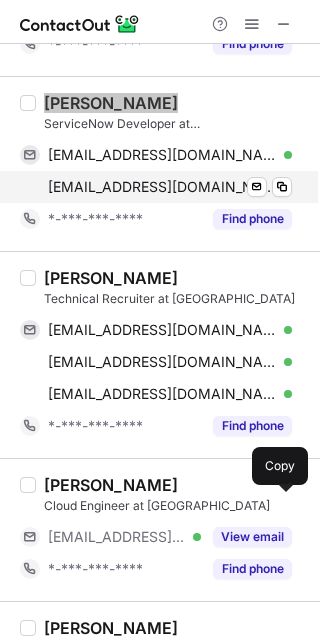 scroll, scrollTop: 495, scrollLeft: 0, axis: vertical 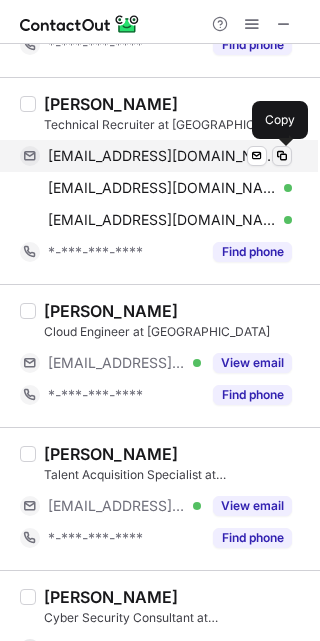 drag, startPoint x: 284, startPoint y: 156, endPoint x: 299, endPoint y: 157, distance: 15.033297 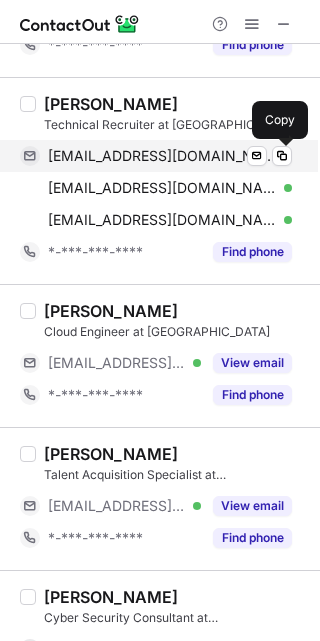click at bounding box center [282, 156] 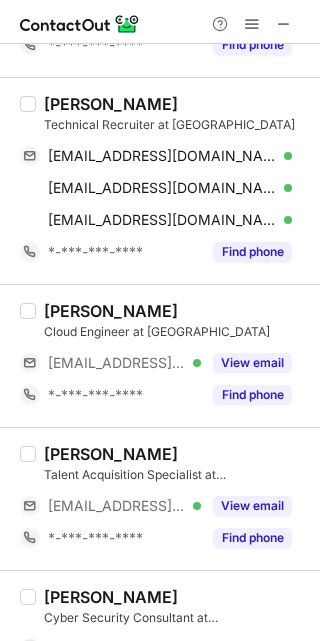 click on "Malak Jafari" at bounding box center (111, 104) 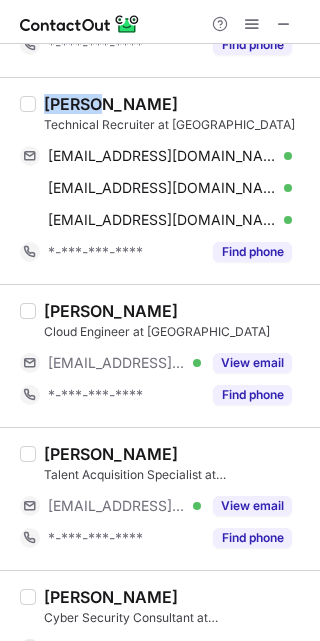 click on "Malak Jafari" at bounding box center (111, 104) 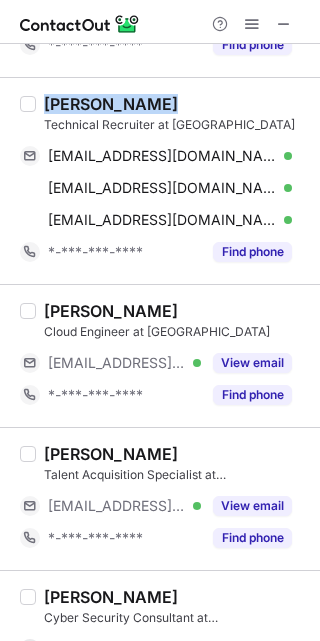 click on "Malak Jafari" at bounding box center [111, 104] 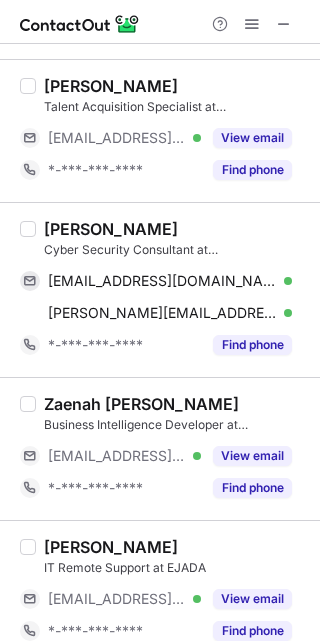 scroll, scrollTop: 864, scrollLeft: 0, axis: vertical 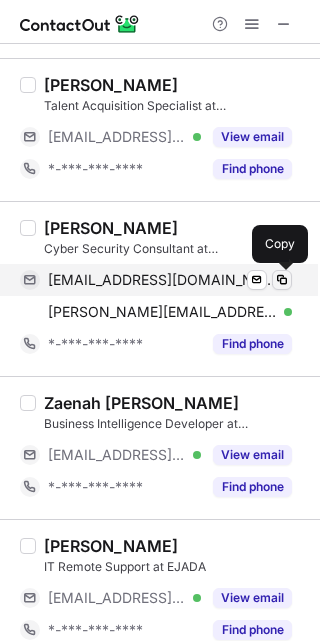 click at bounding box center (282, 280) 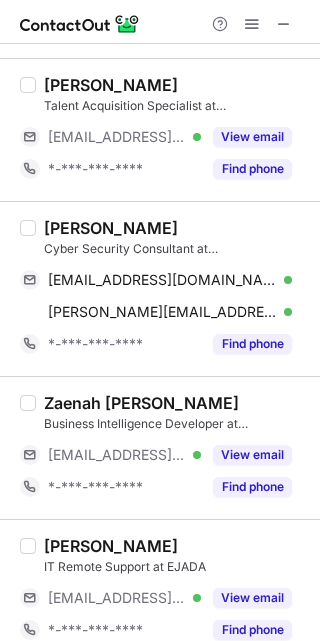 click on "Mahmoud Attia" at bounding box center [111, 228] 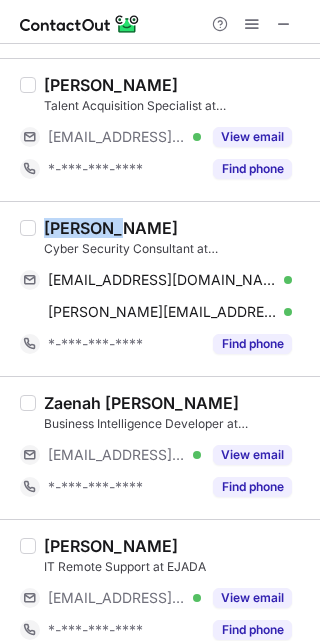click on "Mahmoud Attia" at bounding box center (111, 228) 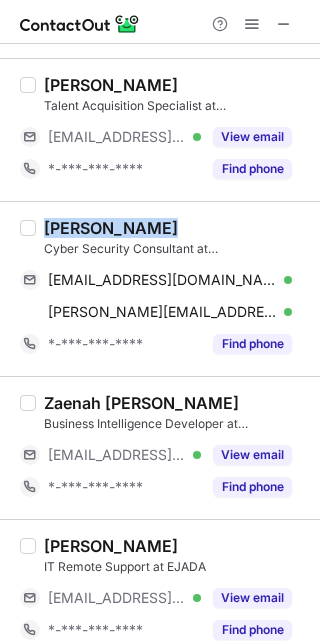 click on "Mahmoud Attia" at bounding box center (111, 228) 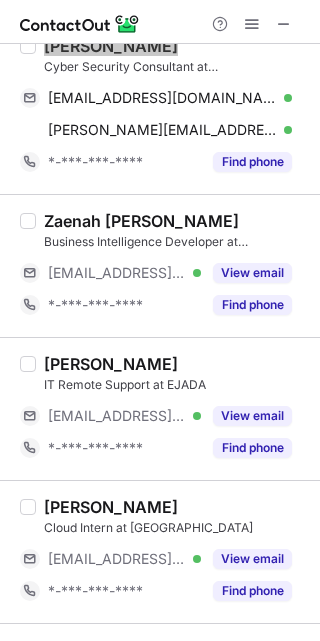 scroll, scrollTop: 1182, scrollLeft: 0, axis: vertical 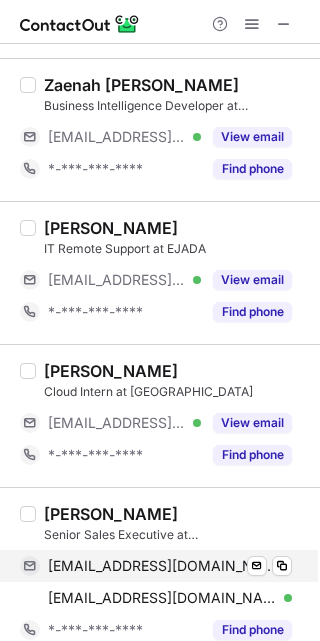 click on "faisal_31113@hotmail.com" at bounding box center [162, 566] 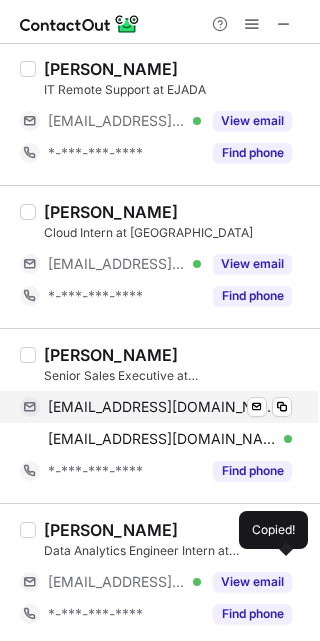 scroll, scrollTop: 1352, scrollLeft: 0, axis: vertical 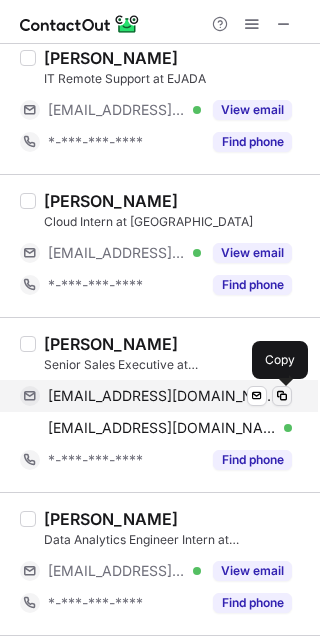 click at bounding box center (282, 396) 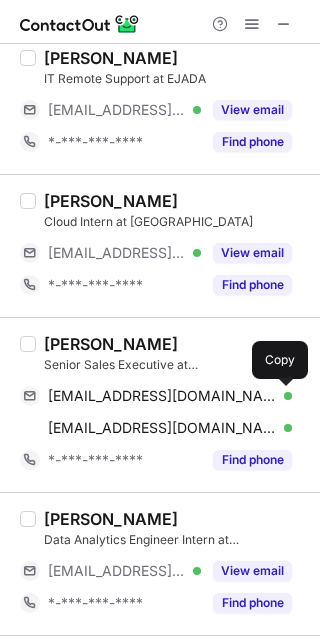 click on "Faisal Aljudayi" at bounding box center (111, 344) 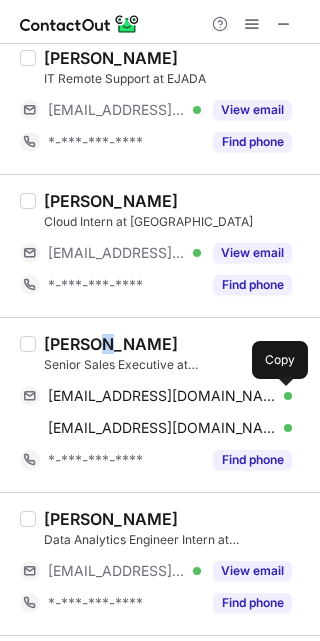 click on "Faisal Aljudayi" at bounding box center (111, 344) 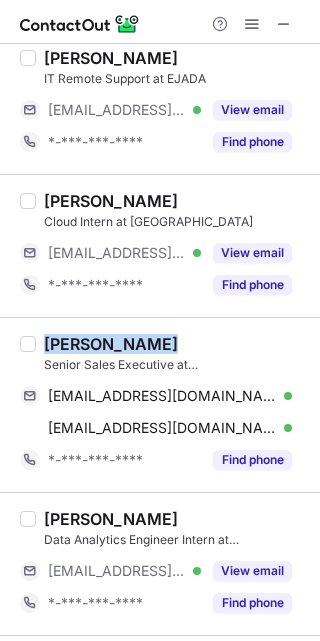 click on "Faisal Aljudayi" at bounding box center (111, 344) 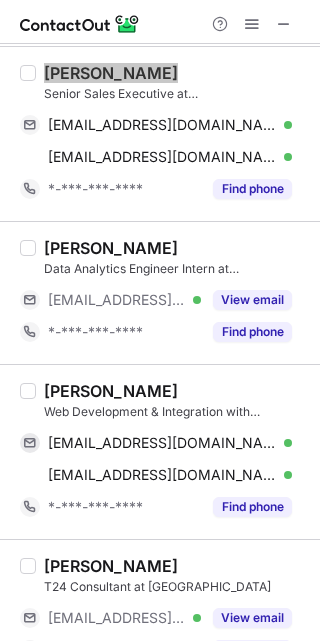 scroll, scrollTop: 1695, scrollLeft: 0, axis: vertical 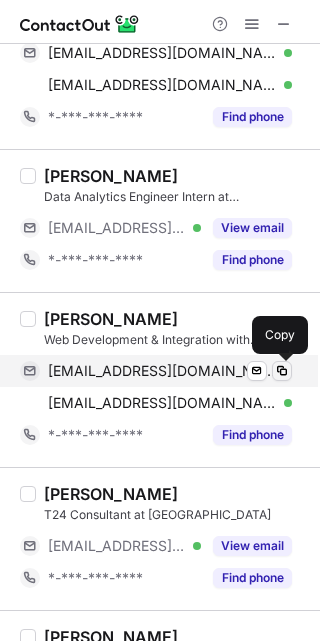 drag, startPoint x: 284, startPoint y: 373, endPoint x: 318, endPoint y: 367, distance: 34.525352 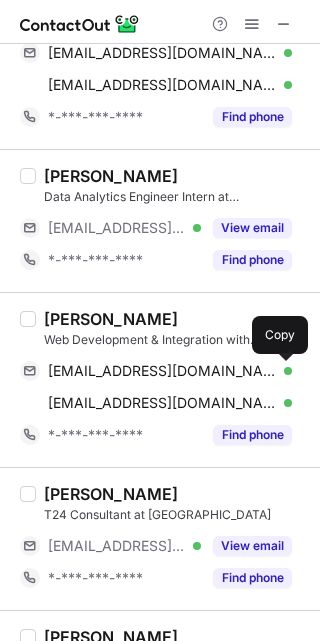 click on "Turki AlSuhaibani" at bounding box center (111, 319) 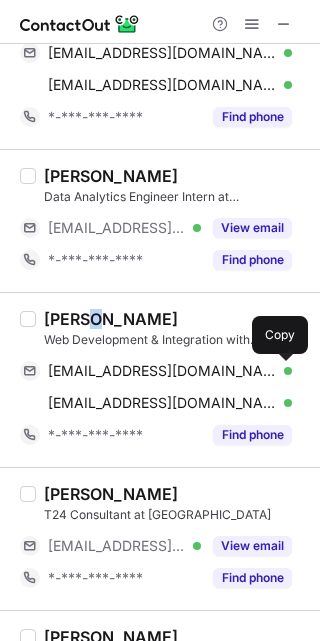 click on "Turki AlSuhaibani" at bounding box center [111, 319] 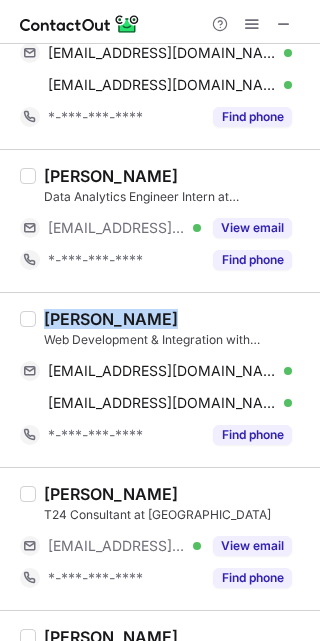 click on "Turki AlSuhaibani" at bounding box center [111, 319] 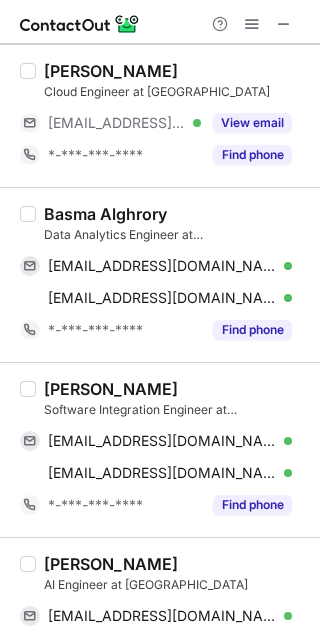 scroll, scrollTop: 2270, scrollLeft: 0, axis: vertical 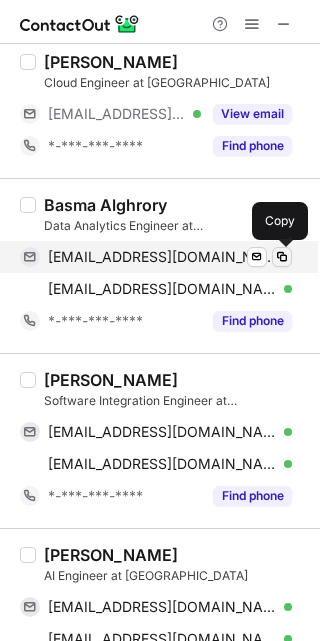 click at bounding box center (282, 257) 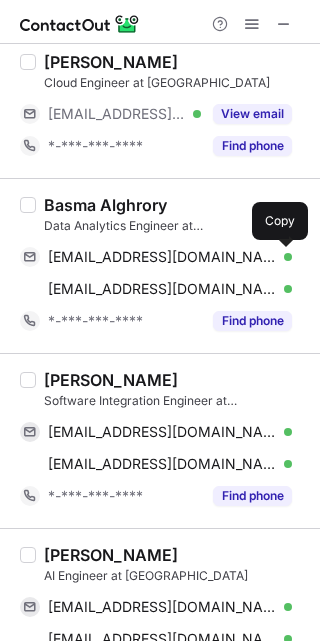 click on "Basma Alghrory" at bounding box center [105, 205] 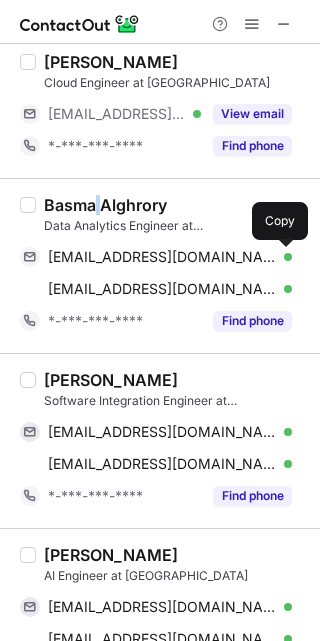 click on "Basma Alghrory" at bounding box center (105, 205) 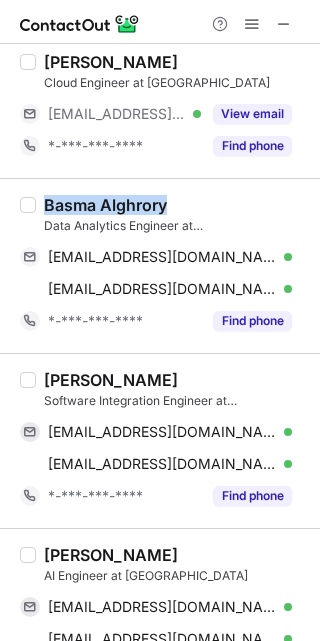click on "Basma Alghrory" at bounding box center (105, 205) 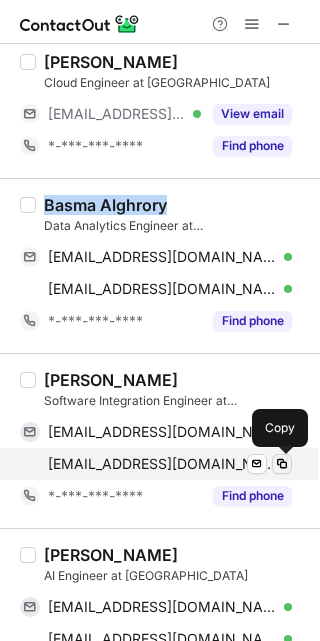 click at bounding box center (282, 464) 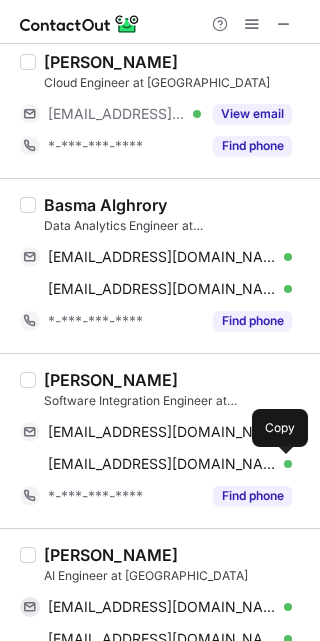 click on "Abdullah Yehia" at bounding box center (111, 380) 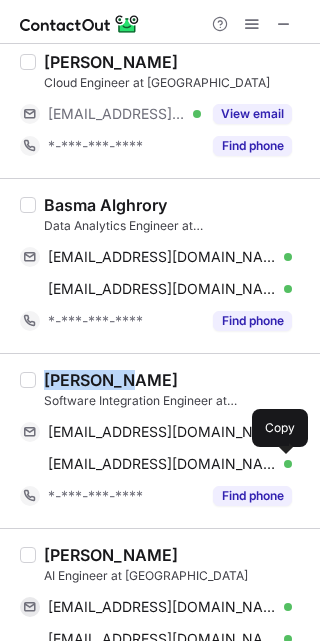 click on "Abdullah Yehia" at bounding box center [111, 380] 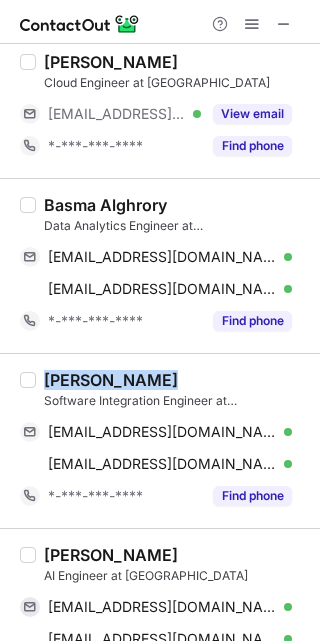 click on "Abdullah Yehia" at bounding box center (111, 380) 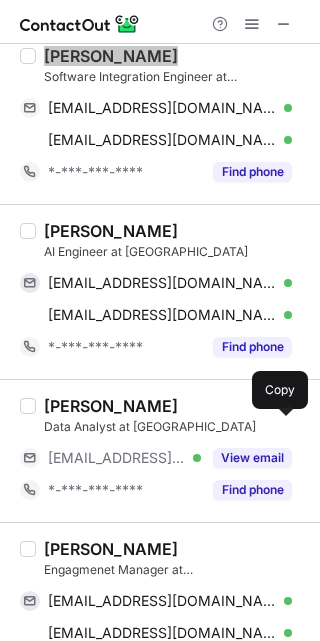 scroll, scrollTop: 2595, scrollLeft: 0, axis: vertical 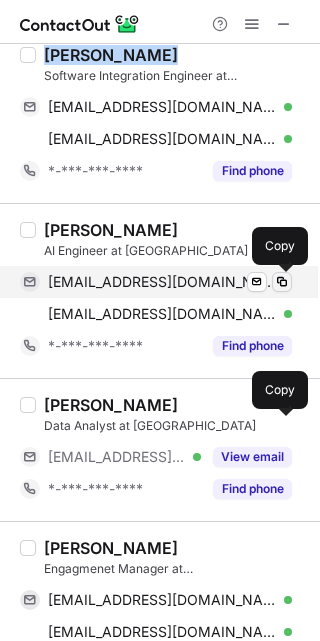 click at bounding box center [282, 282] 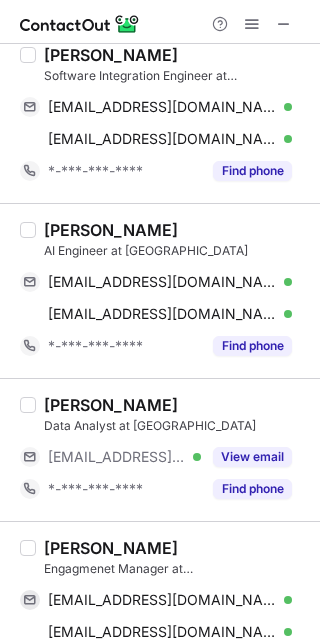 click on "Youssef Ahmed" at bounding box center [111, 230] 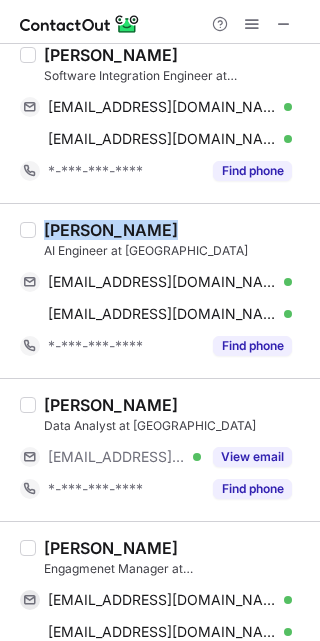 click on "Youssef Ahmed" at bounding box center (111, 230) 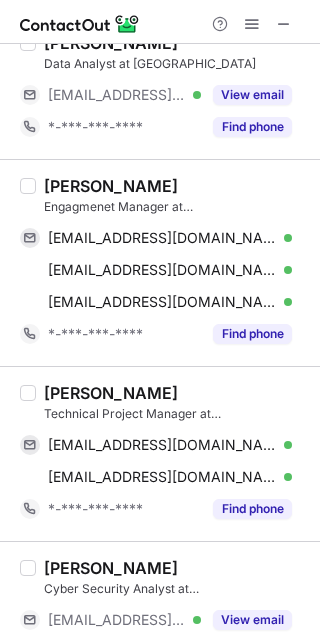 scroll, scrollTop: 2958, scrollLeft: 0, axis: vertical 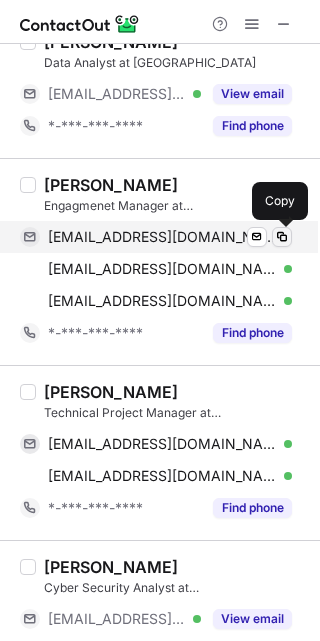 drag, startPoint x: 285, startPoint y: 235, endPoint x: 303, endPoint y: 229, distance: 18.973665 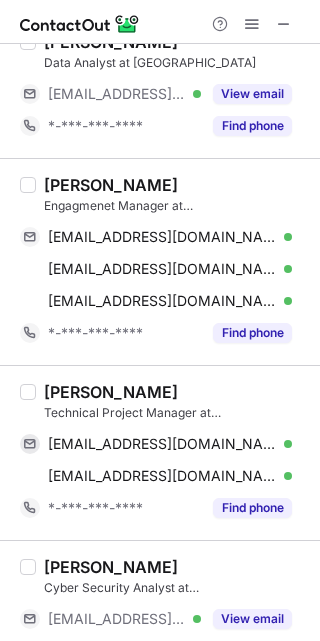 click on "Marwa Abdelgawad" at bounding box center [111, 185] 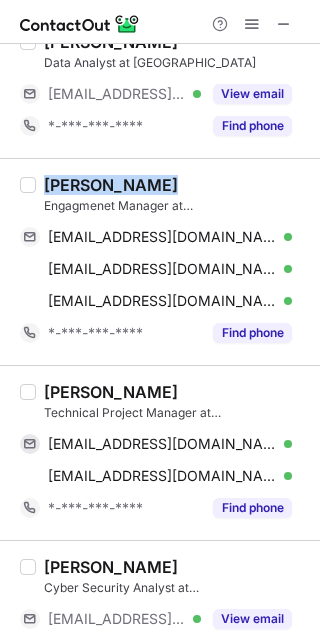 click on "Marwa Abdelgawad" at bounding box center (111, 185) 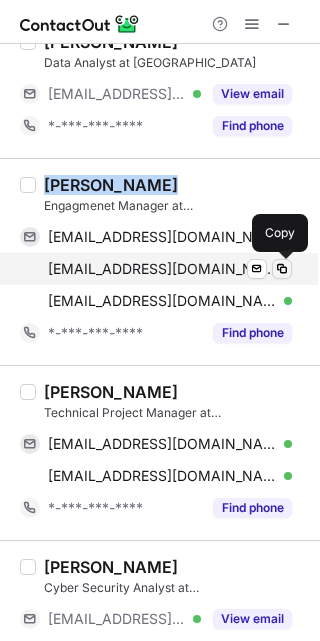 click at bounding box center [282, 269] 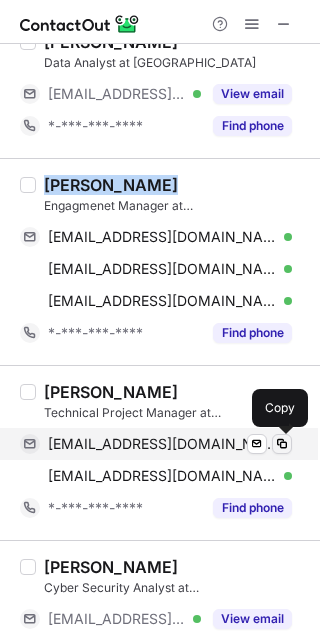 click at bounding box center (282, 444) 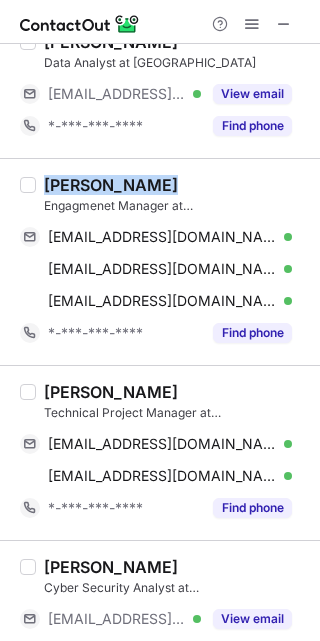 click on "Ahmed Koriem" at bounding box center (111, 392) 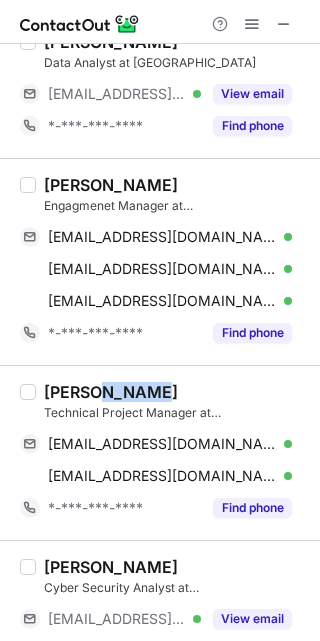 click on "Ahmed Koriem" at bounding box center (111, 392) 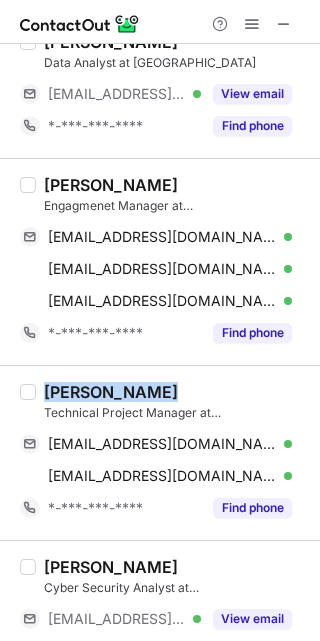 click on "Ahmed Koriem" at bounding box center [111, 392] 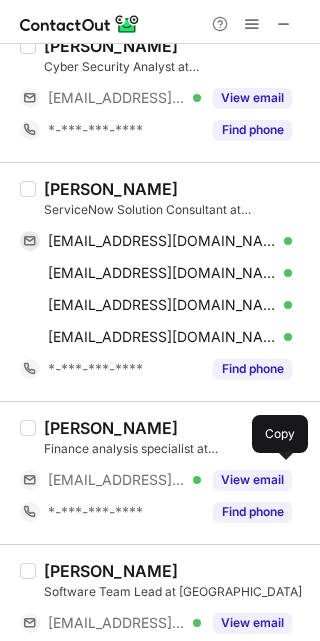 scroll, scrollTop: 3480, scrollLeft: 0, axis: vertical 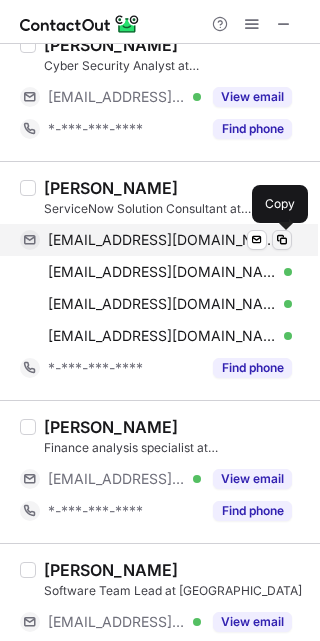 click at bounding box center (282, 240) 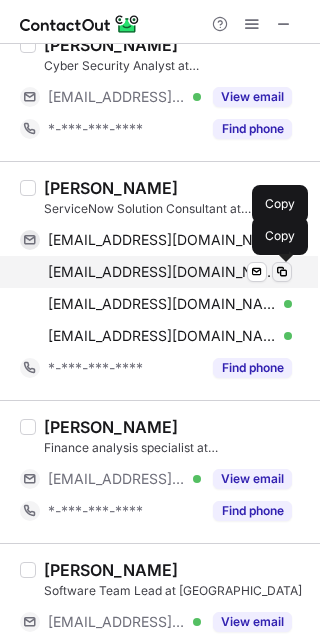 drag, startPoint x: 282, startPoint y: 272, endPoint x: 315, endPoint y: 265, distance: 33.734257 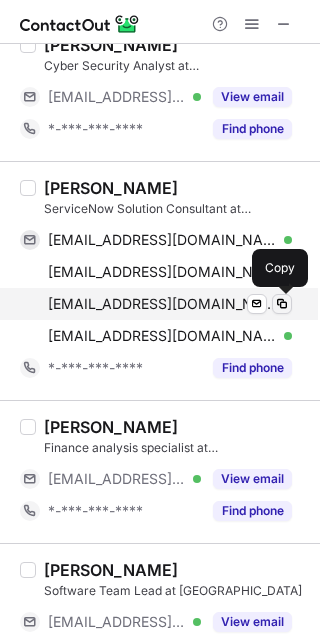 click at bounding box center [282, 304] 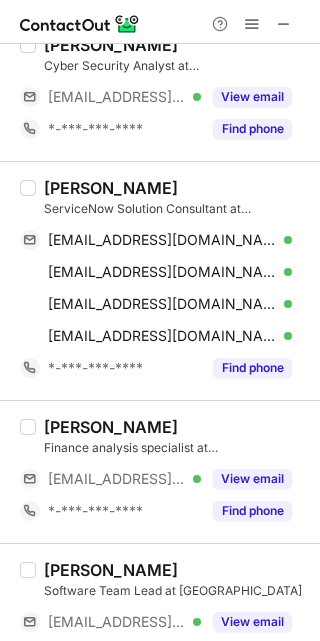 click on "Thailan Arthanari" at bounding box center (111, 188) 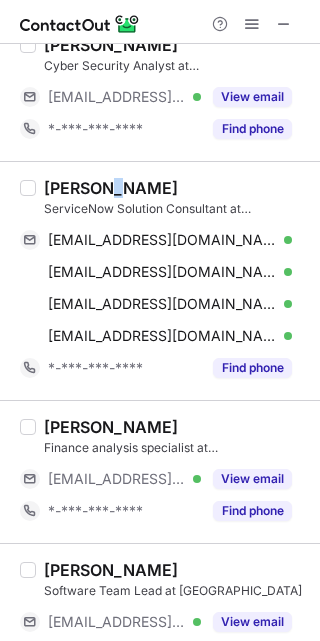 click on "Thailan Arthanari" at bounding box center [111, 188] 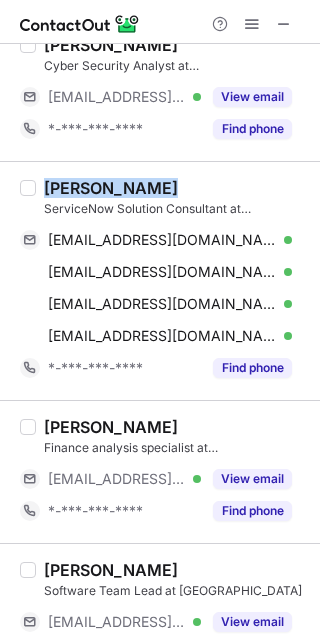 click on "Thailan Arthanari" at bounding box center (111, 188) 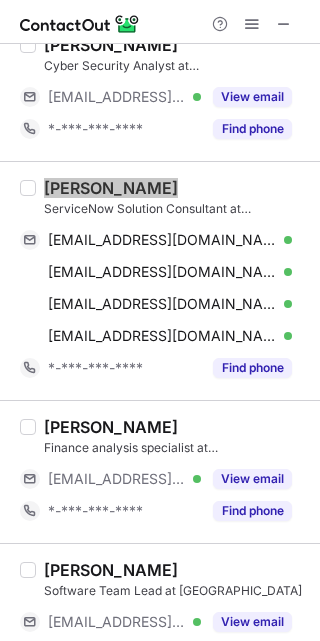 scroll, scrollTop: 3525, scrollLeft: 0, axis: vertical 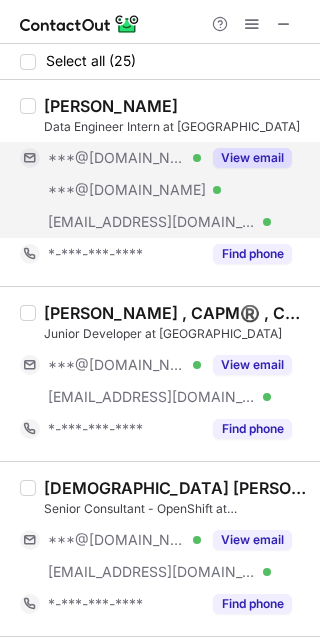 click on "View email" at bounding box center (252, 158) 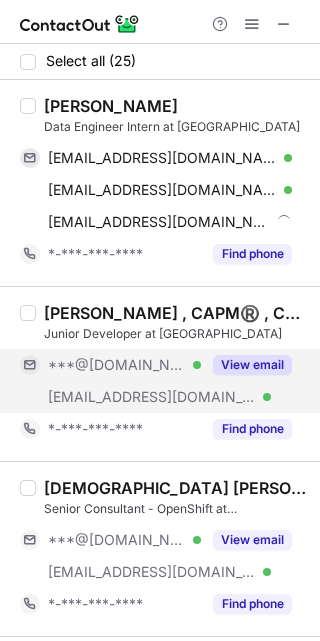 click on "View email" at bounding box center [252, 365] 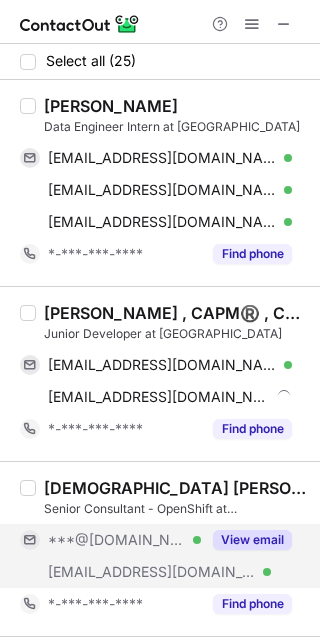 click on "View email" at bounding box center (252, 540) 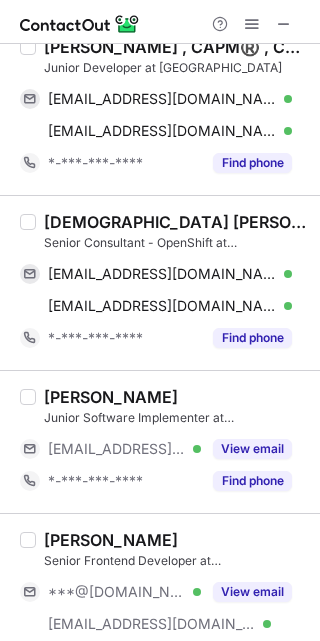 scroll, scrollTop: 378, scrollLeft: 0, axis: vertical 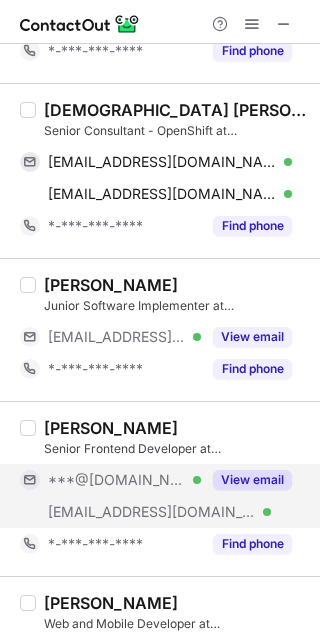 click on "View email" at bounding box center (246, 480) 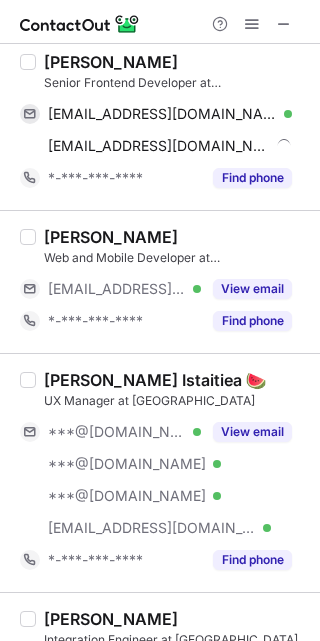 scroll, scrollTop: 755, scrollLeft: 0, axis: vertical 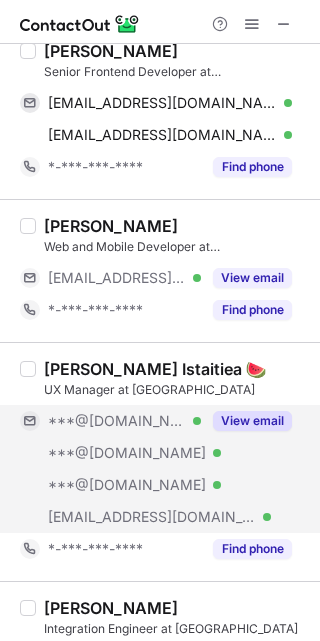 click on "View email" at bounding box center [252, 421] 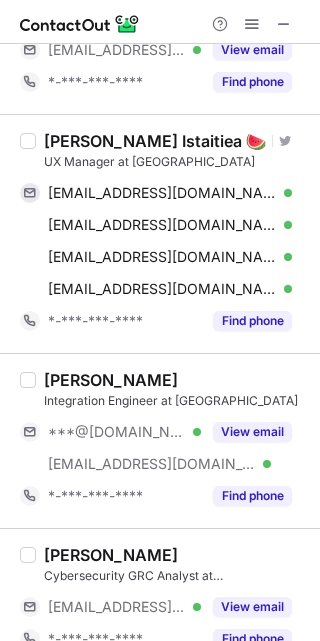 scroll, scrollTop: 1034, scrollLeft: 0, axis: vertical 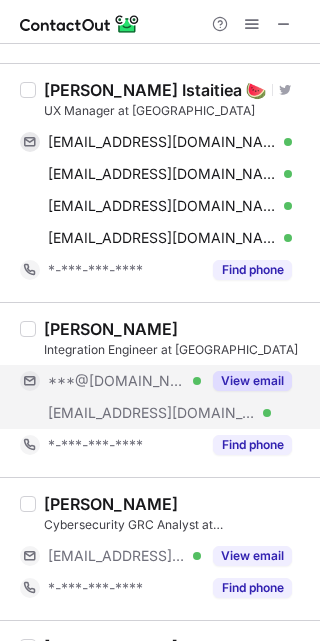 click on "View email" at bounding box center (252, 381) 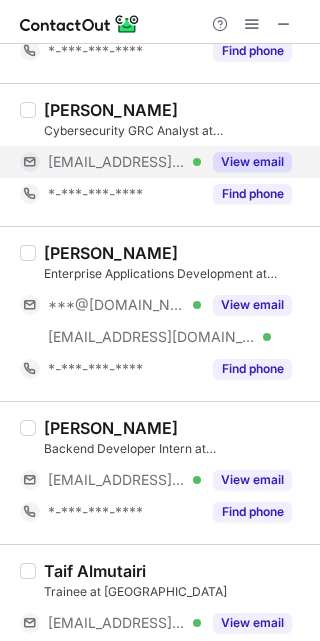 scroll, scrollTop: 1436, scrollLeft: 0, axis: vertical 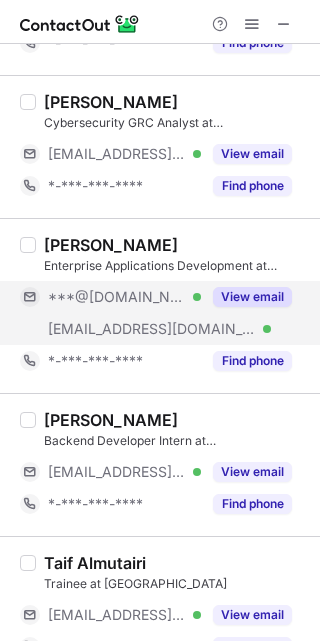 click on "View email" at bounding box center [252, 297] 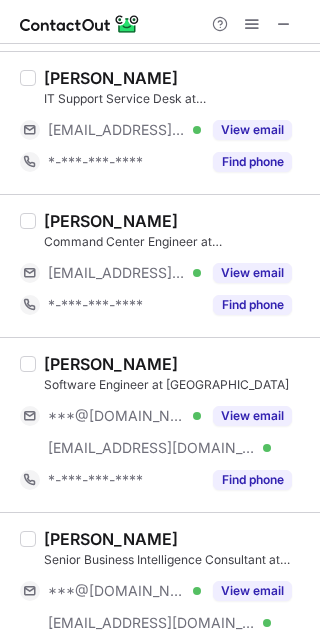 scroll, scrollTop: 2117, scrollLeft: 0, axis: vertical 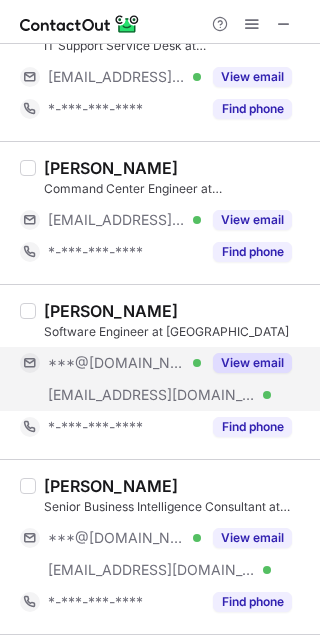 click on "View email" at bounding box center (252, 363) 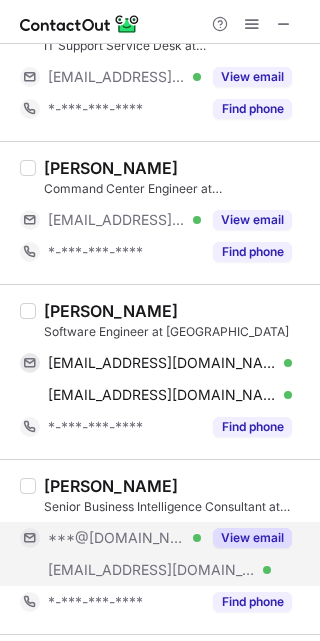click on "View email" at bounding box center (252, 538) 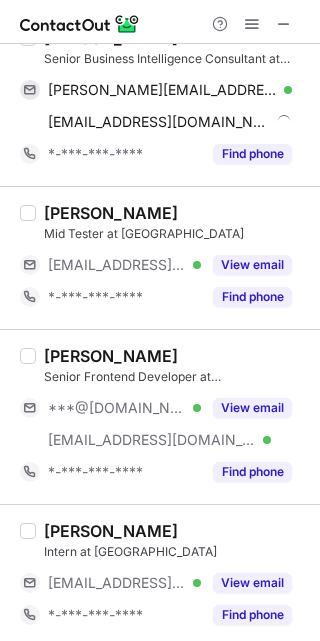 scroll, scrollTop: 2594, scrollLeft: 0, axis: vertical 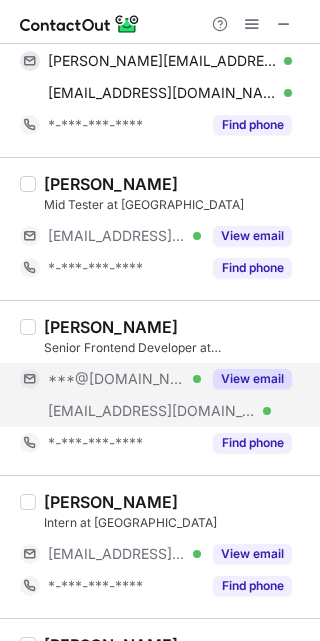 click on "View email" at bounding box center (252, 379) 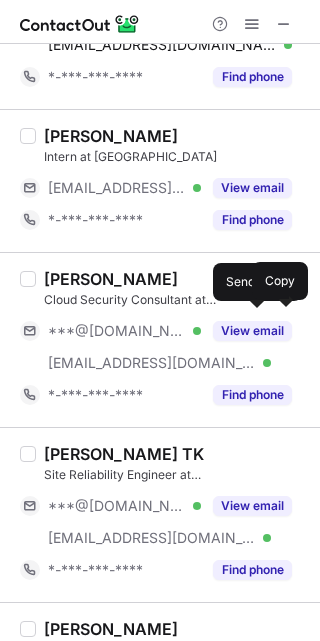 scroll, scrollTop: 2963, scrollLeft: 0, axis: vertical 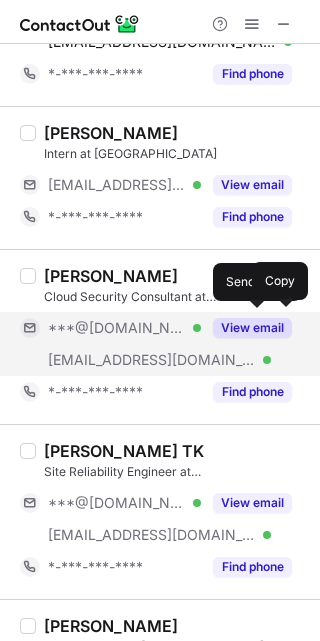 click on "View email" at bounding box center (252, 328) 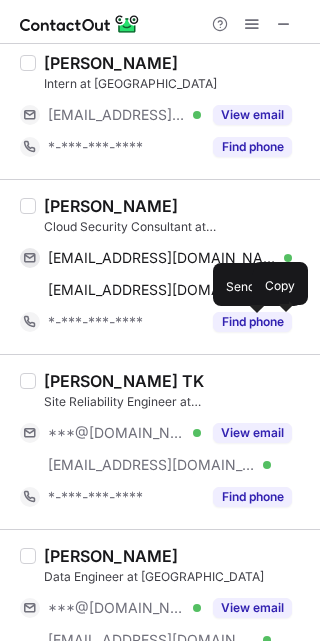 scroll, scrollTop: 3053, scrollLeft: 0, axis: vertical 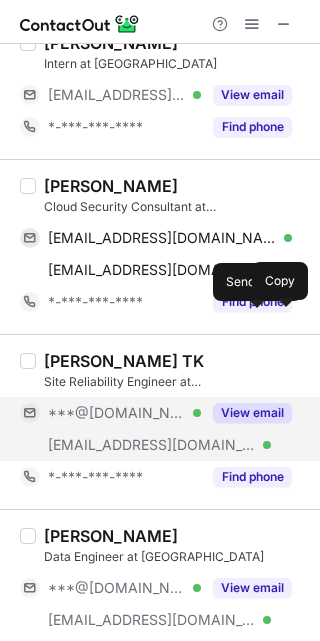 click on "View email" at bounding box center [252, 413] 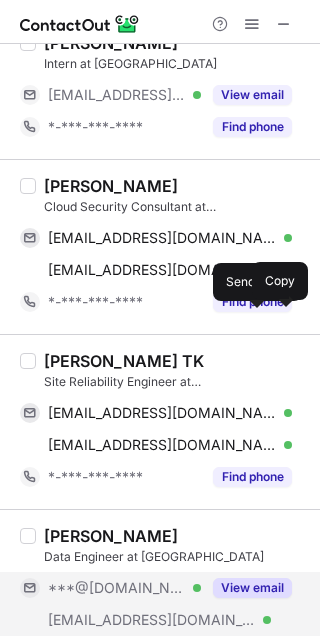 click on "View email" at bounding box center [252, 588] 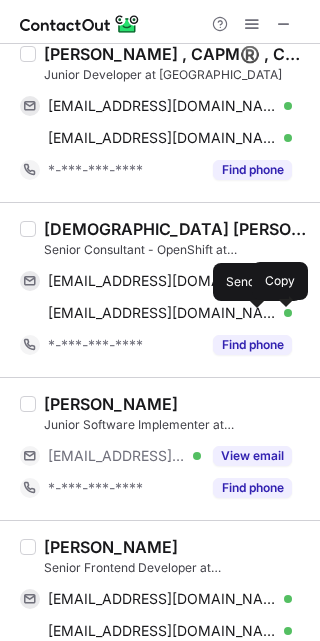 scroll, scrollTop: 0, scrollLeft: 0, axis: both 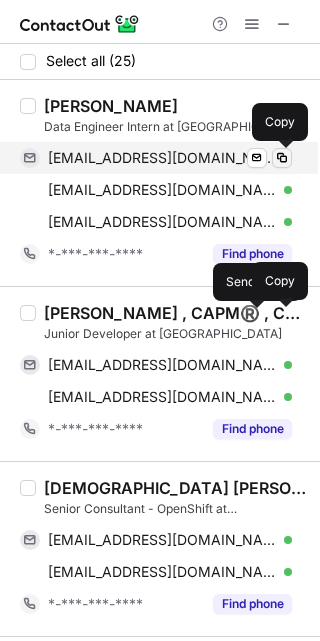 click at bounding box center [282, 158] 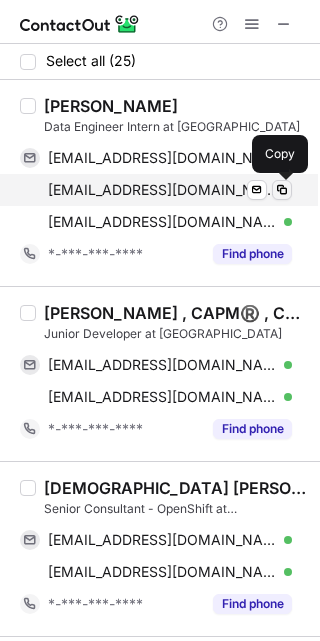 click at bounding box center (282, 190) 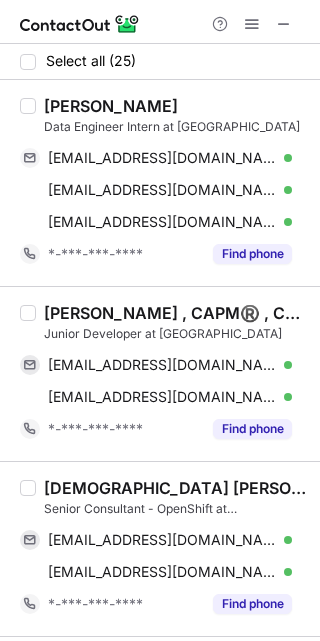 click on "Yousef Kamel" at bounding box center [111, 106] 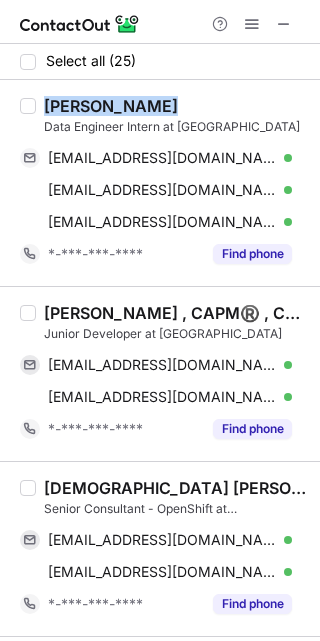 click on "Yousef Kamel" at bounding box center (111, 106) 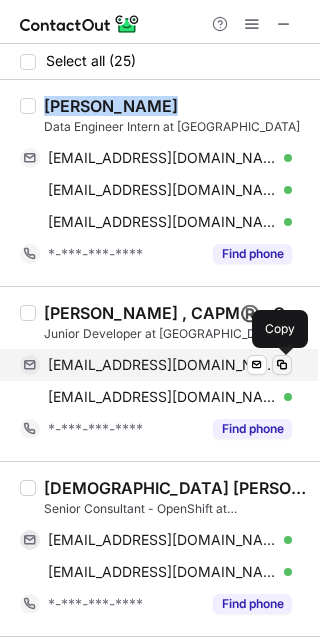 click at bounding box center (282, 365) 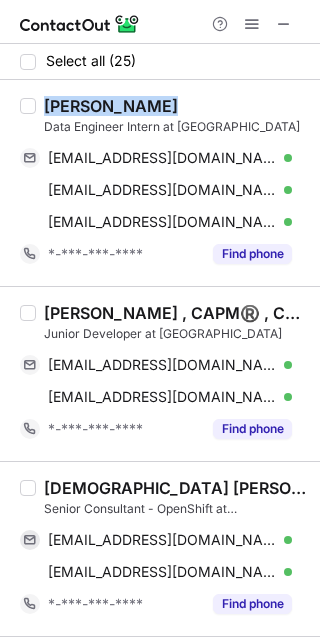 click on "Hasan Alanazi , CAPM®️ , CBP®️" at bounding box center [176, 313] 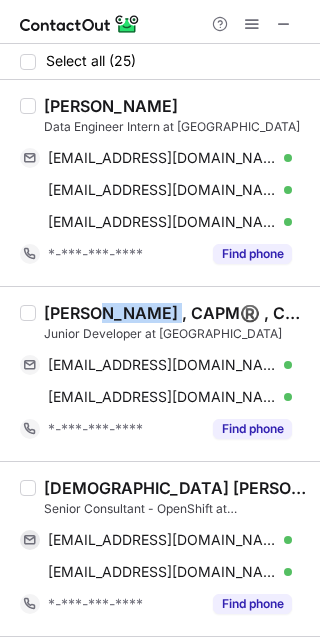 click on "Hasan Alanazi , CAPM®️ , CBP®️" at bounding box center (176, 313) 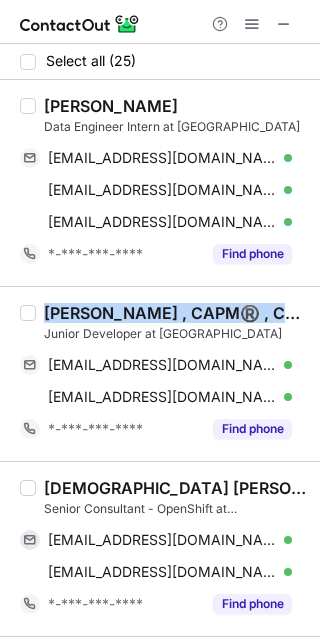 click on "Hasan Alanazi , CAPM®️ , CBP®️" at bounding box center (176, 313) 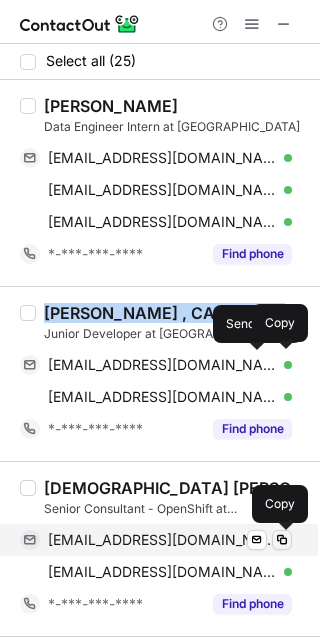 click at bounding box center (282, 540) 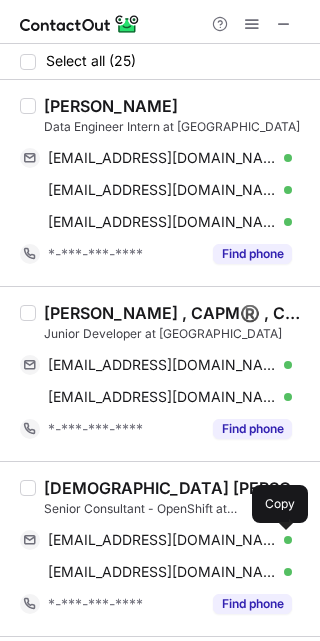 click on "Islam Barakat" at bounding box center [176, 488] 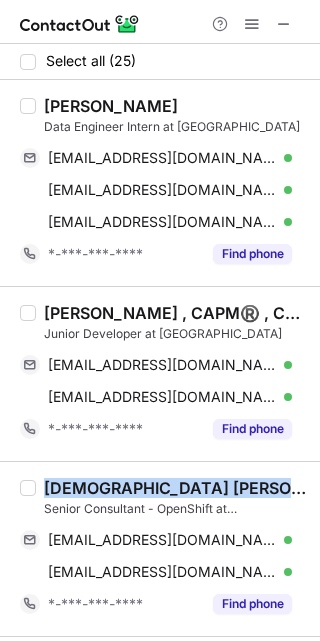 click on "Islam Barakat" at bounding box center [176, 488] 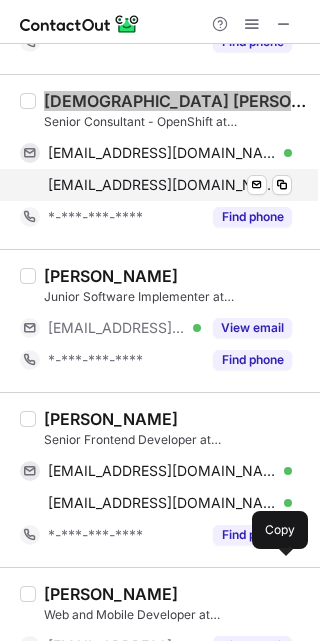 scroll, scrollTop: 389, scrollLeft: 0, axis: vertical 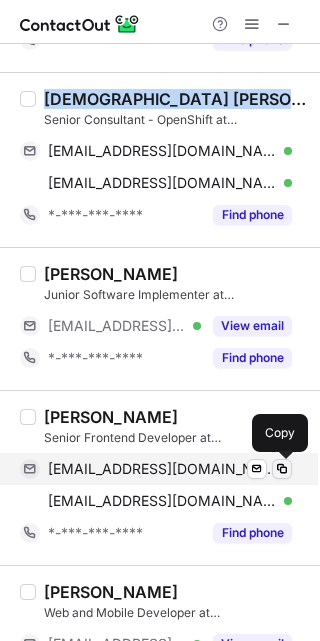 click at bounding box center (282, 469) 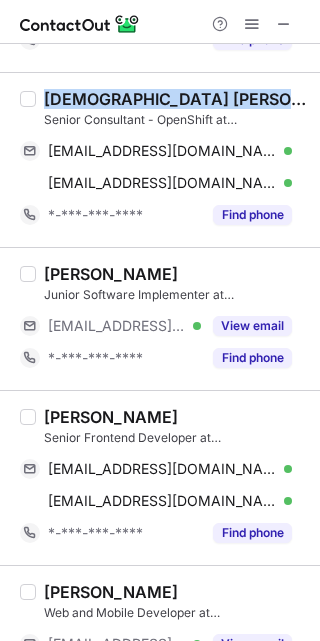 click on "Eslam Ghanem" at bounding box center (111, 417) 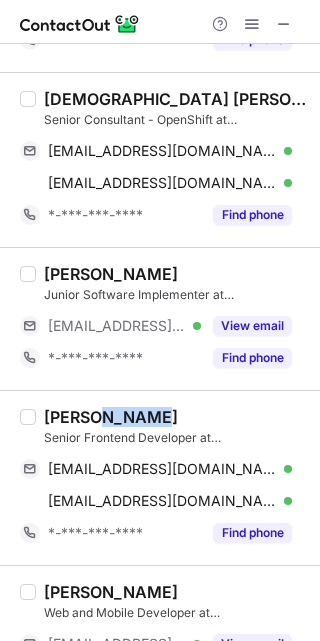 click on "Eslam Ghanem" at bounding box center (111, 417) 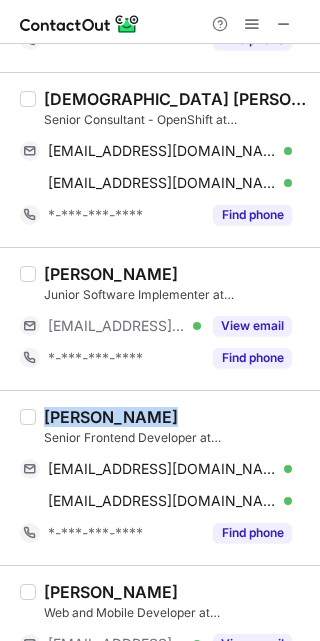 click on "Eslam Ghanem" at bounding box center [111, 417] 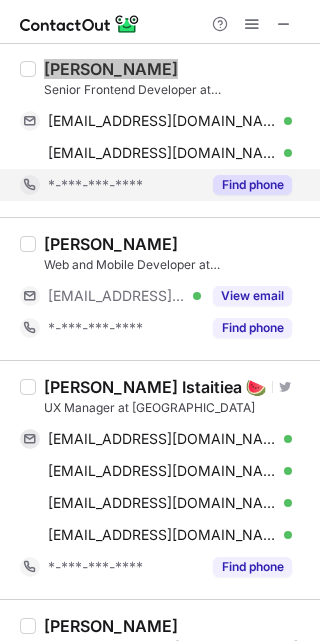 scroll, scrollTop: 738, scrollLeft: 0, axis: vertical 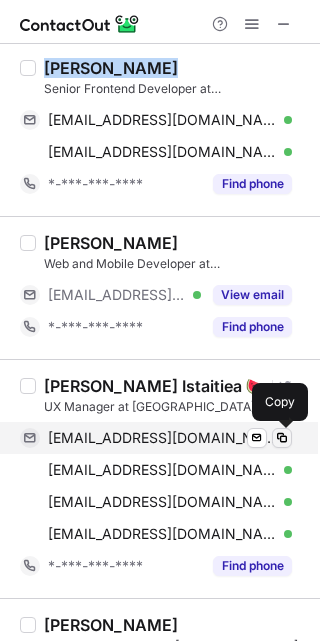 click at bounding box center [282, 438] 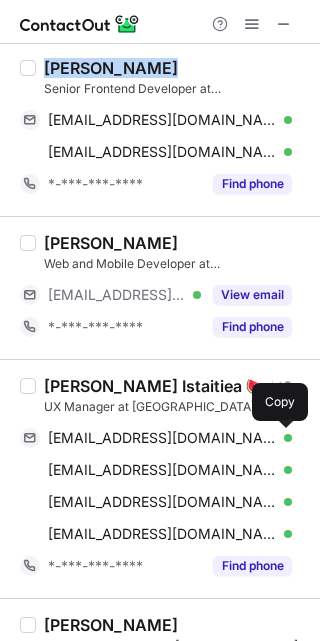 click on "Sawsan Istaitiea 🍉" at bounding box center [155, 386] 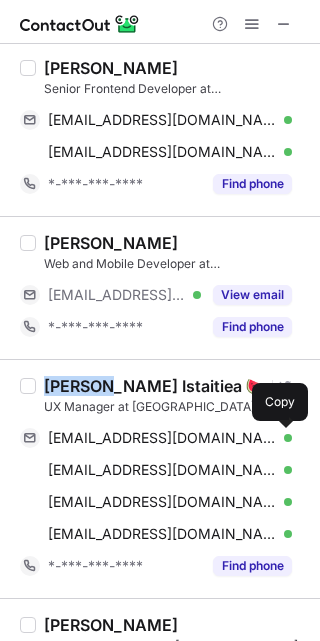 click on "Sawsan Istaitiea 🍉" at bounding box center (155, 386) 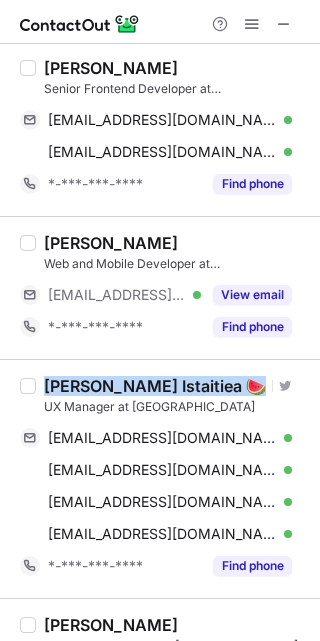 click on "Sawsan Istaitiea 🍉" at bounding box center [155, 386] 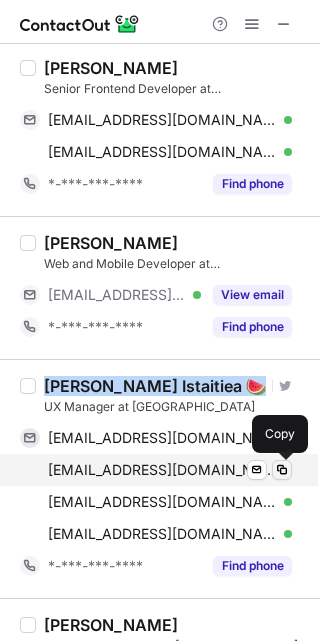 click at bounding box center [282, 470] 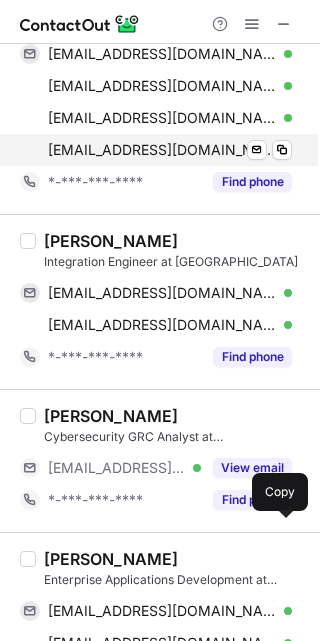 scroll, scrollTop: 1125, scrollLeft: 0, axis: vertical 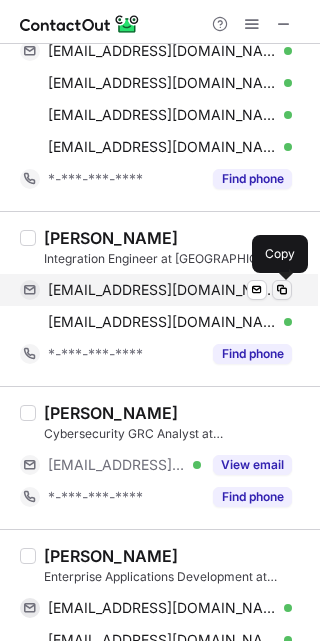 click at bounding box center (282, 290) 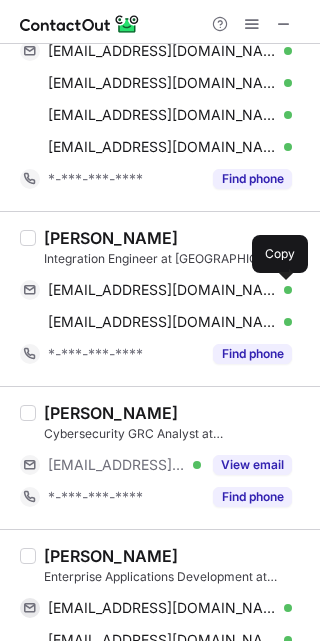 click on "Menna Mohamed" at bounding box center [111, 238] 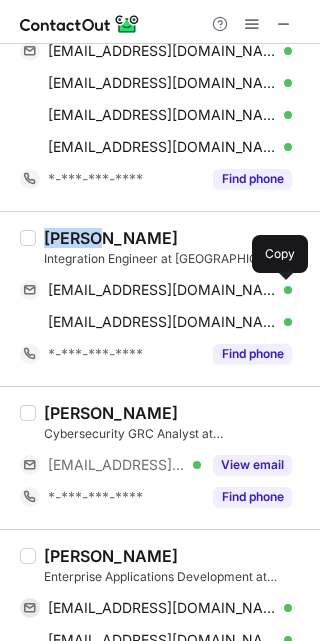 click on "Menna Mohamed" at bounding box center (111, 238) 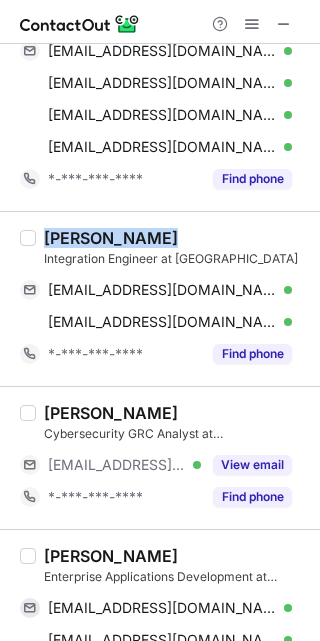 click on "Menna Mohamed" at bounding box center [111, 238] 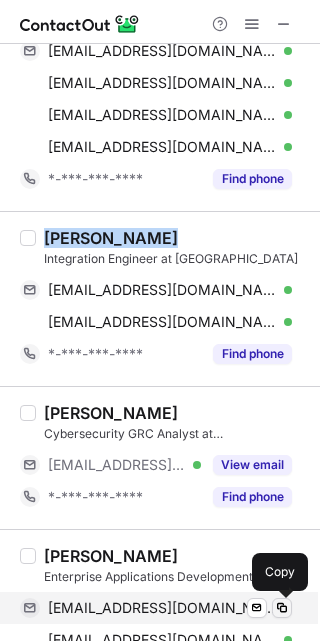 click at bounding box center [282, 608] 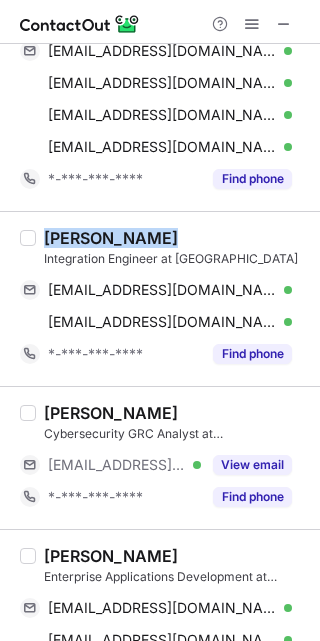 click on "Moaz Ragab" at bounding box center (111, 556) 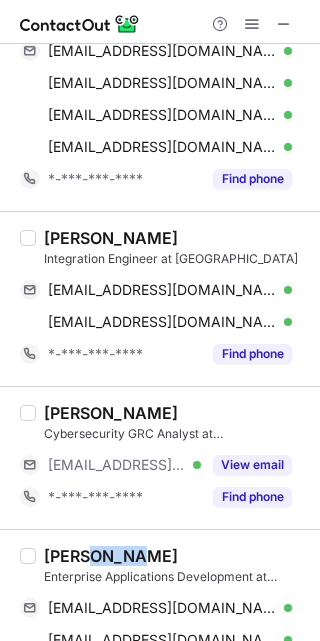 click on "Moaz Ragab" at bounding box center [111, 556] 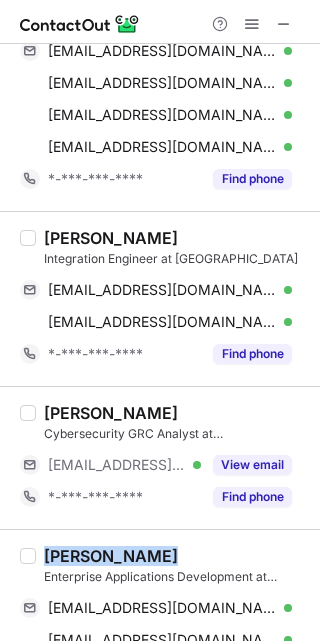 click on "Moaz Ragab" at bounding box center (111, 556) 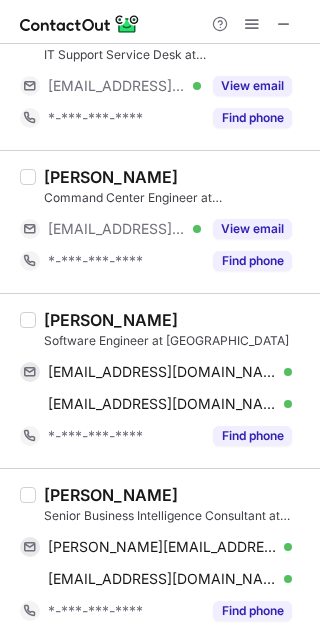 scroll, scrollTop: 2111, scrollLeft: 0, axis: vertical 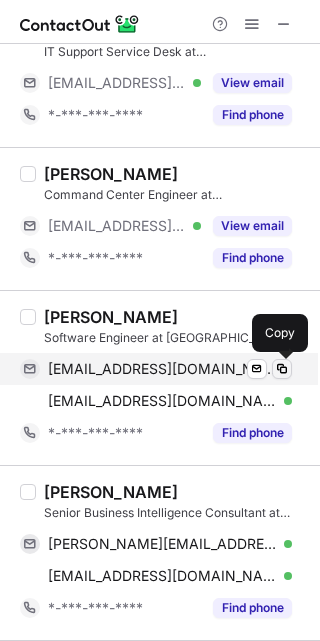 drag, startPoint x: 281, startPoint y: 364, endPoint x: 317, endPoint y: 347, distance: 39.812057 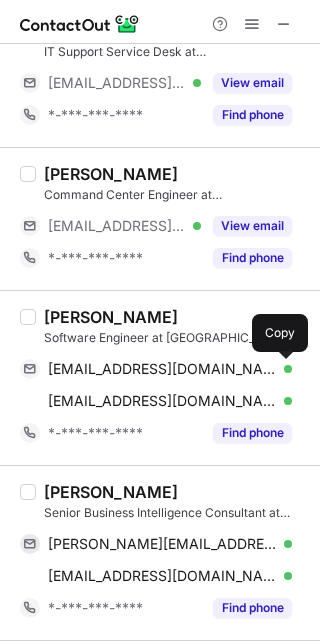 click at bounding box center [282, 369] 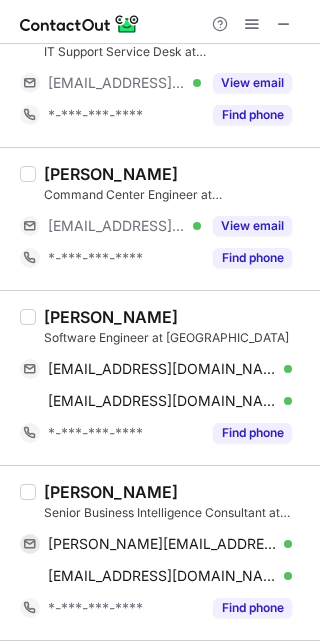 click on "Renad Hossam" at bounding box center (111, 317) 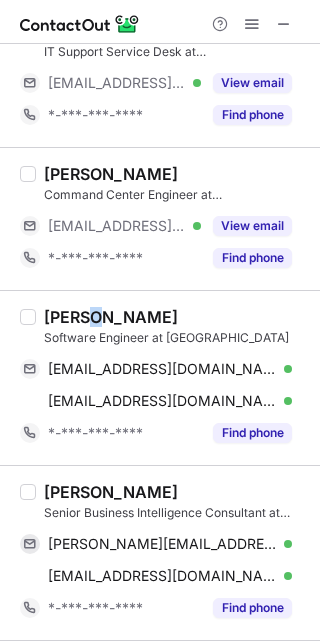 click on "Renad Hossam" at bounding box center [111, 317] 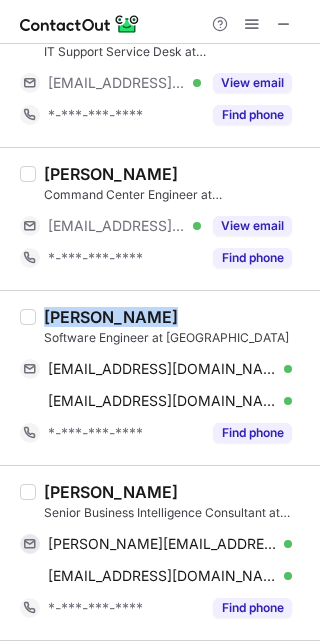 click on "Renad Hossam" at bounding box center [111, 317] 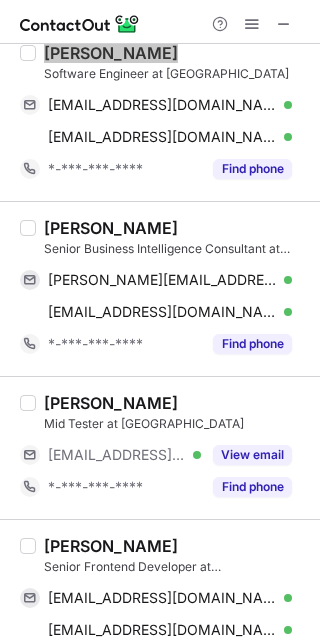 scroll, scrollTop: 2390, scrollLeft: 0, axis: vertical 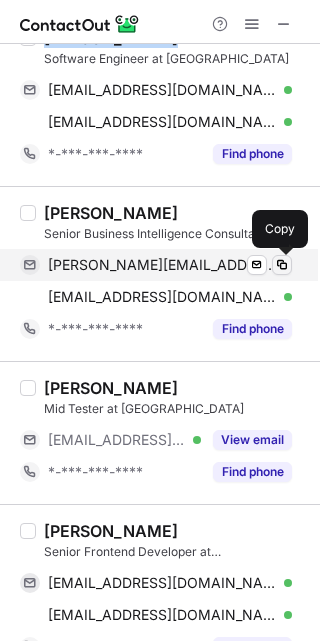 click at bounding box center [282, 265] 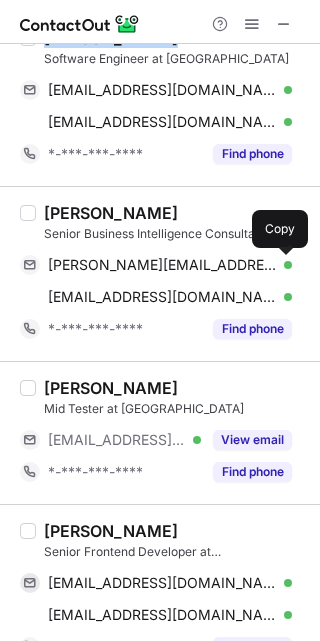 click on "Senior Business Intelligence Consultant at EJADA" at bounding box center [176, 234] 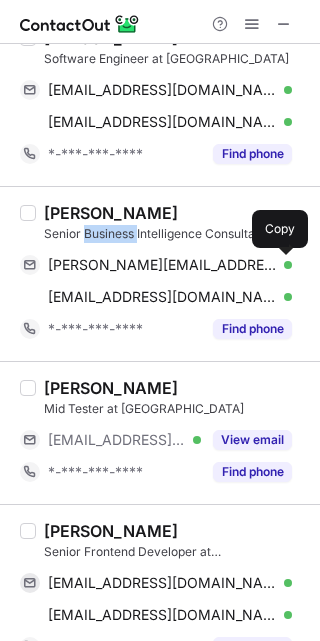 click on "Senior Business Intelligence Consultant at EJADA" at bounding box center (176, 234) 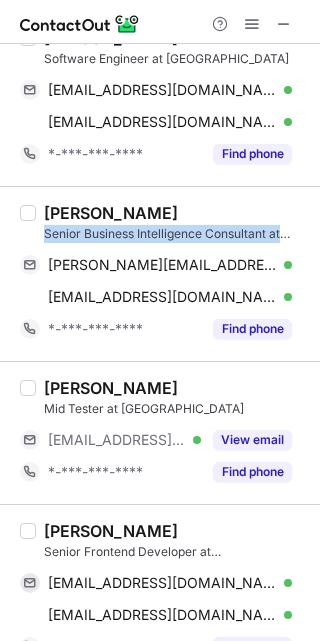 click on "Senior Business Intelligence Consultant at EJADA" at bounding box center (176, 234) 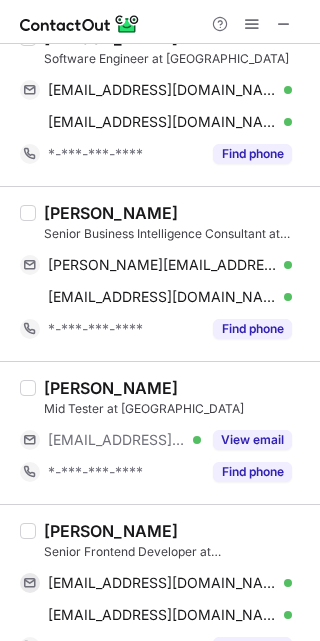 click on "Hassan Abdalgader" at bounding box center (111, 213) 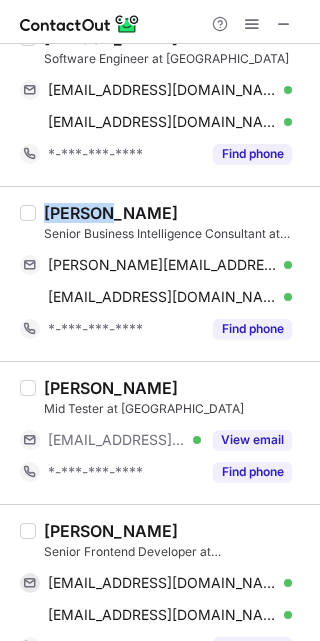 click on "Hassan Abdalgader" at bounding box center [111, 213] 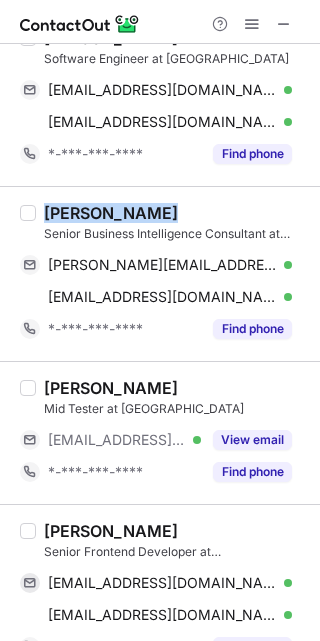 click on "Hassan Abdalgader" at bounding box center (111, 213) 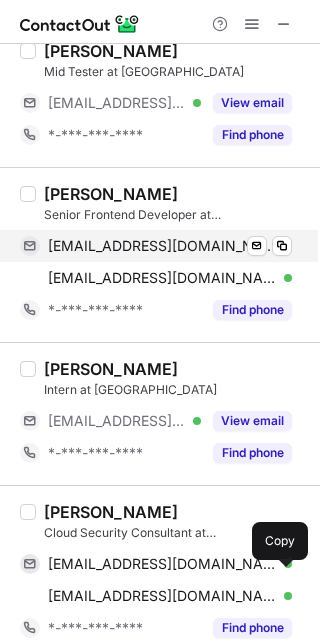 scroll, scrollTop: 2780, scrollLeft: 0, axis: vertical 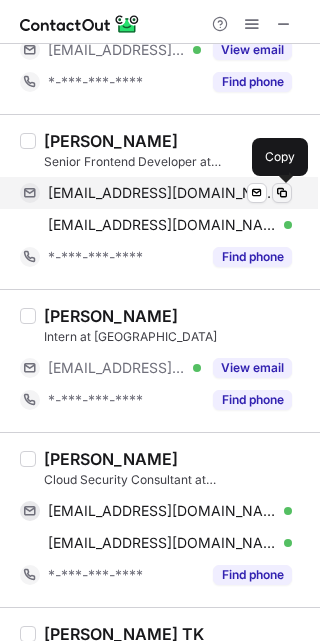 click at bounding box center (282, 193) 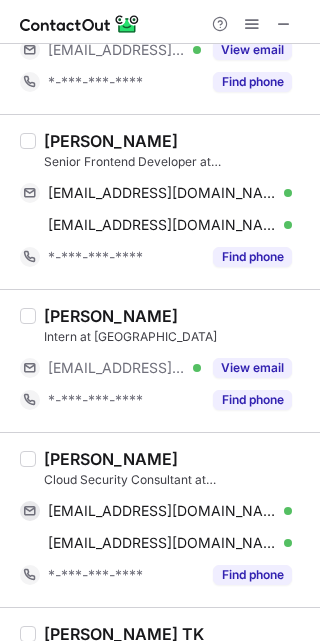 click on "Zeinab Mostafa" at bounding box center [111, 141] 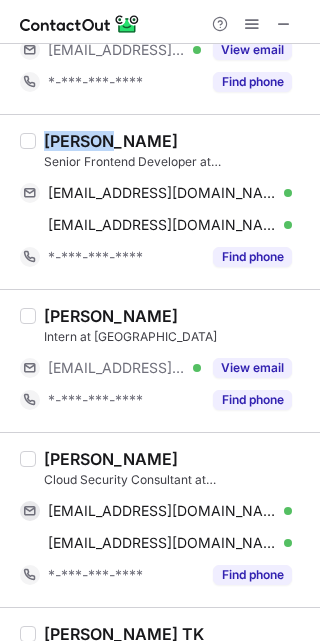 click on "Zeinab Mostafa" at bounding box center [111, 141] 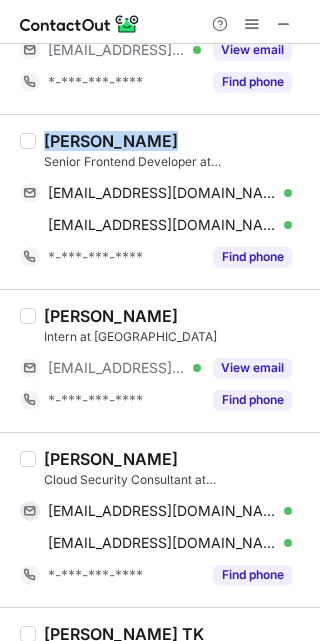 click on "Zeinab Mostafa" at bounding box center (111, 141) 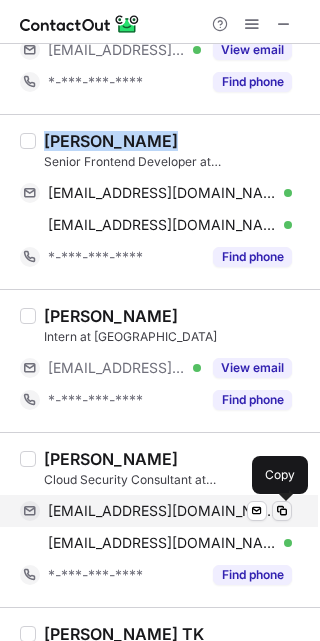 click at bounding box center [282, 511] 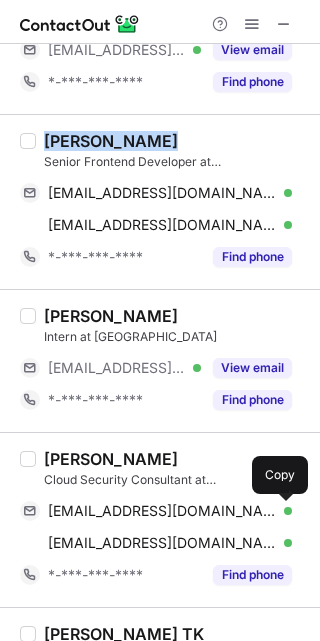 click on "Ahmed Maamoun" at bounding box center (111, 459) 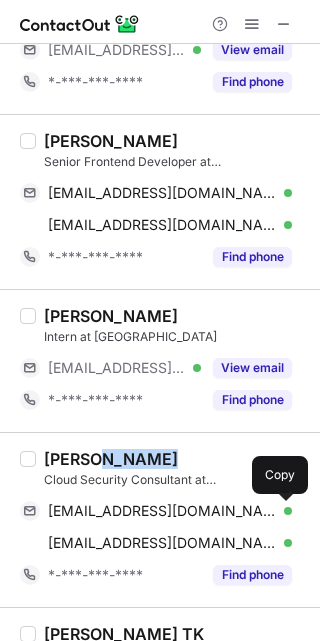 click on "Ahmed Maamoun" at bounding box center [111, 459] 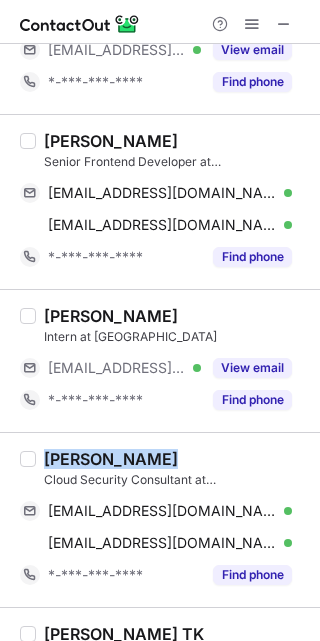 click on "Ahmed Maamoun" at bounding box center (111, 459) 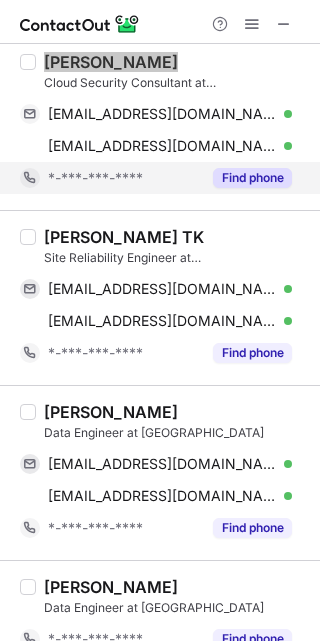 scroll, scrollTop: 3179, scrollLeft: 0, axis: vertical 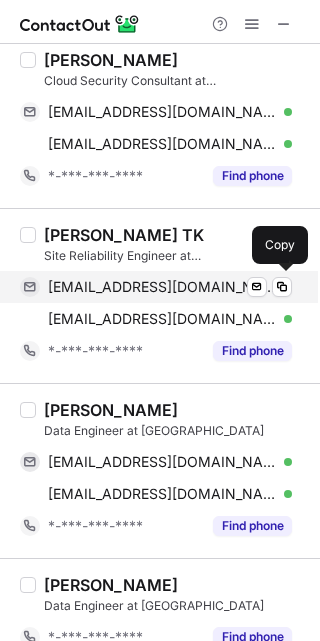 click on "naseefrpm121@gmail.com Verified Send email Copy" at bounding box center (156, 287) 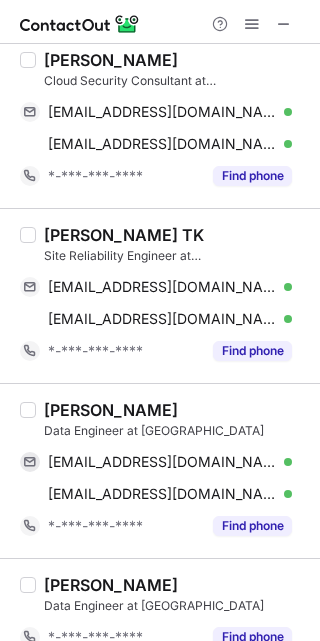 click on "MOHAMMED NASEEF TK Site Reliability Engineer at EJADA naseefrpm121@gmail.com Verified Send email Copy mtk@ejada.com Verified Send email Copy *-***-***-**** Find phone" at bounding box center [160, 295] 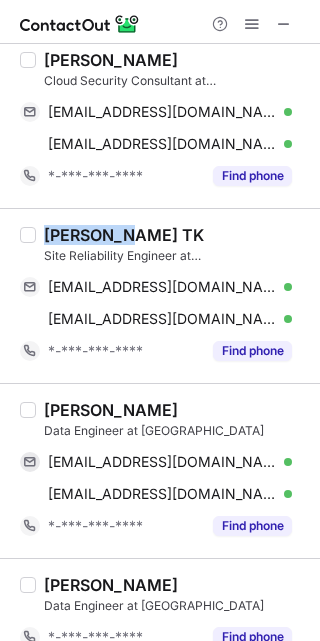 click on "MOHAMMED NASEEF TK Site Reliability Engineer at EJADA naseefrpm121@gmail.com Verified Send email Copy mtk@ejada.com Verified Send email Copy *-***-***-**** Find phone" at bounding box center (160, 295) 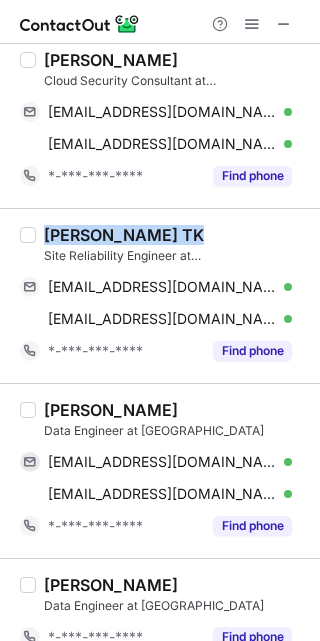 click on "MOHAMMED NASEEF TK Site Reliability Engineer at EJADA naseefrpm121@gmail.com Verified Send email Copy mtk@ejada.com Verified Send email Copy *-***-***-**** Find phone" at bounding box center [160, 295] 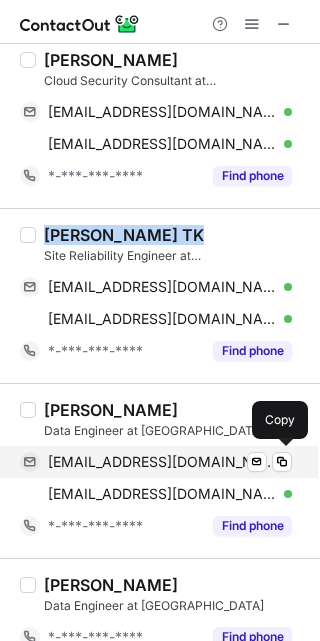 click on "samirgamil2010@gmail.com Verified Send email Copy" at bounding box center [156, 462] 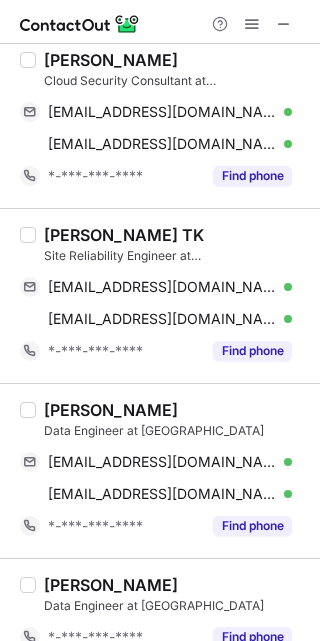 click on "Samir Gamil Data Engineer at EJADA samirgamil2010@gmail.com Verified Send email Copy sgamil@ejada.com Verified Send email Copy *-***-***-**** Find phone" at bounding box center (160, 470) 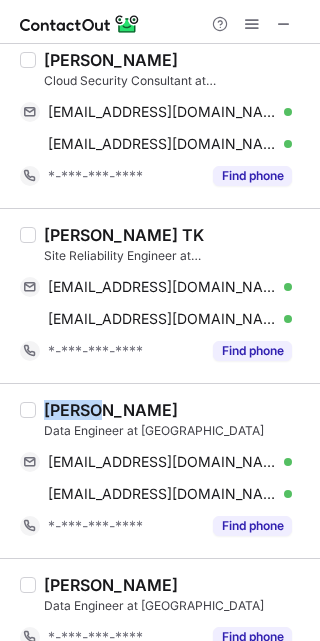 click on "Samir Gamil Data Engineer at EJADA samirgamil2010@gmail.com Verified Send email Copy sgamil@ejada.com Verified Send email Copy *-***-***-**** Find phone" at bounding box center (160, 470) 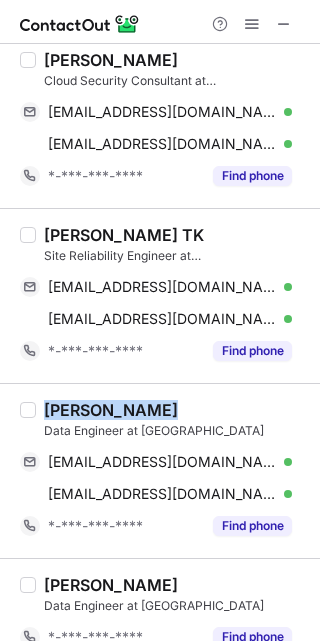 click on "Samir Gamil Data Engineer at EJADA samirgamil2010@gmail.com Verified Send email Copy sgamil@ejada.com Verified Send email Copy *-***-***-**** Find phone" at bounding box center (160, 470) 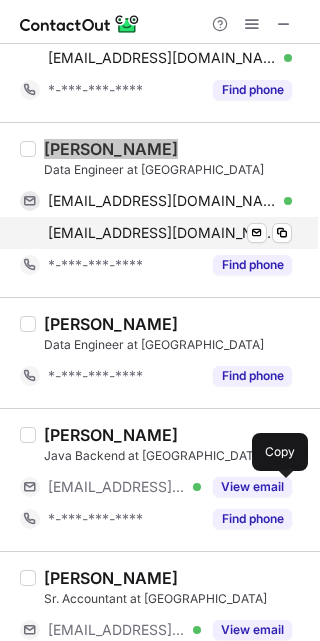 scroll, scrollTop: 3493, scrollLeft: 0, axis: vertical 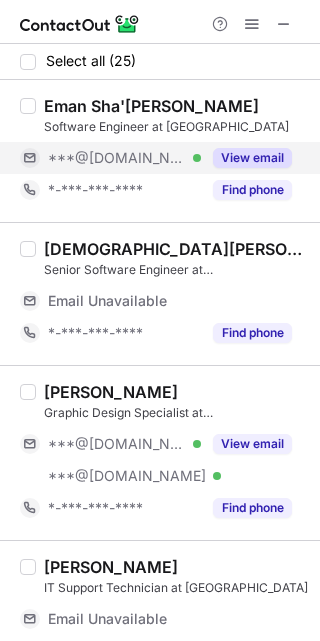 click on "View email" at bounding box center [252, 158] 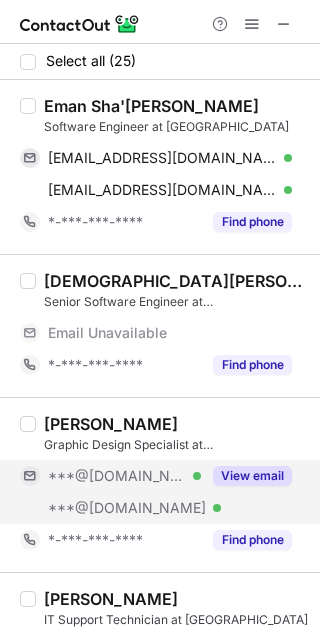 click on "View email" at bounding box center (252, 476) 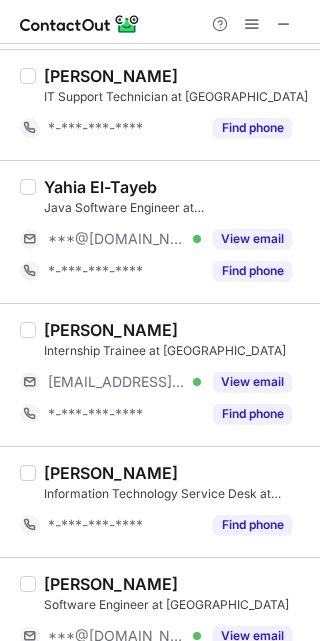 scroll, scrollTop: 543, scrollLeft: 0, axis: vertical 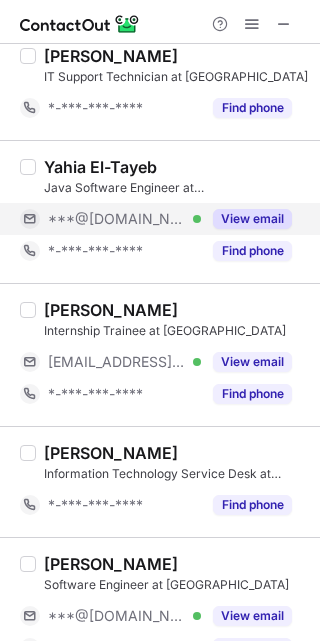 click on "View email" at bounding box center [252, 219] 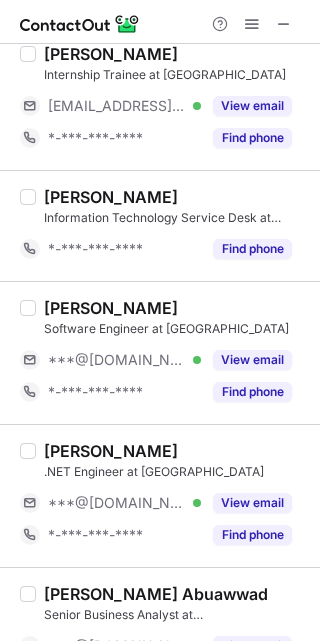 scroll, scrollTop: 934, scrollLeft: 0, axis: vertical 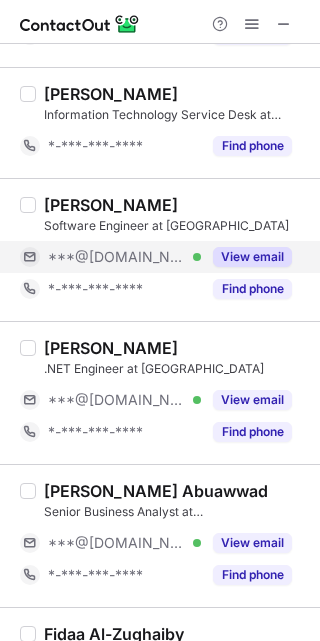 click on "View email" at bounding box center [252, 257] 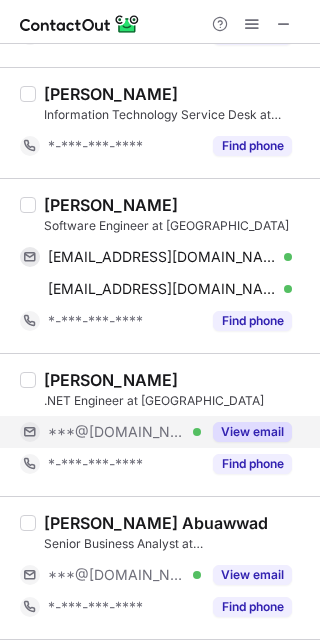 click on "View email" at bounding box center (252, 432) 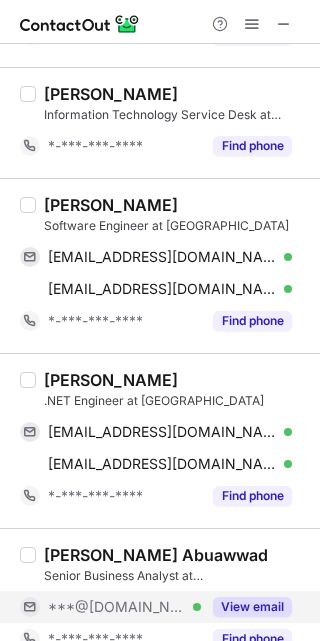 click on "View email" at bounding box center (252, 607) 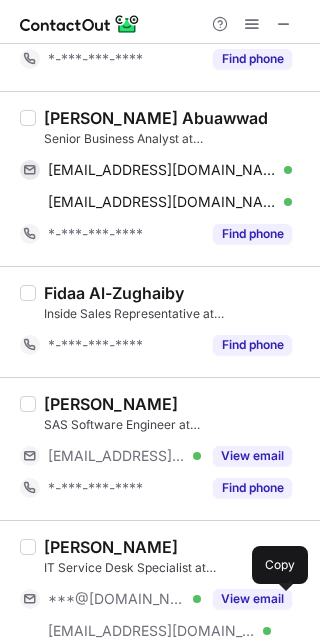 scroll, scrollTop: 1429, scrollLeft: 0, axis: vertical 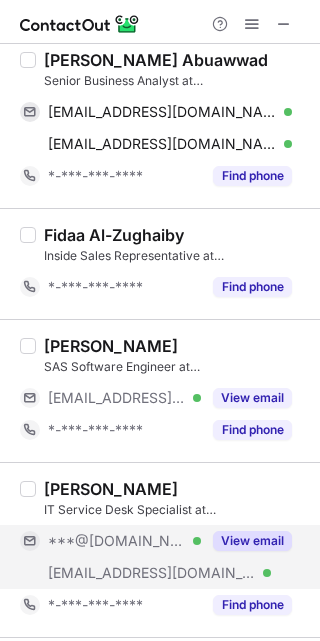click on "View email" at bounding box center [252, 541] 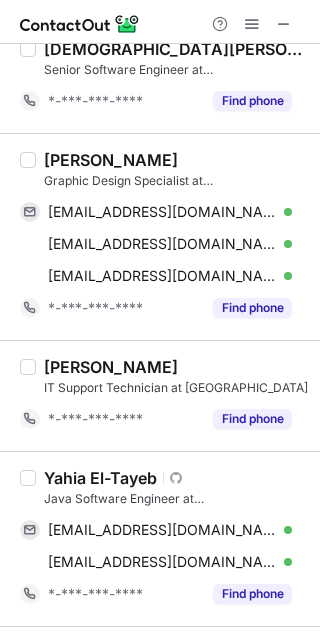 scroll, scrollTop: 0, scrollLeft: 0, axis: both 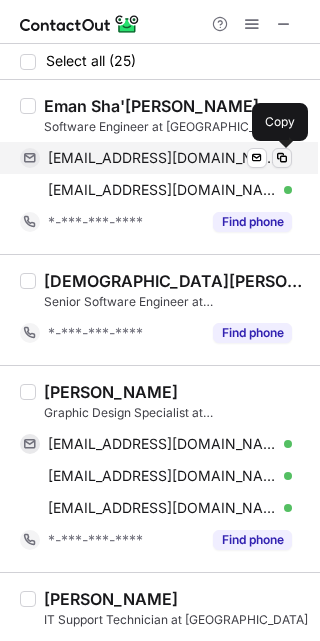 click at bounding box center (282, 158) 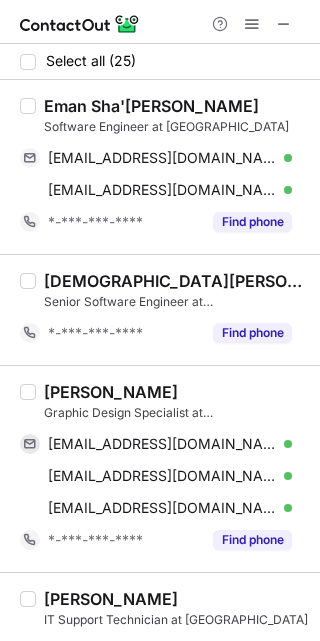 click on "Software Engineer at [GEOGRAPHIC_DATA]" at bounding box center (176, 127) 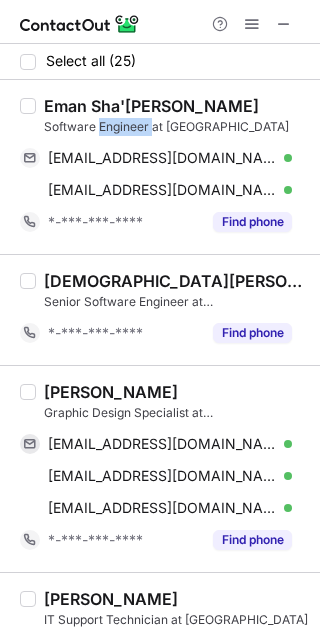 click on "Software Engineer at [GEOGRAPHIC_DATA]" at bounding box center [176, 127] 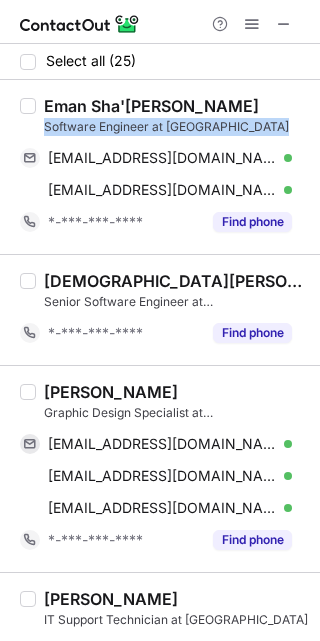 click on "Software Engineer at [GEOGRAPHIC_DATA]" at bounding box center (176, 127) 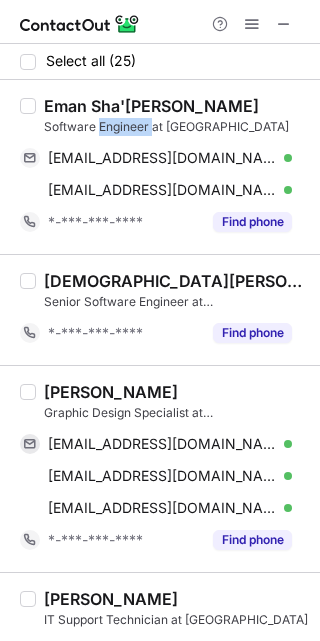 click on "Software Engineer at EJADA" at bounding box center [176, 127] 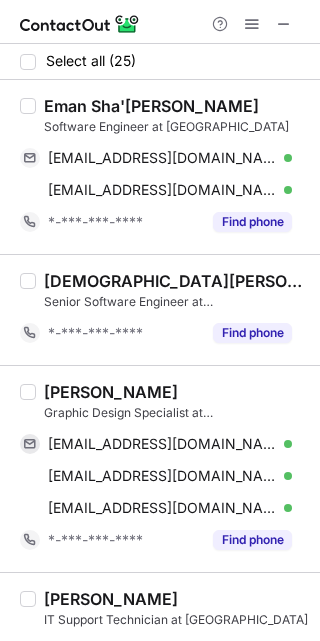 click on "Eman Sha'esha" at bounding box center (151, 106) 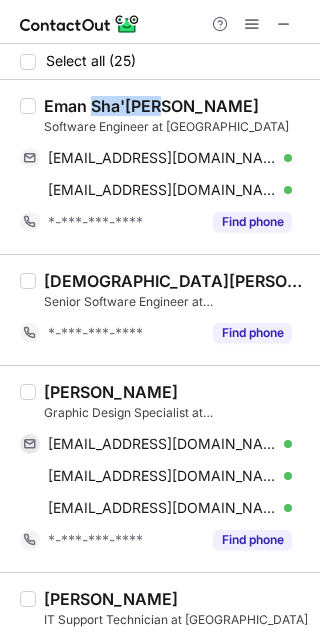 click on "Eman Sha'esha" at bounding box center (151, 106) 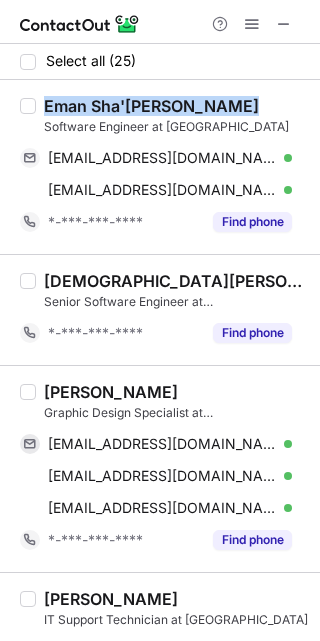 click on "Eman Sha'esha" at bounding box center (151, 106) 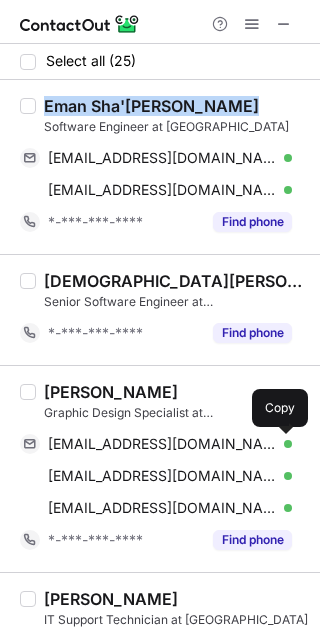drag, startPoint x: 283, startPoint y: 446, endPoint x: 319, endPoint y: 438, distance: 36.878178 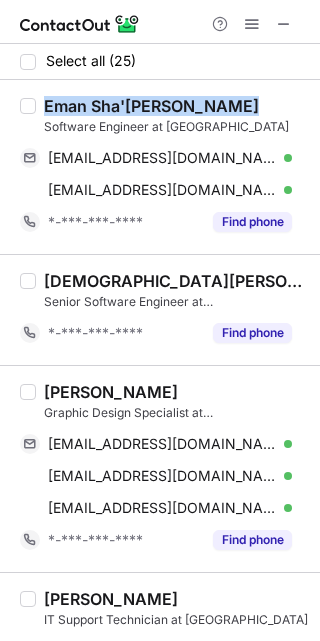 click on "ABDULLAH ALARIFI" at bounding box center (111, 392) 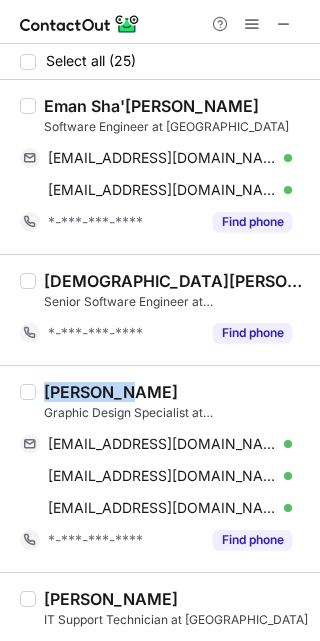 click on "ABDULLAH ALARIFI" at bounding box center (111, 392) 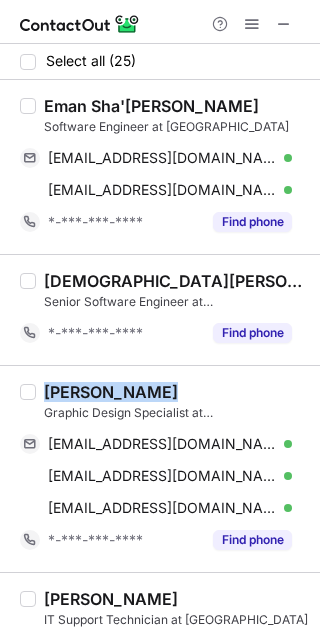 click on "ABDULLAH ALARIFI" at bounding box center [111, 392] 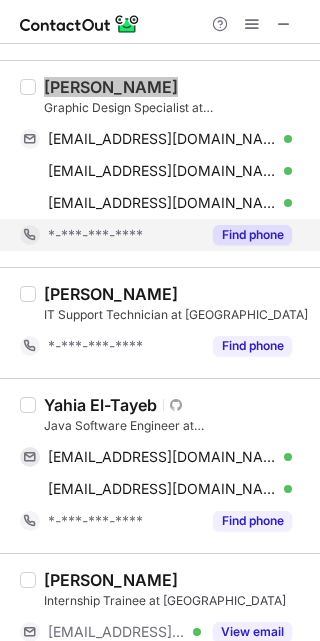 scroll, scrollTop: 306, scrollLeft: 0, axis: vertical 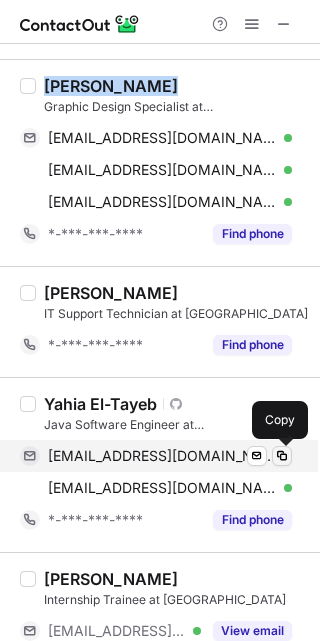 click at bounding box center [282, 456] 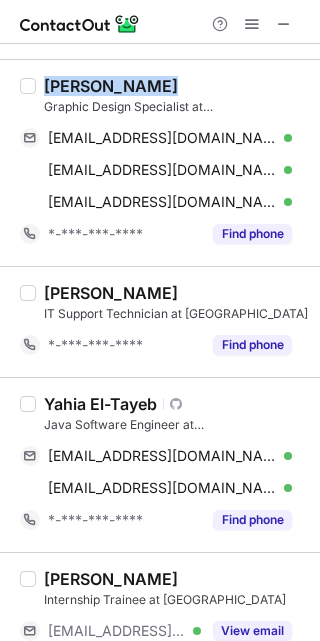 click on "Yahia El-Tayeb" at bounding box center (100, 404) 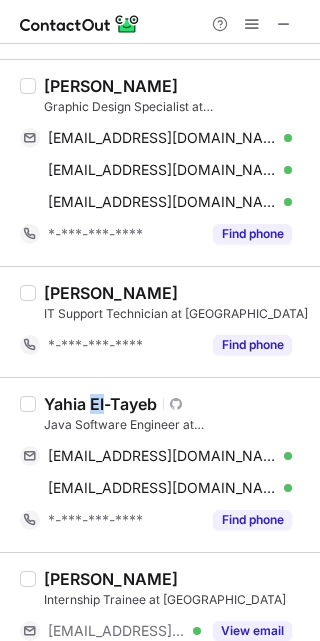 click on "Yahia El-Tayeb" at bounding box center (100, 404) 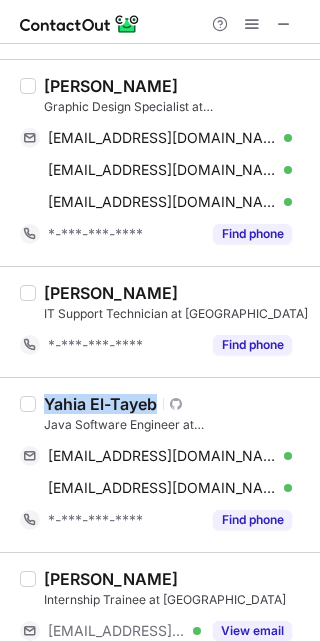 click on "Yahia El-Tayeb" at bounding box center (100, 404) 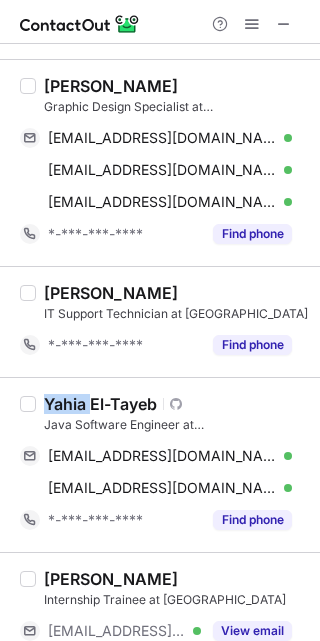 click on "Yahia El-Tayeb" at bounding box center [100, 404] 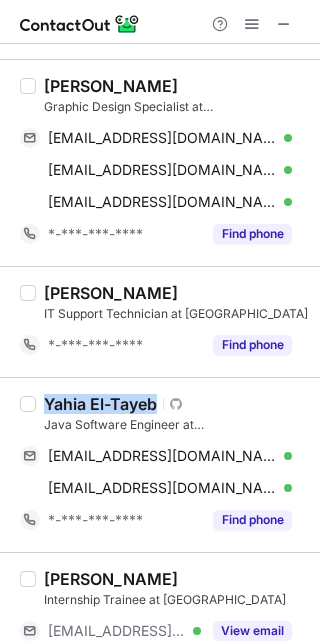 click on "Yahia El-Tayeb" at bounding box center [100, 404] 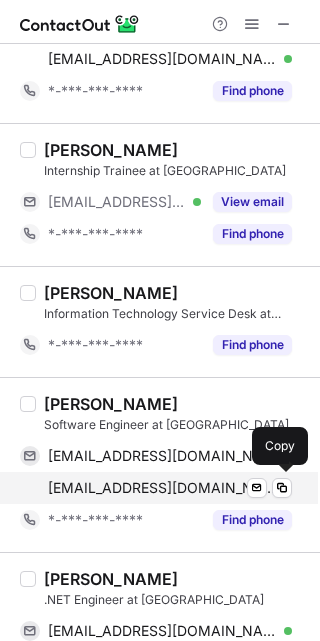 scroll, scrollTop: 798, scrollLeft: 0, axis: vertical 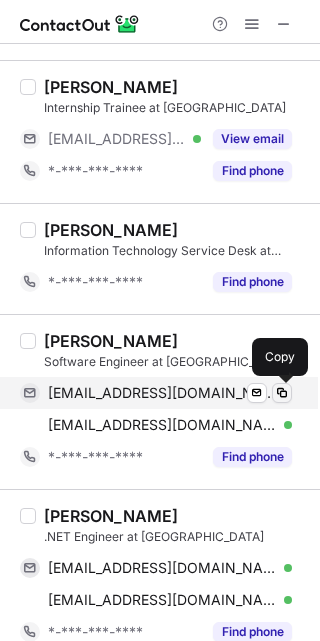 click at bounding box center [282, 393] 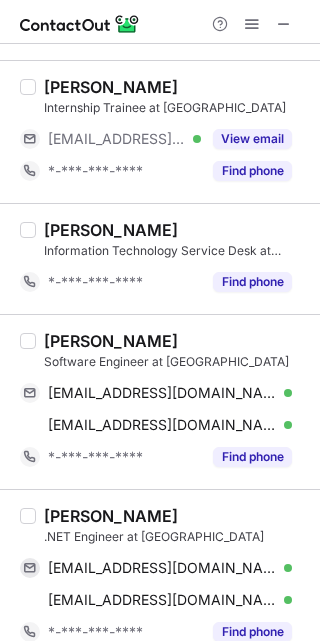 click on "Praveen Muthusamy" at bounding box center [111, 341] 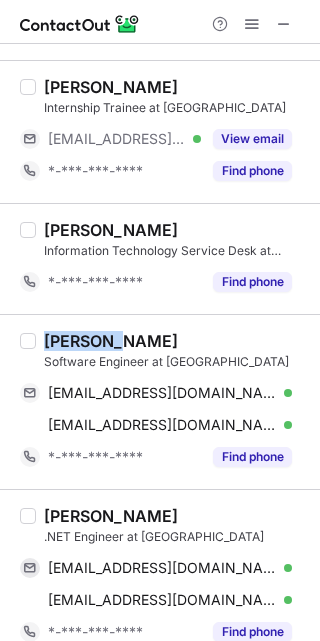 click on "Praveen Muthusamy" at bounding box center [111, 341] 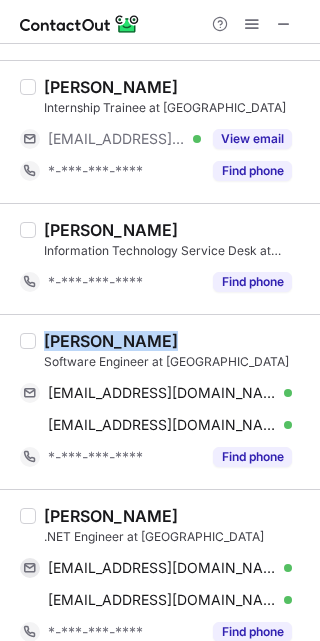 click on "Praveen Muthusamy" at bounding box center [111, 341] 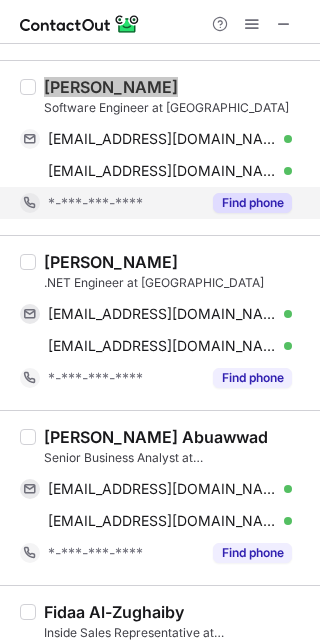 scroll, scrollTop: 1161, scrollLeft: 0, axis: vertical 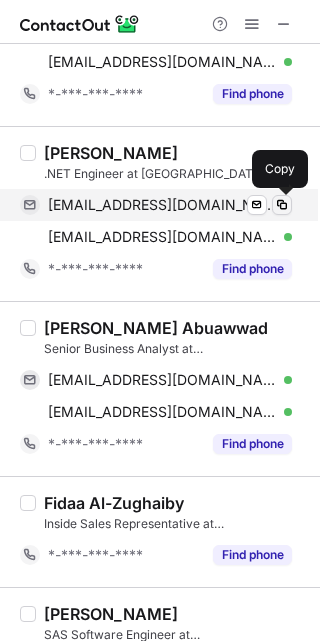 click at bounding box center (282, 205) 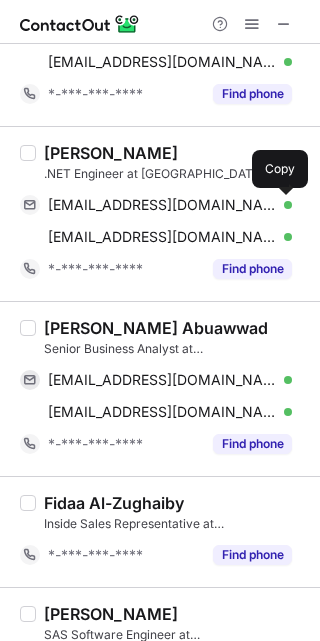 click on "Mohamed Oraby" at bounding box center (111, 153) 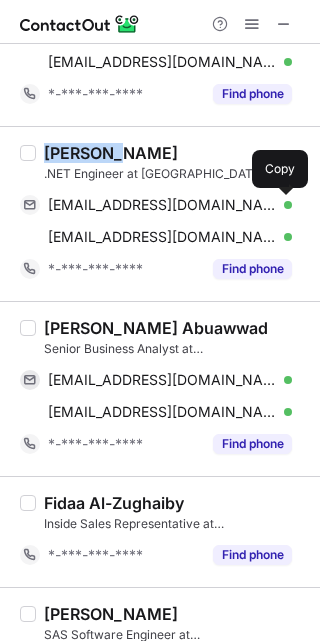 click on "Mohamed Oraby" at bounding box center (111, 153) 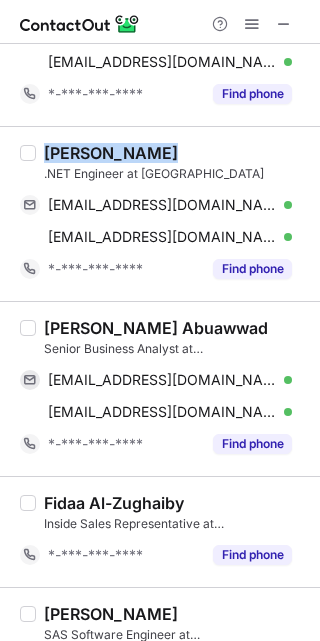 click on "Mohamed Oraby" at bounding box center [111, 153] 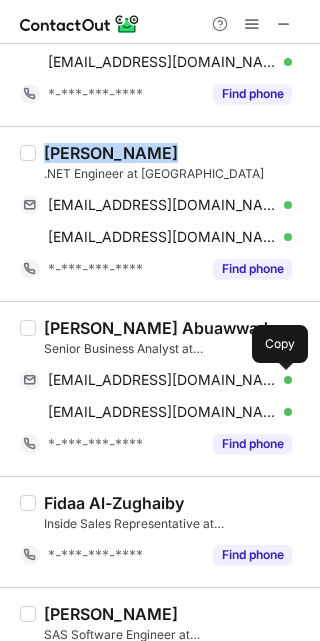 drag, startPoint x: 288, startPoint y: 377, endPoint x: 315, endPoint y: 377, distance: 27 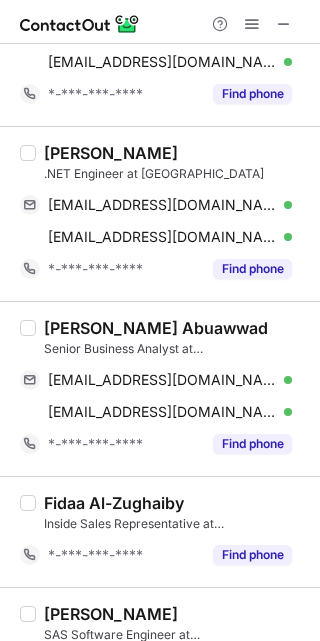 click on "Mohammad A. Abuawwad" at bounding box center (156, 328) 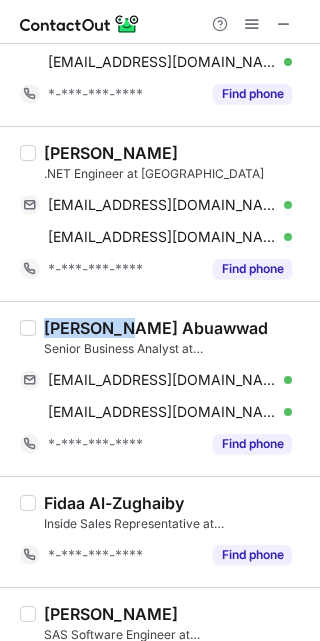 click on "Mohammad A. Abuawwad" at bounding box center (156, 328) 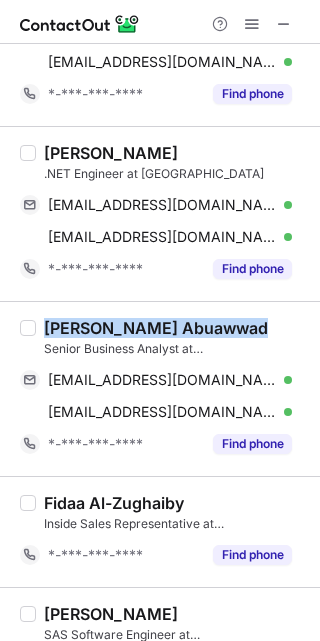 click on "Mohammad A. Abuawwad" at bounding box center (156, 328) 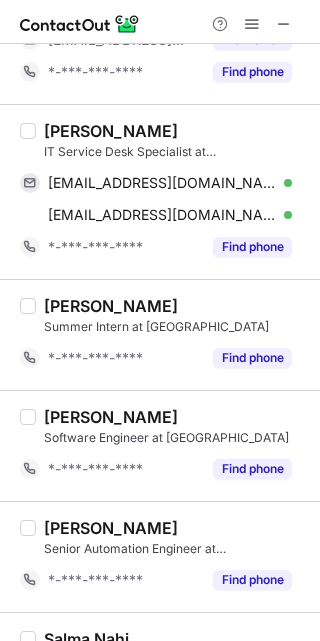 scroll, scrollTop: 1788, scrollLeft: 0, axis: vertical 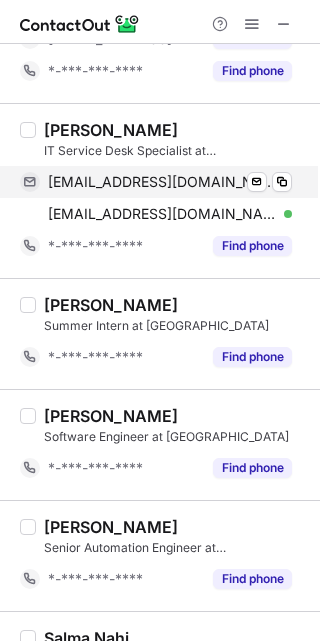 click on "rashedalharbi4@gmail.com Verified Send email Copy" at bounding box center [156, 182] 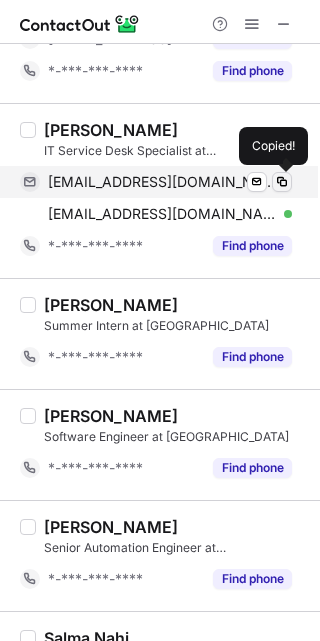 click at bounding box center [282, 182] 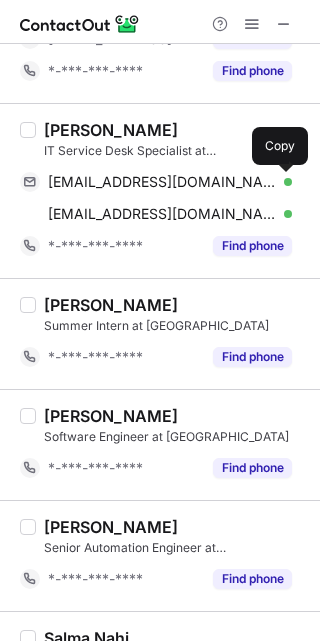 click on "Rashed Al-Harbi" at bounding box center [111, 130] 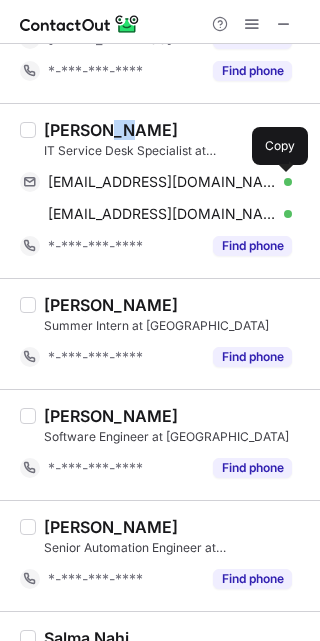 click on "Rashed Al-Harbi" at bounding box center (111, 130) 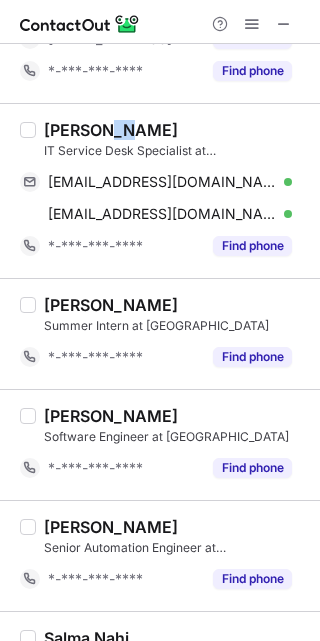 click on "Rashed Al-Harbi" at bounding box center (111, 130) 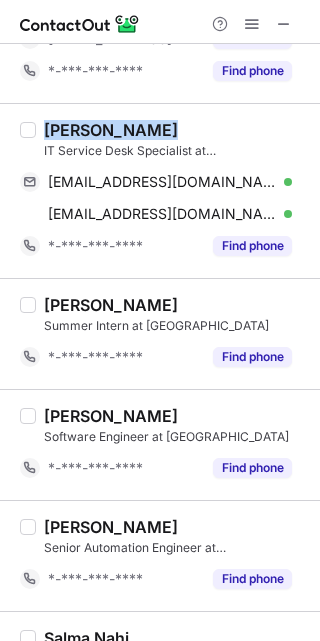 click on "Rashed Al-Harbi" at bounding box center (111, 130) 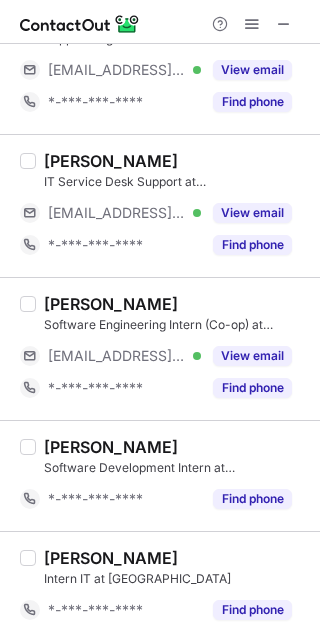 scroll, scrollTop: 2917, scrollLeft: 0, axis: vertical 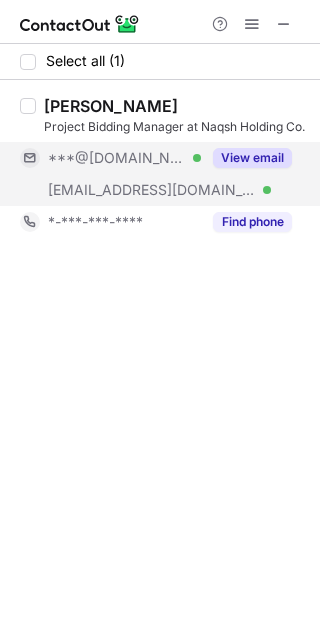 click on "View email" at bounding box center (252, 158) 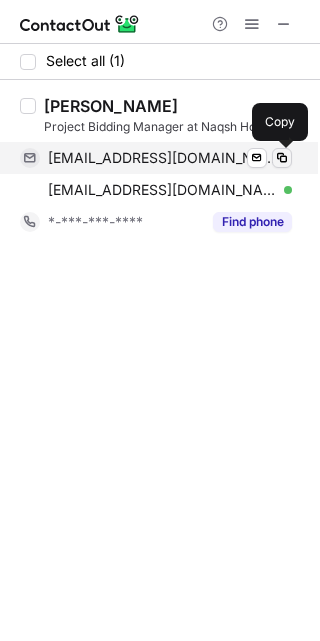 click at bounding box center [282, 158] 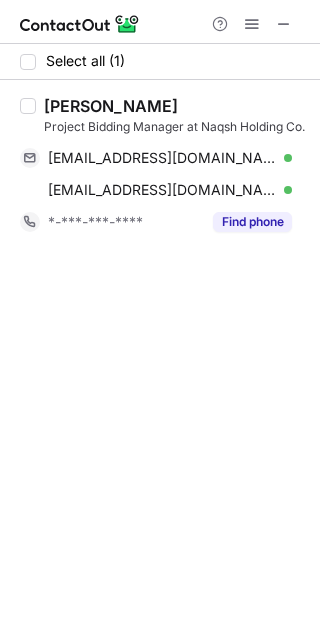 click on "[PERSON_NAME]" at bounding box center (111, 106) 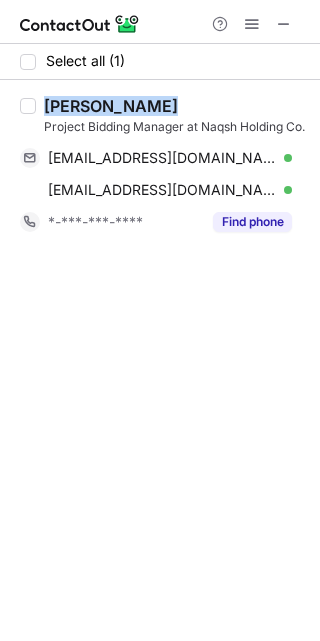click on "[PERSON_NAME]" at bounding box center [111, 106] 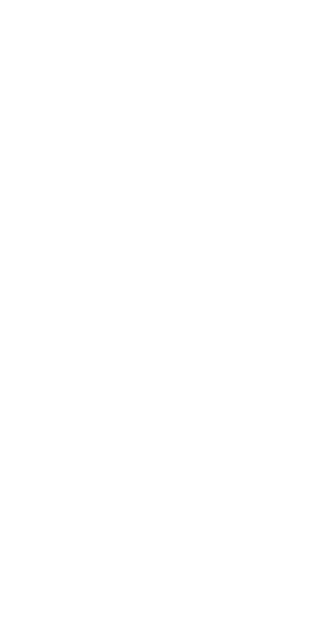 scroll, scrollTop: 0, scrollLeft: 0, axis: both 